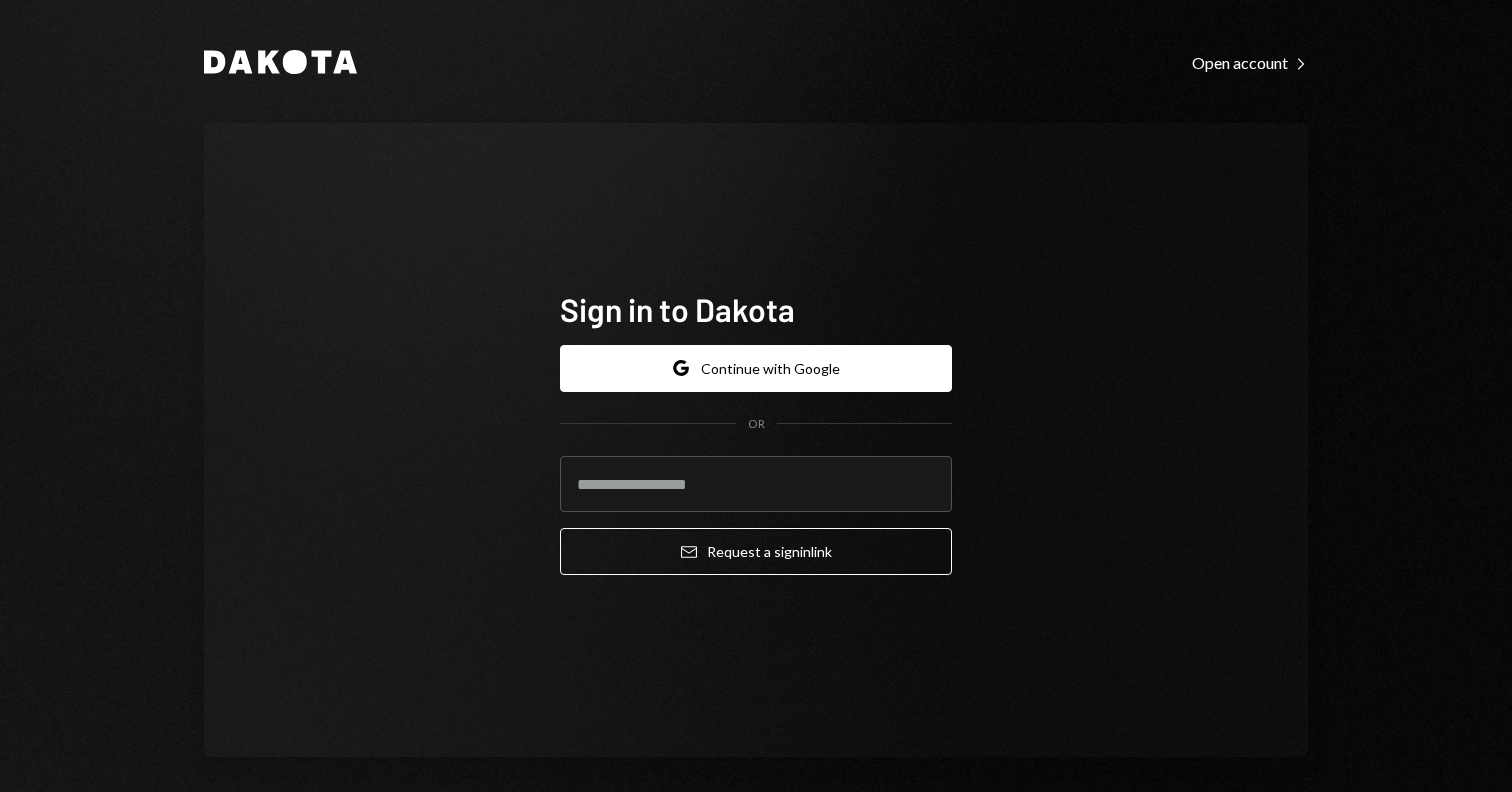 scroll, scrollTop: 0, scrollLeft: 0, axis: both 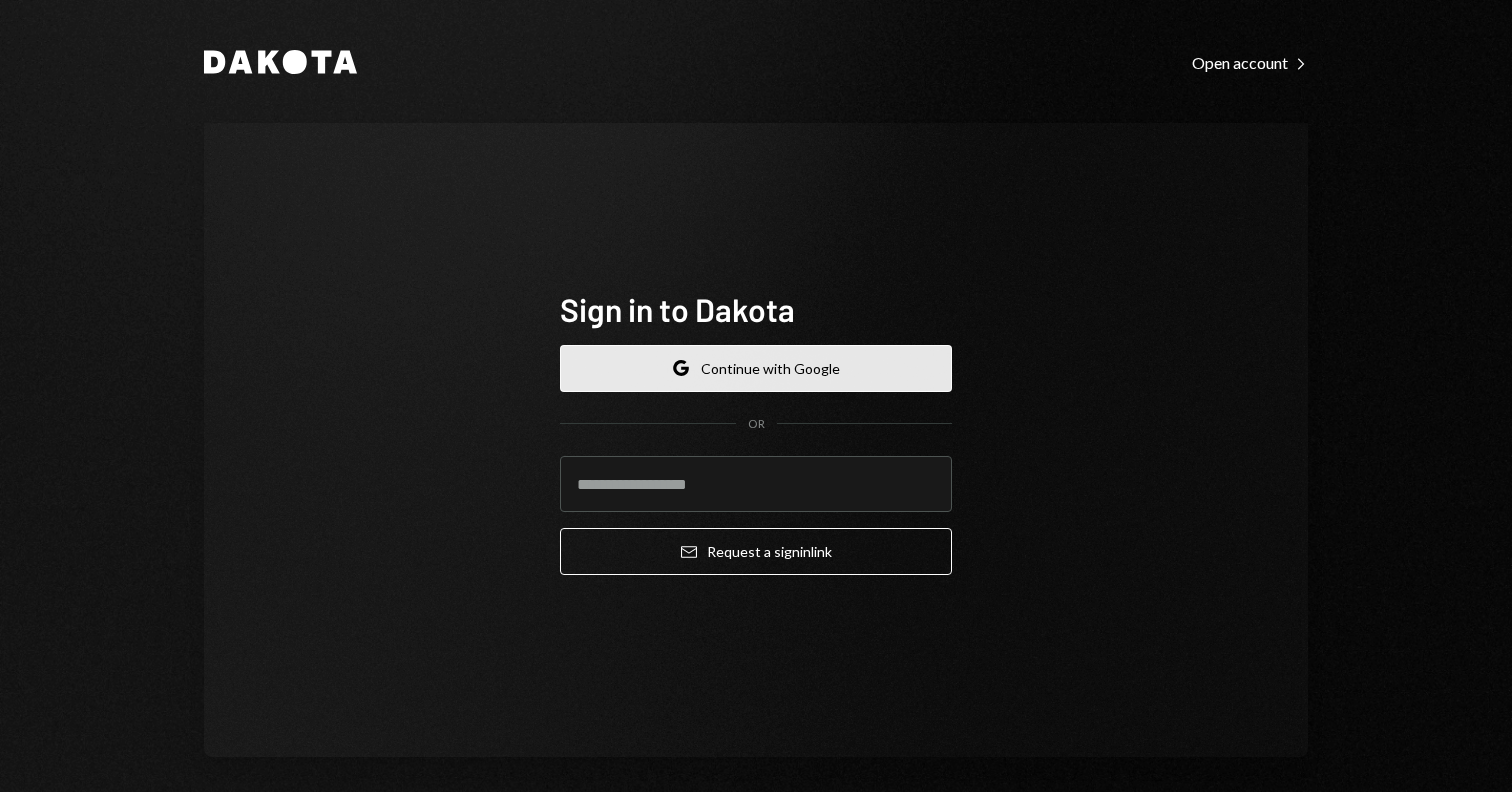 click on "Google  Continue with Google" at bounding box center (756, 368) 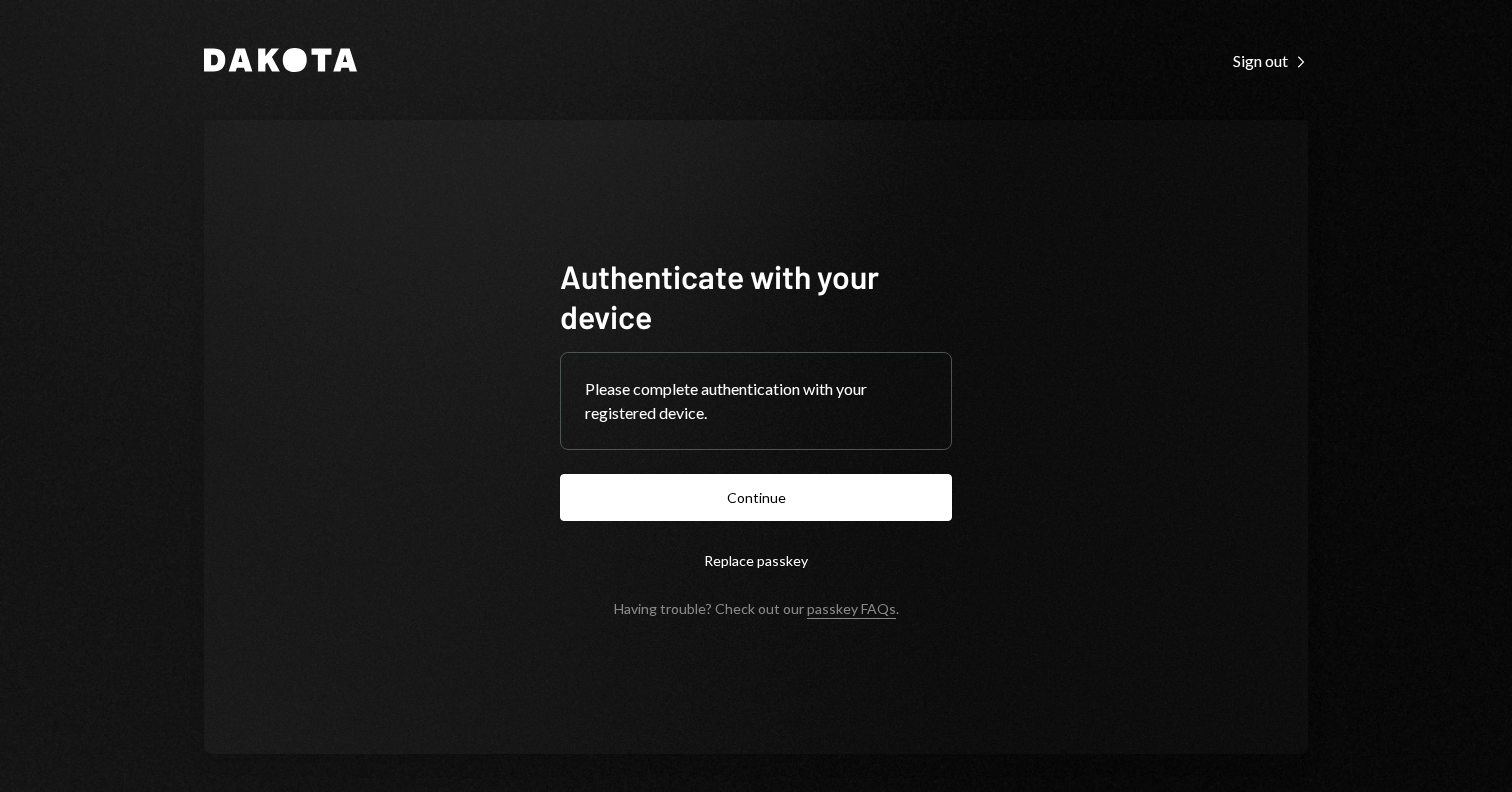 scroll, scrollTop: 0, scrollLeft: 0, axis: both 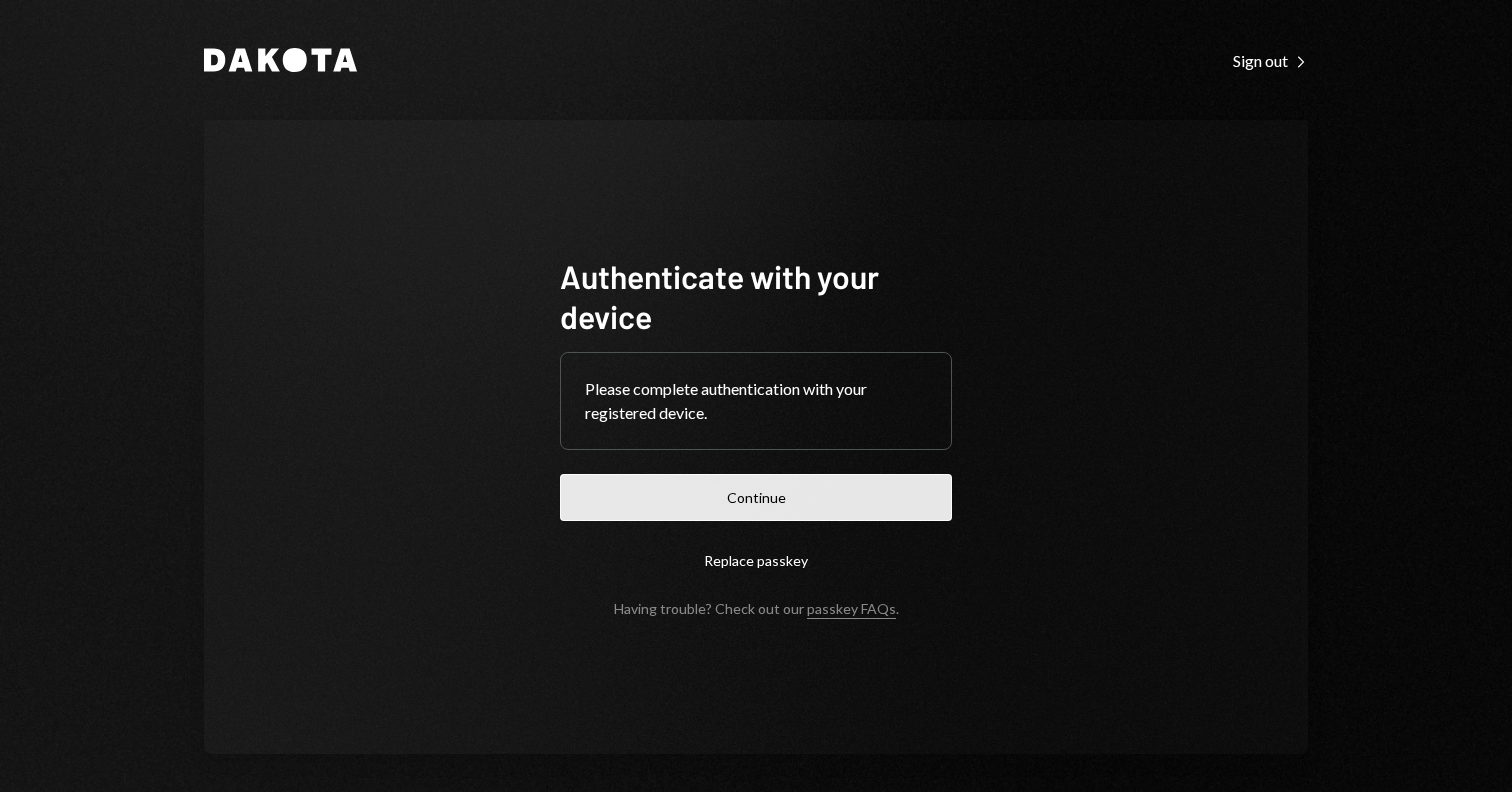 click on "Continue" at bounding box center (756, 497) 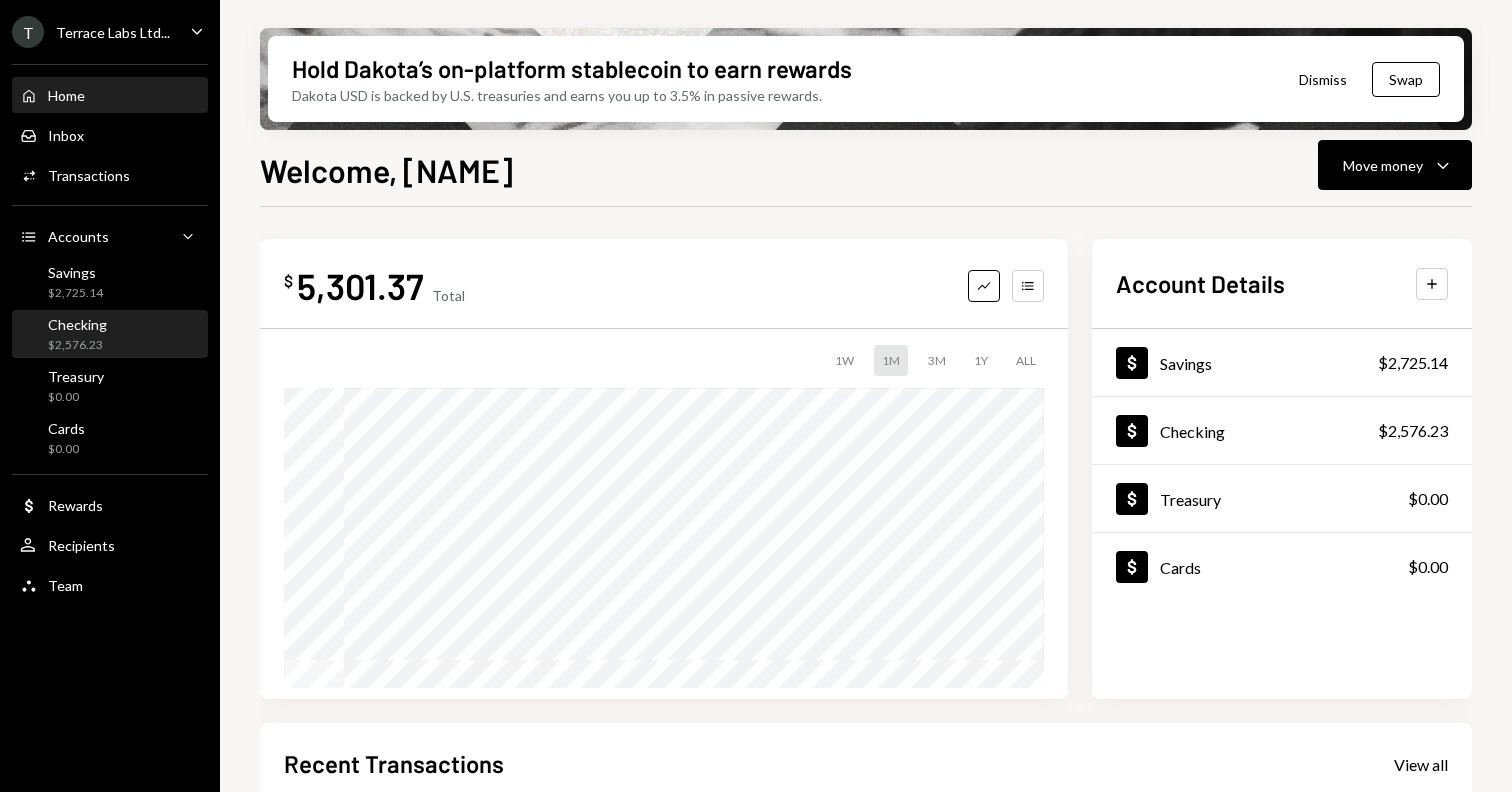 click on "Checking $2,576.23" at bounding box center (110, 335) 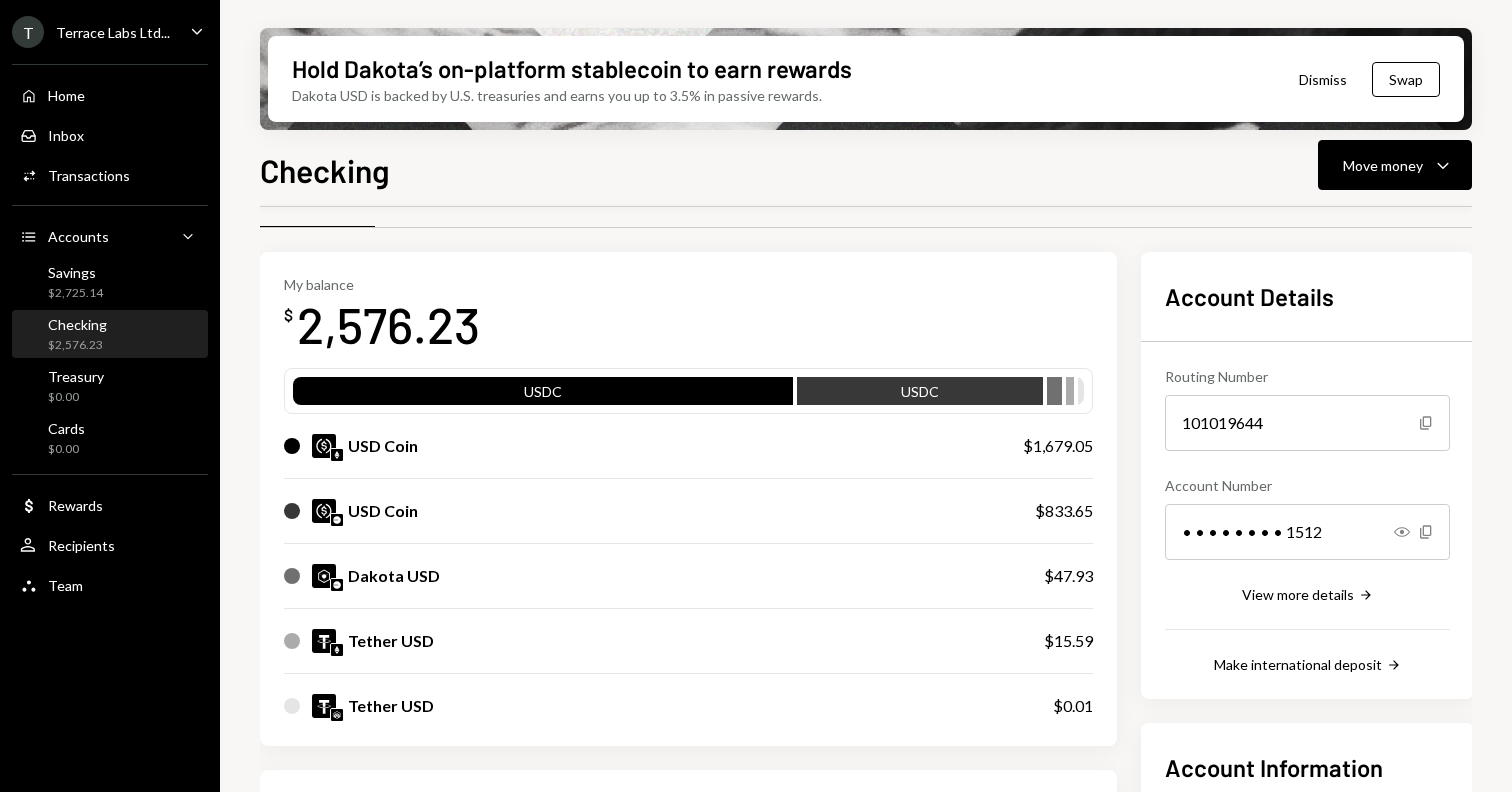 scroll, scrollTop: 27, scrollLeft: 0, axis: vertical 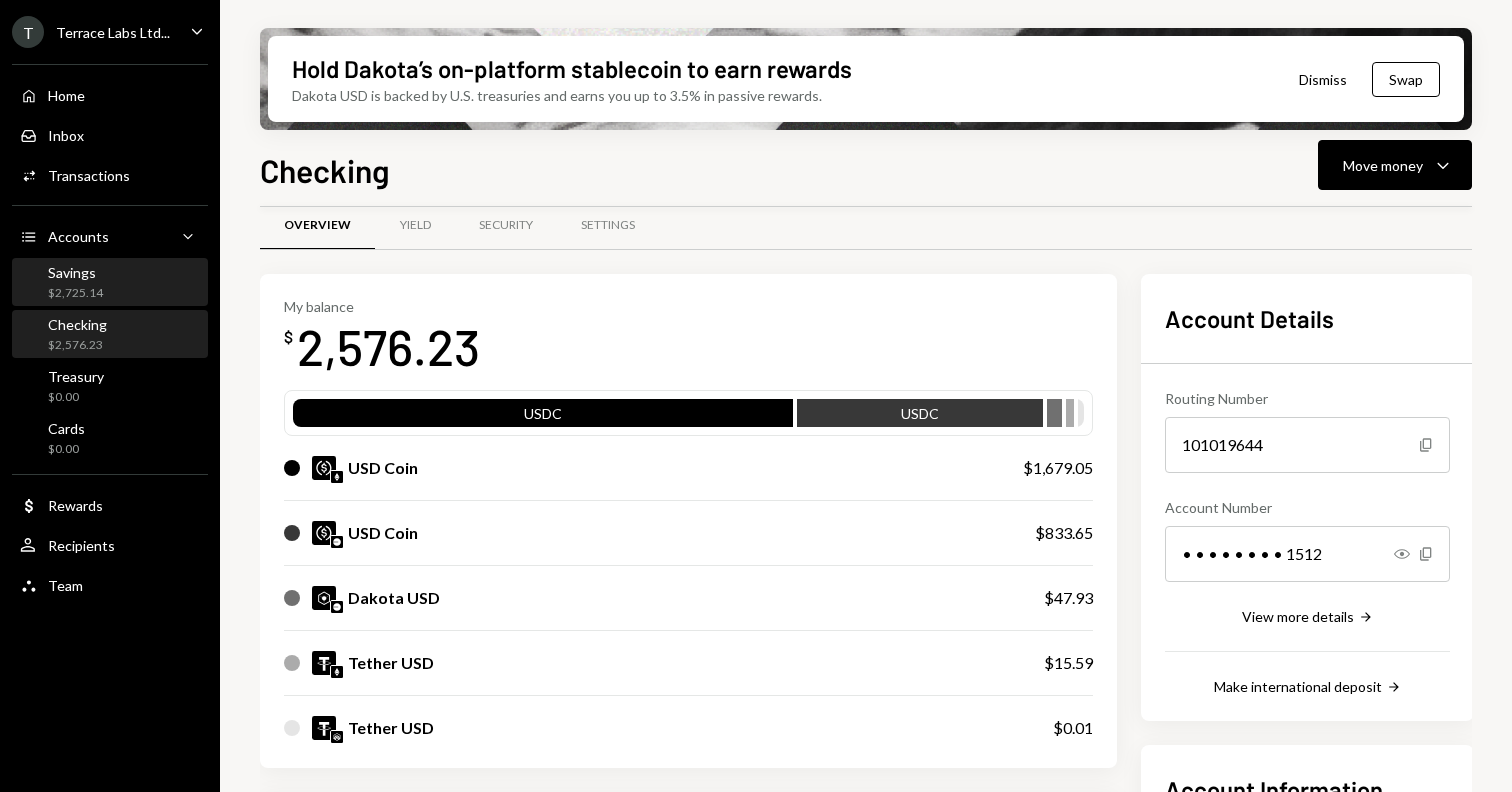 click on "Savings $2,725.14" at bounding box center [110, 283] 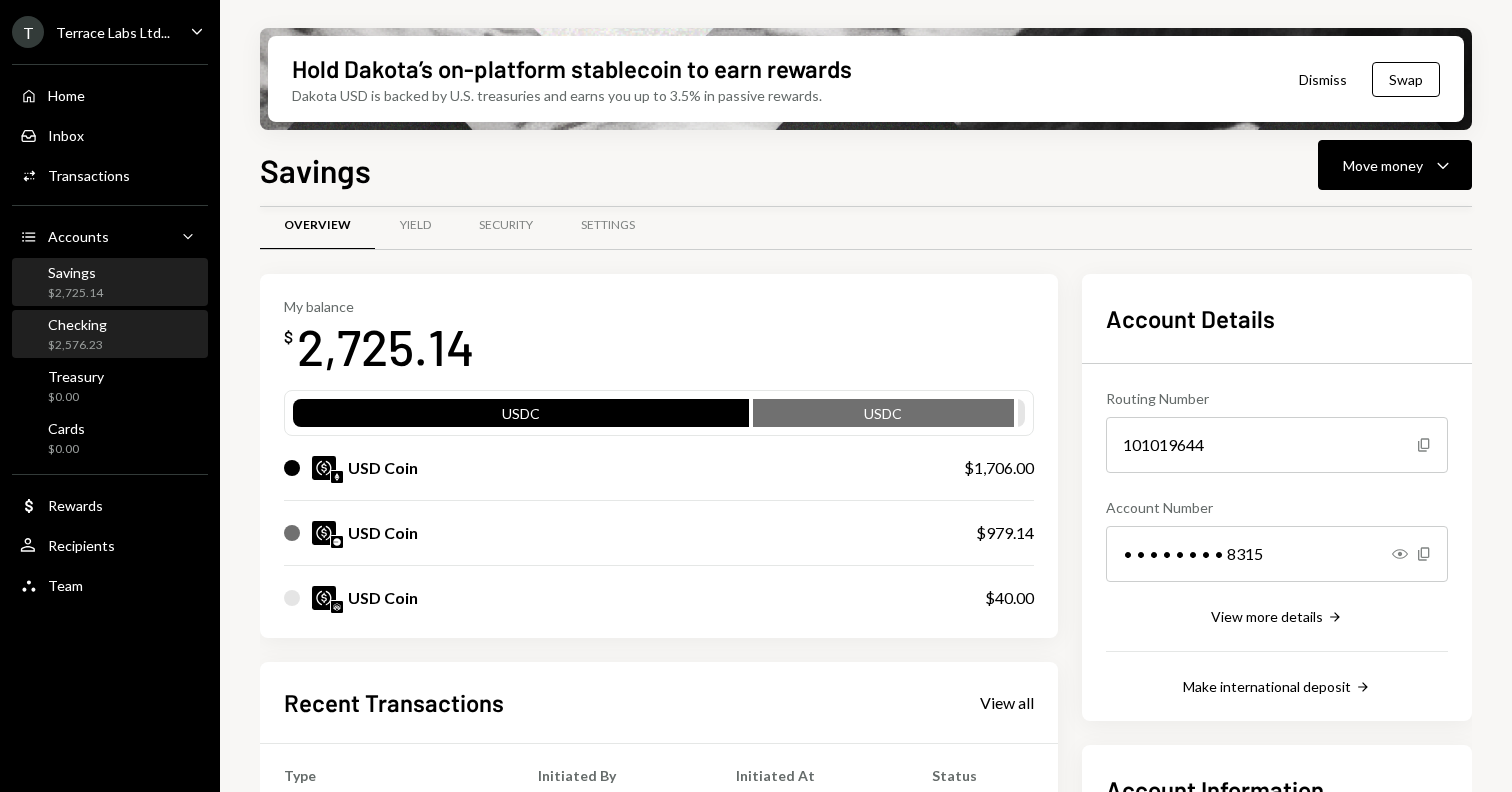 click on "Checking $2,576.23" at bounding box center (110, 335) 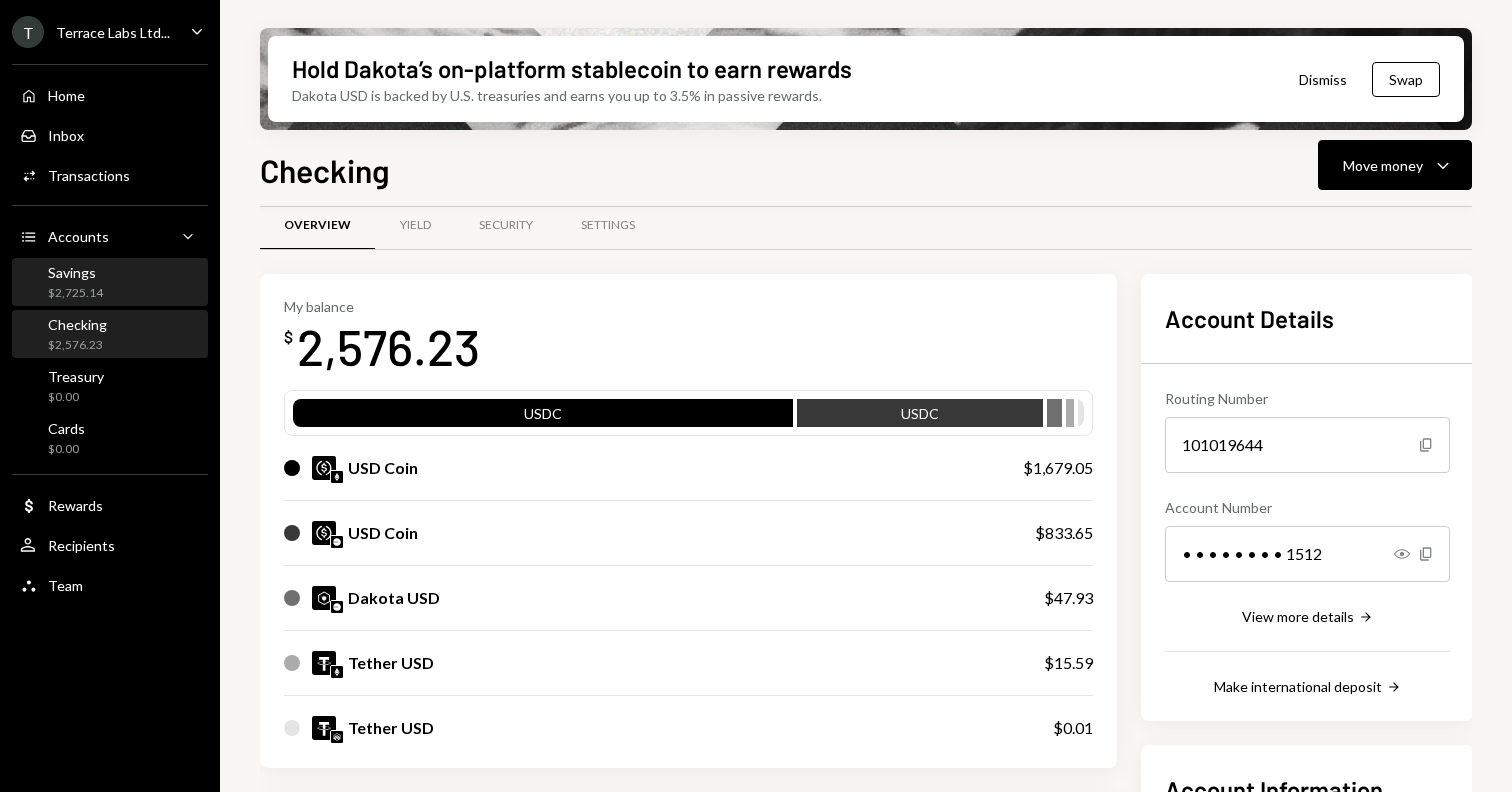 click on "Savings $2,725.14" at bounding box center (110, 283) 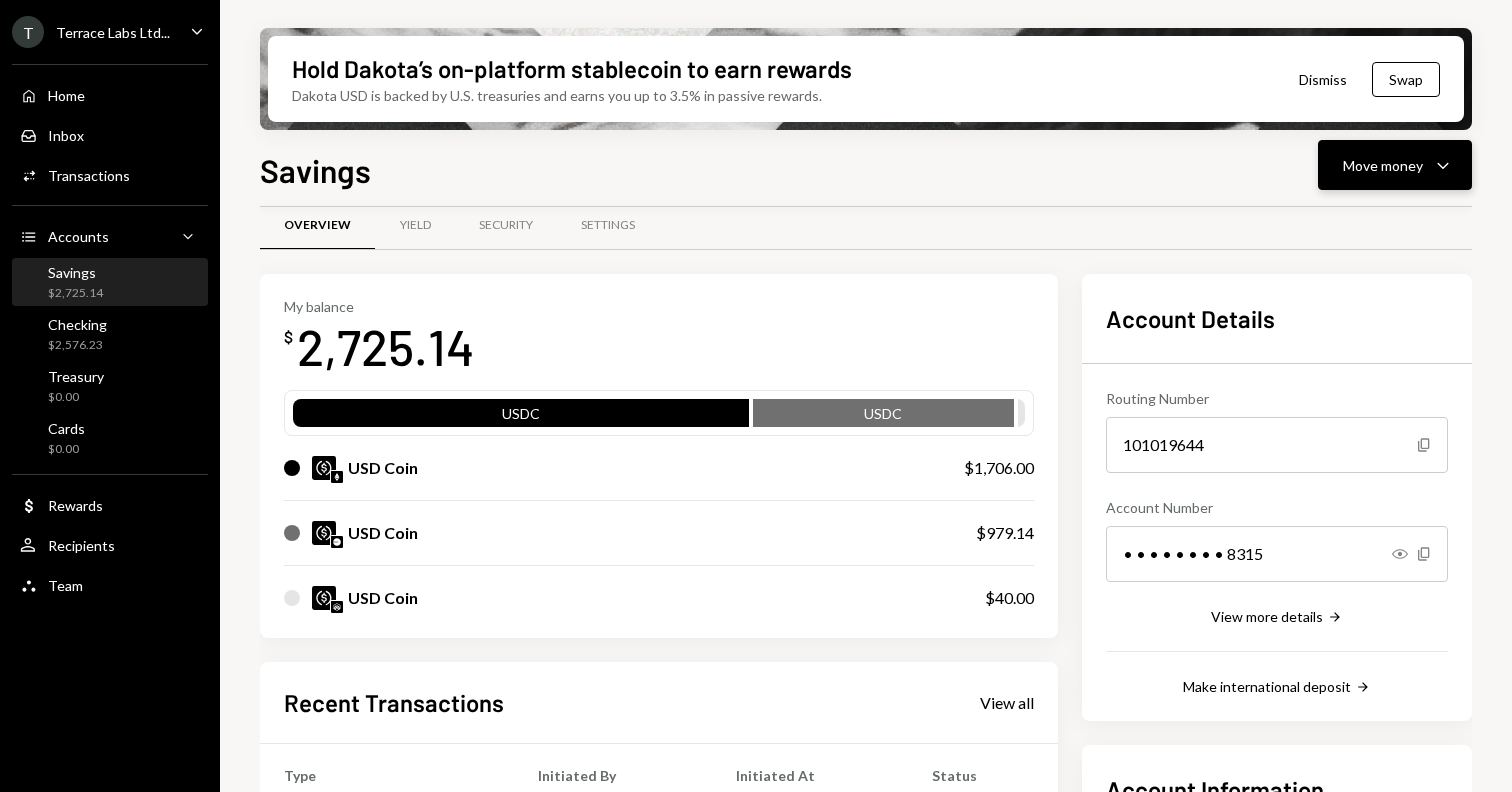 click on "Move money Caret Down" at bounding box center (1395, 165) 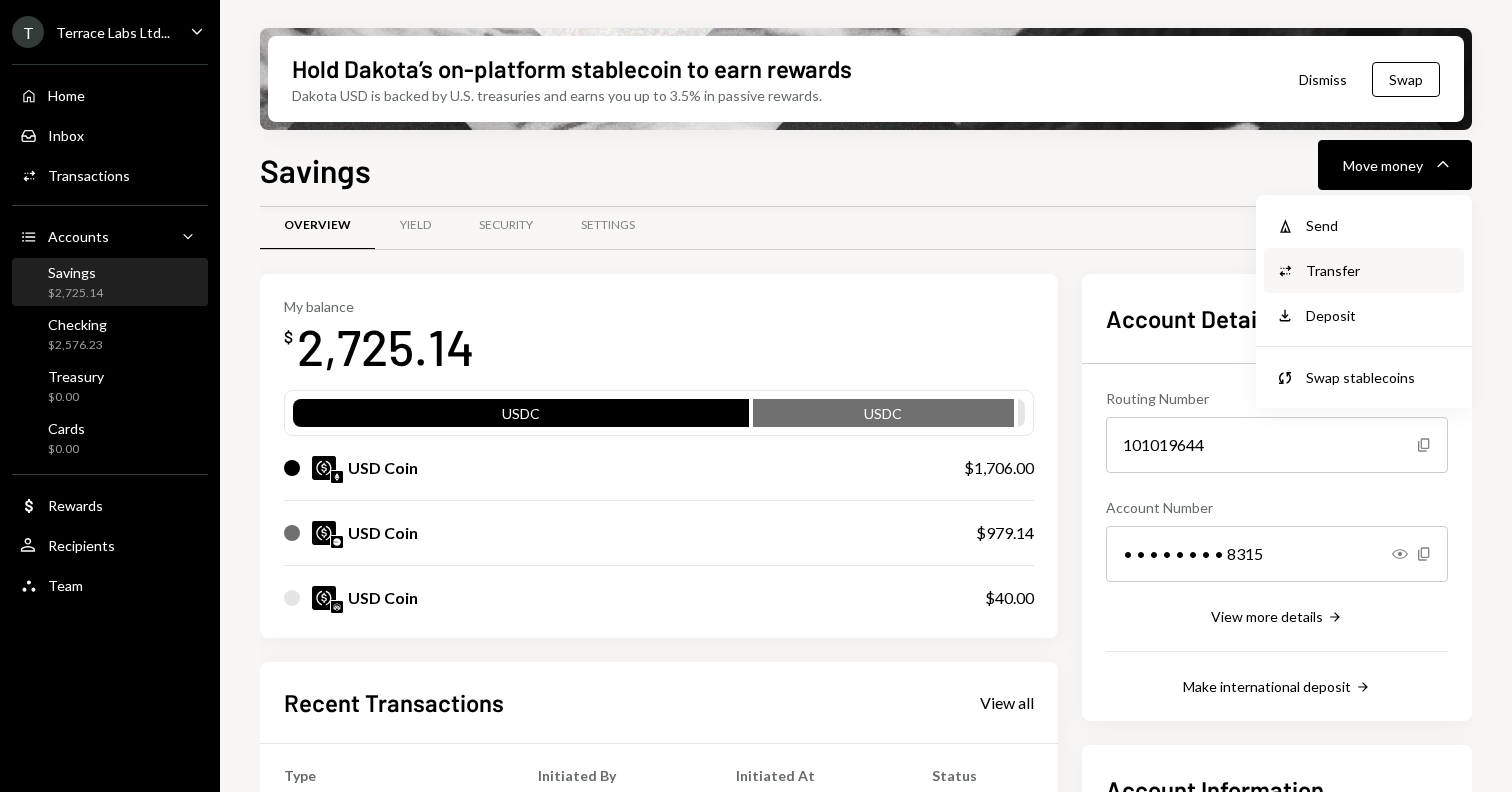 click on "Convert Transfer" at bounding box center [1364, 270] 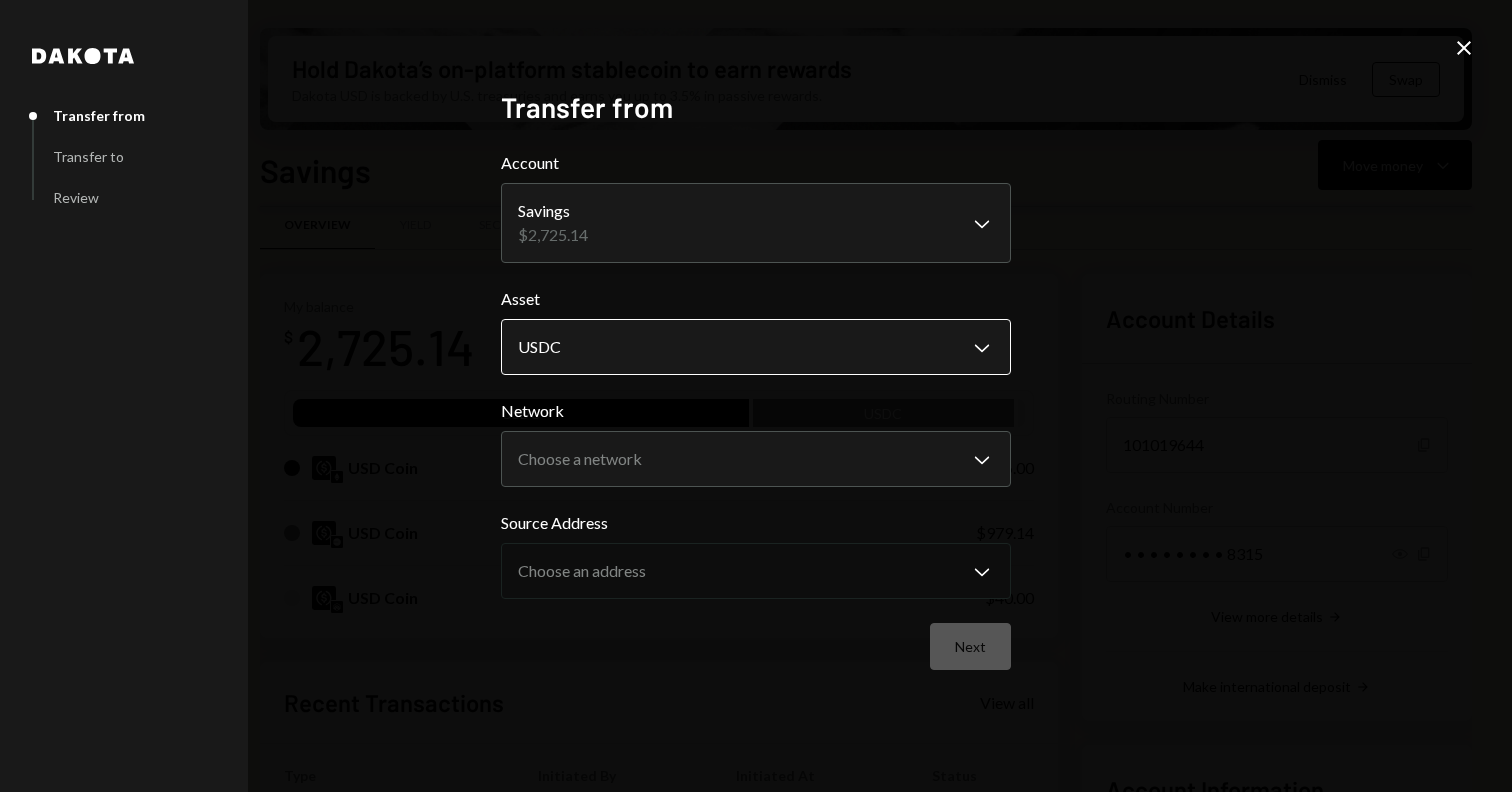 click on "T Terrace Labs Ltd... Caret Down Home Home Inbox Inbox Activities Transactions Accounts Accounts Caret Down Savings $2,725.14 Checking $2,576.23 Treasury $0.00 Cards $0.00 Dollar Rewards User Recipients Team Team Hold Dakota’s on-platform stablecoin to earn rewards Dakota USD is backed by U.S. treasuries and earns you up to 3.5% in passive rewards. Dismiss Swap Savings Move money Caret Down Overview Yield Security Settings My balance $ 2,725.14 USDC USDC USD Coin $1,706.00 USD Coin $979.14 USD Coin $40.00 Recent Transactions View all Type Initiated By Initiated At Status Bank Payment $12,000.00 Jesse Beller 07/08/25 12:44 PM Completed Deposit 12,000  USDC 0xa7e3...E1F62f Copy 07/08/25 12:43 PM Completed Withdrawal 100  USDC Jesse Beller 07/01/25 1:16 PM Completed Withdrawal 245  USDC Jesse Beller 07/01/25 12:48 PM Completed Deposit 345  USDC 0x05e3...b61b62 Copy 07/01/25 11:50 AM Completed Account Details Routing Number 101019644 Copy Account Number • • • • • • • •  8315 Show Copy $50,445.00" at bounding box center [756, 396] 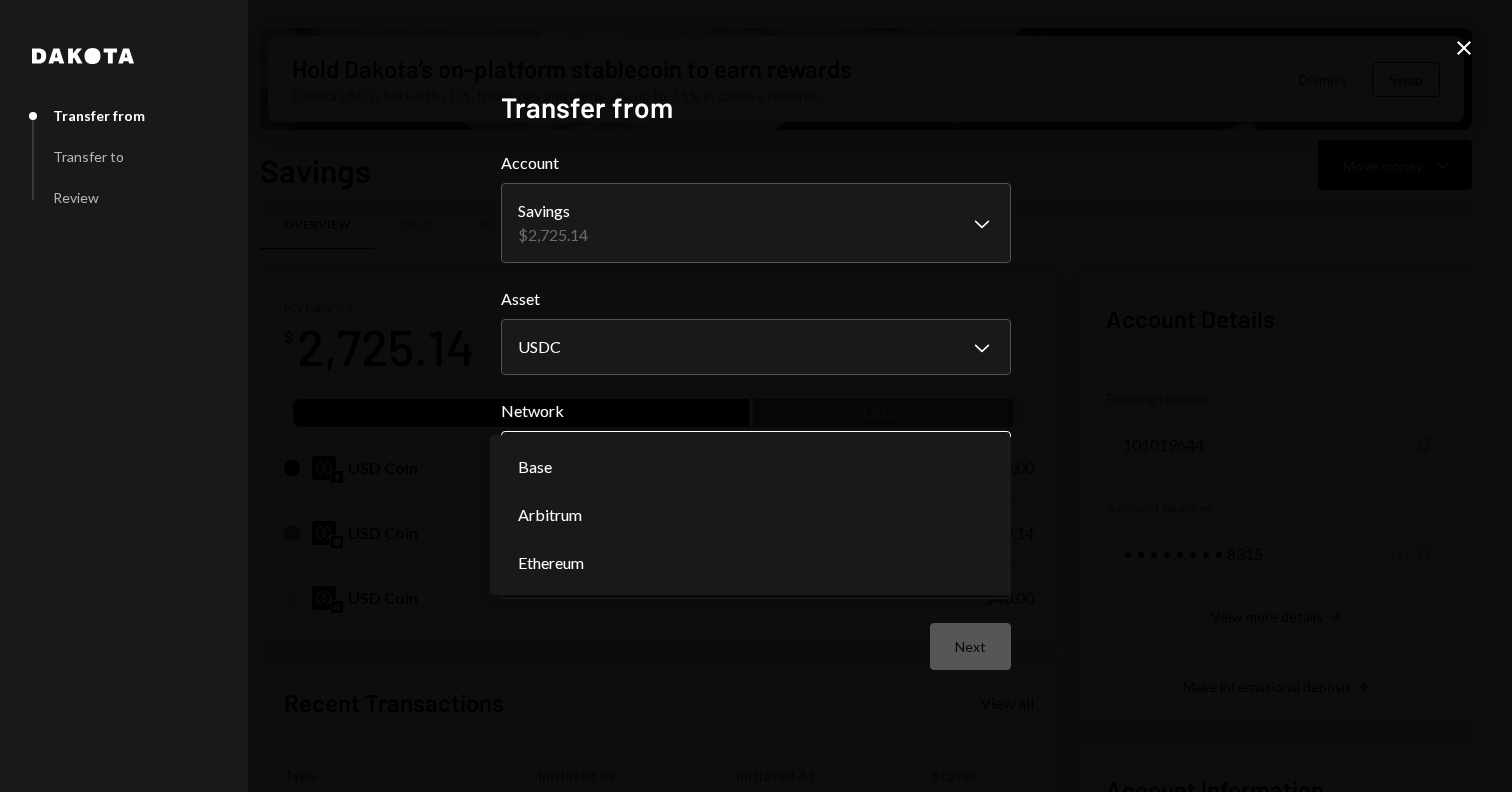 click on "T Terrace Labs Ltd... Caret Down Home Home Inbox Inbox Activities Transactions Accounts Accounts Caret Down Savings $2,725.14 Checking $2,576.23 Treasury $0.00 Cards $0.00 Dollar Rewards User Recipients Team Team Hold Dakota’s on-platform stablecoin to earn rewards Dakota USD is backed by U.S. treasuries and earns you up to 3.5% in passive rewards. Dismiss Swap Savings Move money Caret Down Overview Yield Security Settings My balance $ 2,725.14 USDC USDC USD Coin $1,706.00 USD Coin $979.14 USD Coin $40.00 Recent Transactions View all Type Initiated By Initiated At Status Bank Payment $12,000.00 Jesse Beller 07/08/25 12:44 PM Completed Deposit 12,000  USDC 0xa7e3...E1F62f Copy 07/08/25 12:43 PM Completed Withdrawal 100  USDC Jesse Beller 07/01/25 1:16 PM Completed Withdrawal 245  USDC Jesse Beller 07/01/25 12:48 PM Completed Deposit 345  USDC 0x05e3...b61b62 Copy 07/01/25 11:50 AM Completed Account Details Routing Number 101019644 Copy Account Number • • • • • • • •  8315 Show Copy $50,445.00" at bounding box center [756, 396] 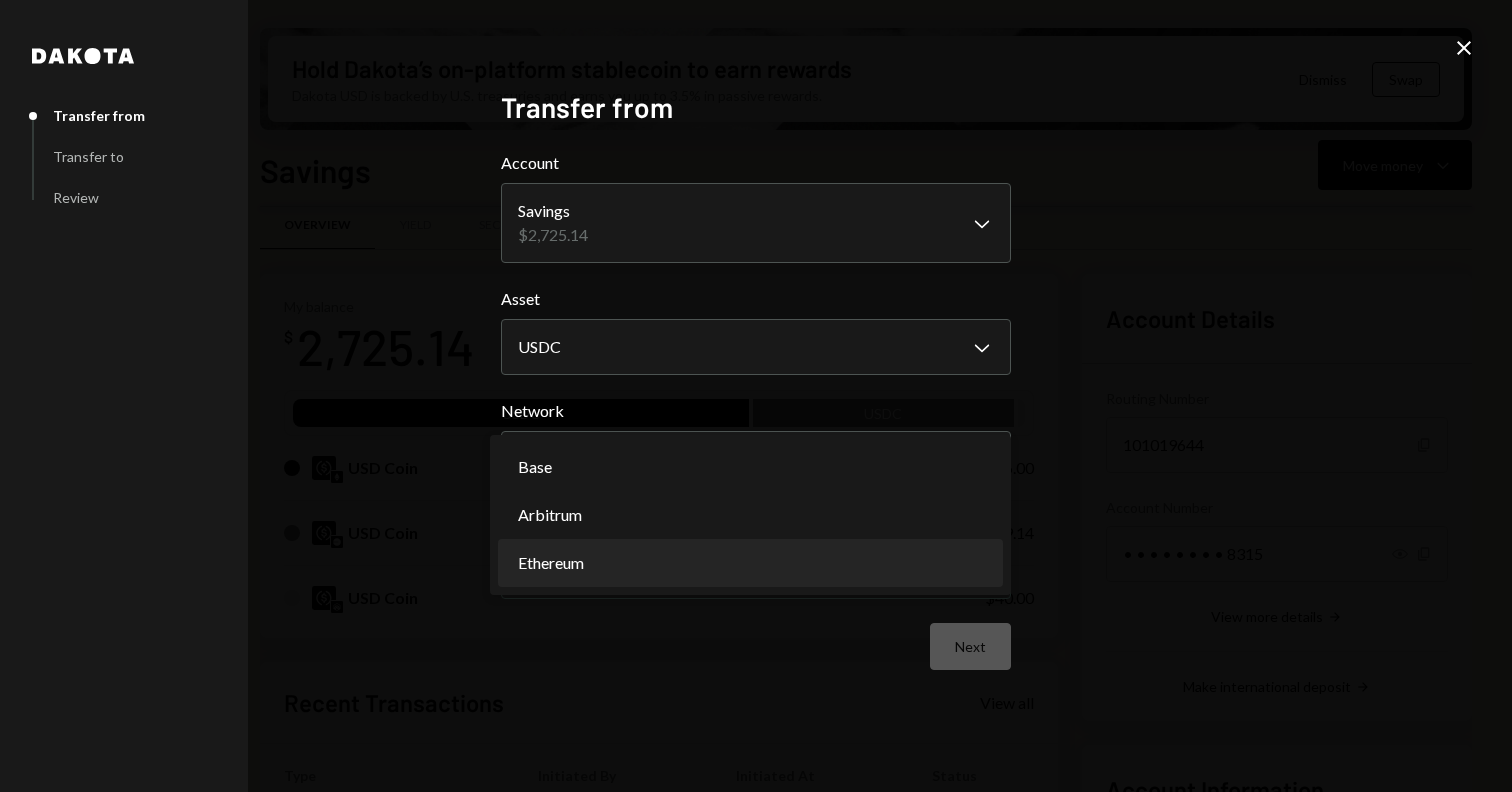 select on "**********" 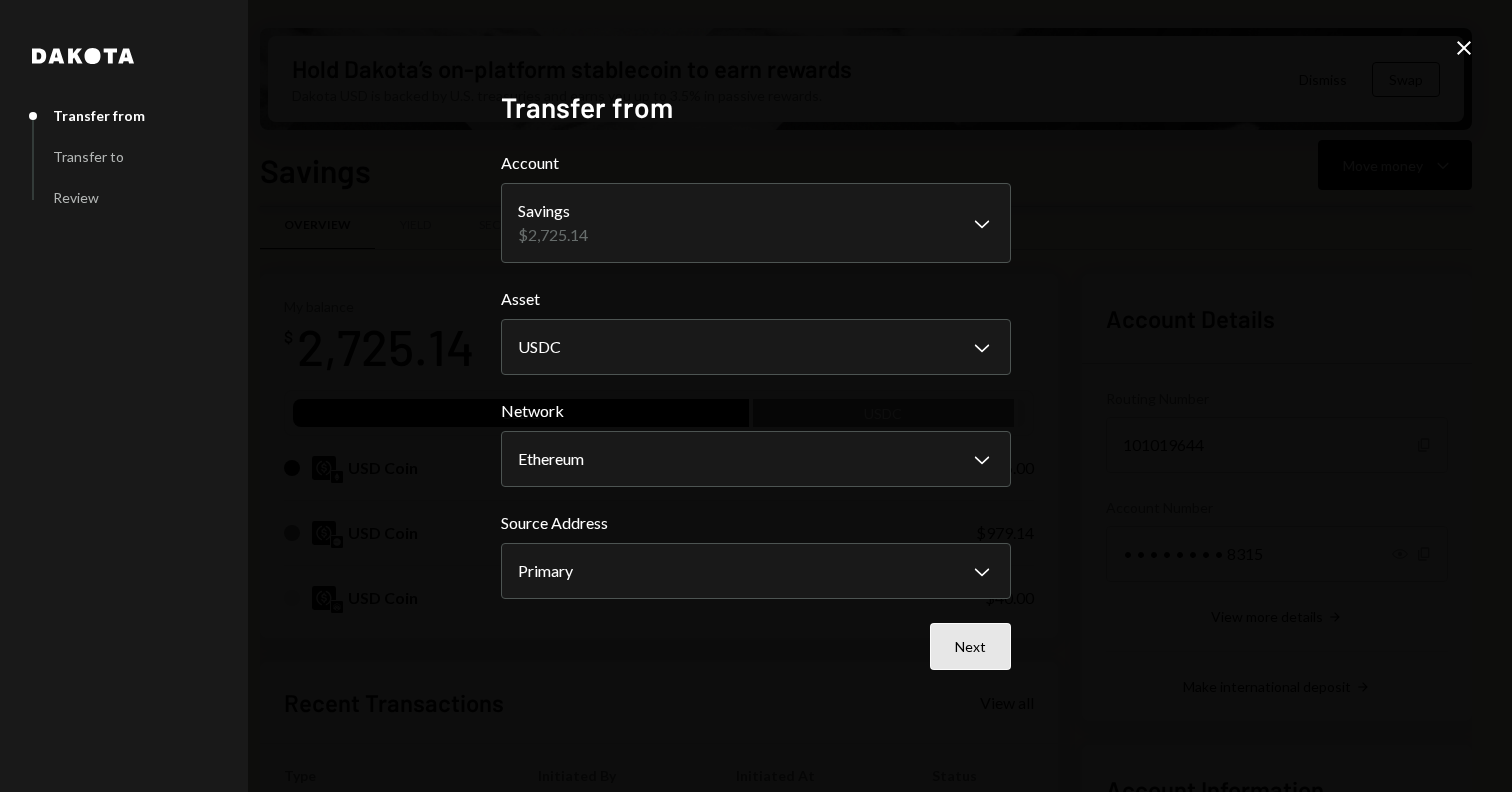 click on "Next" at bounding box center [970, 646] 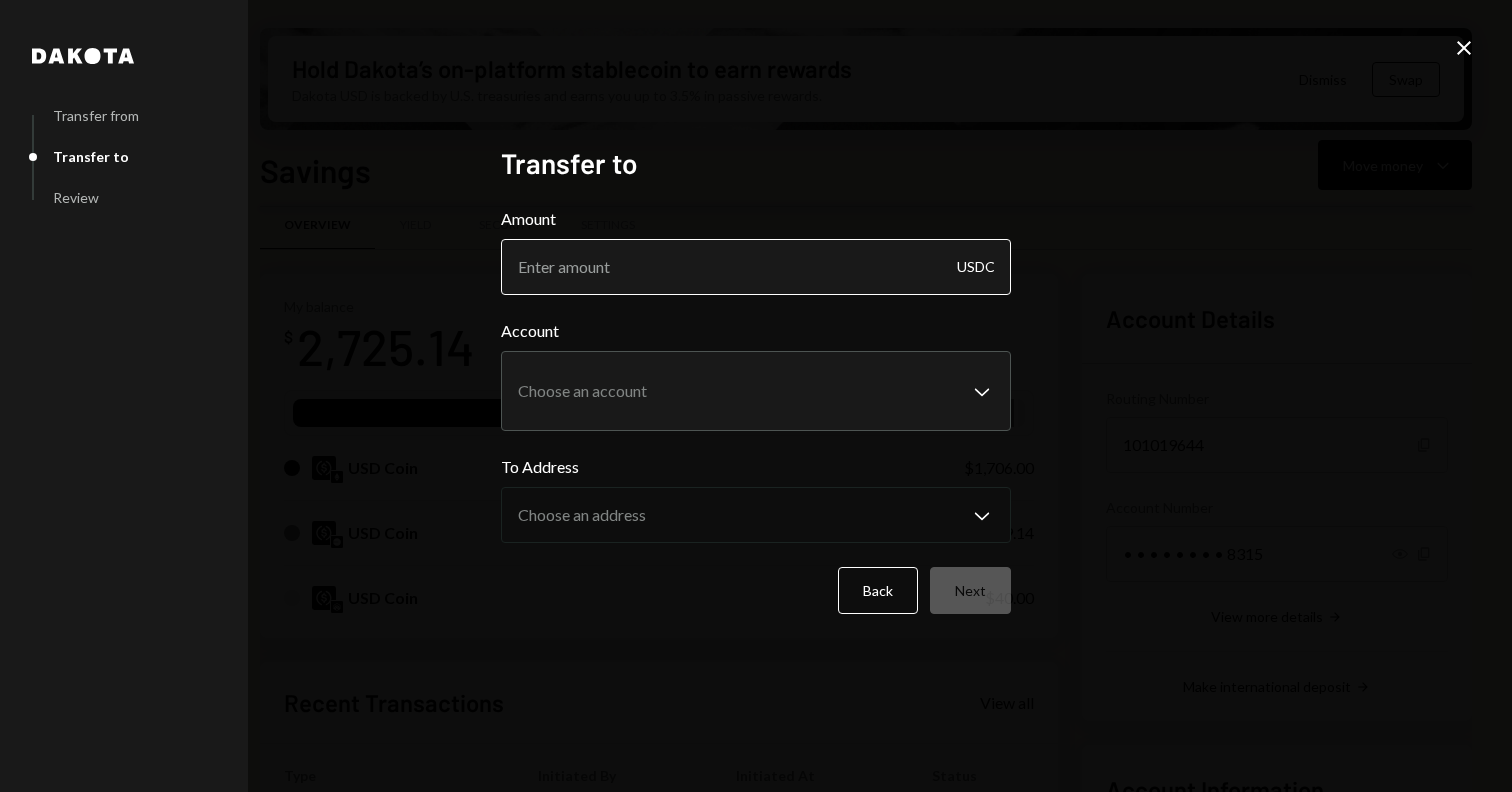 click on "Amount" at bounding box center [756, 267] 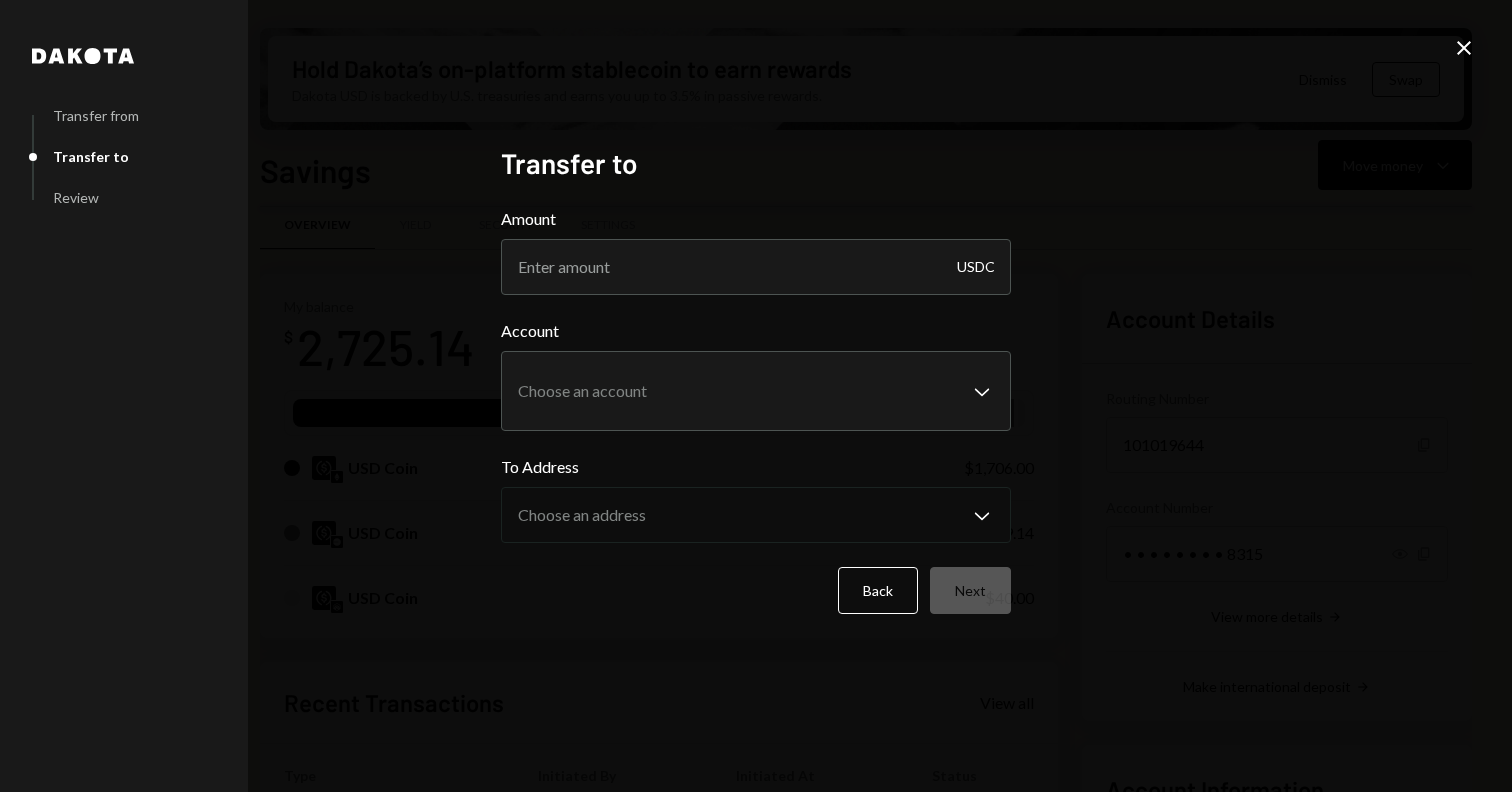 paste on "1706.00" 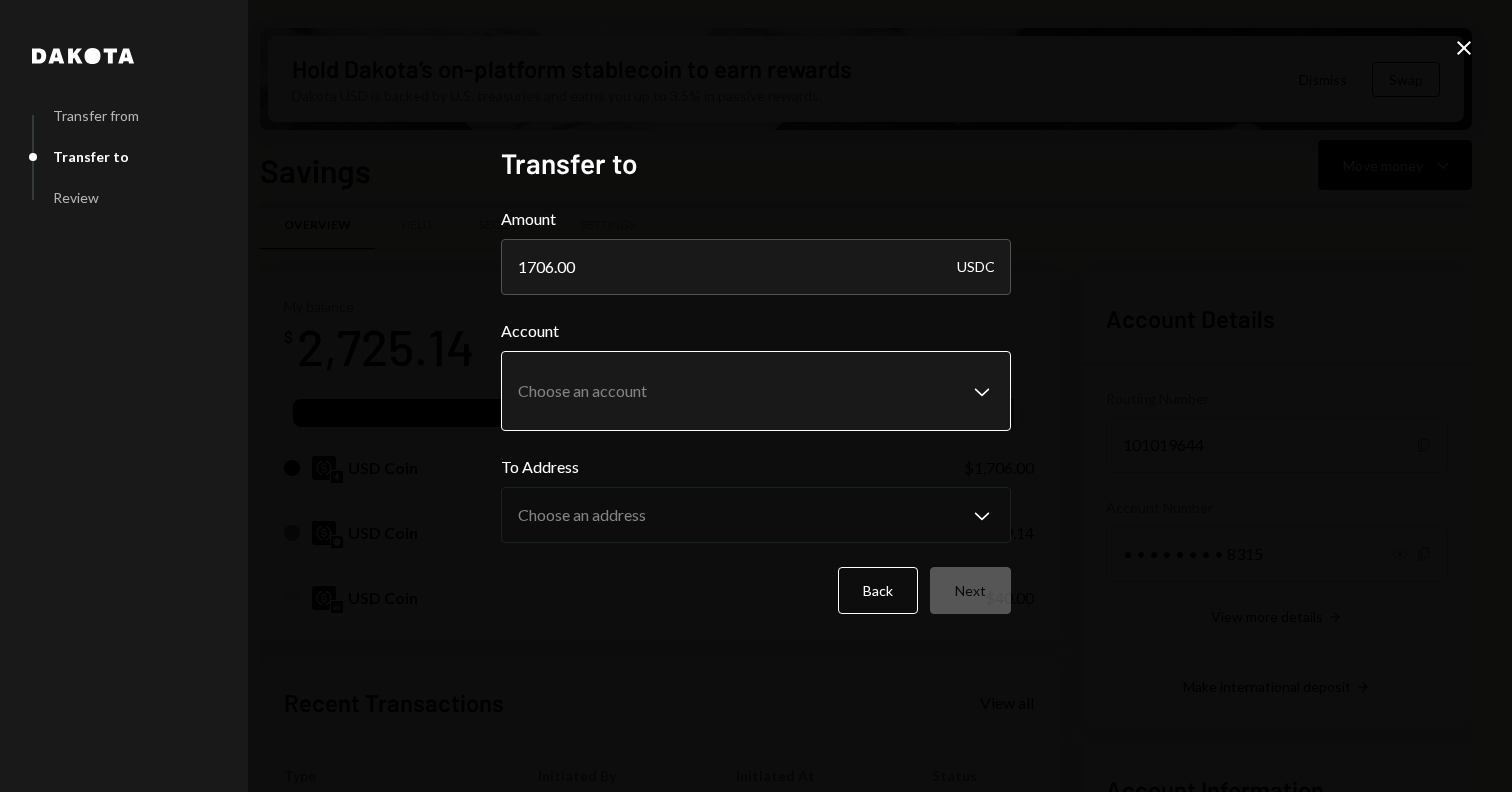 type on "1706.00" 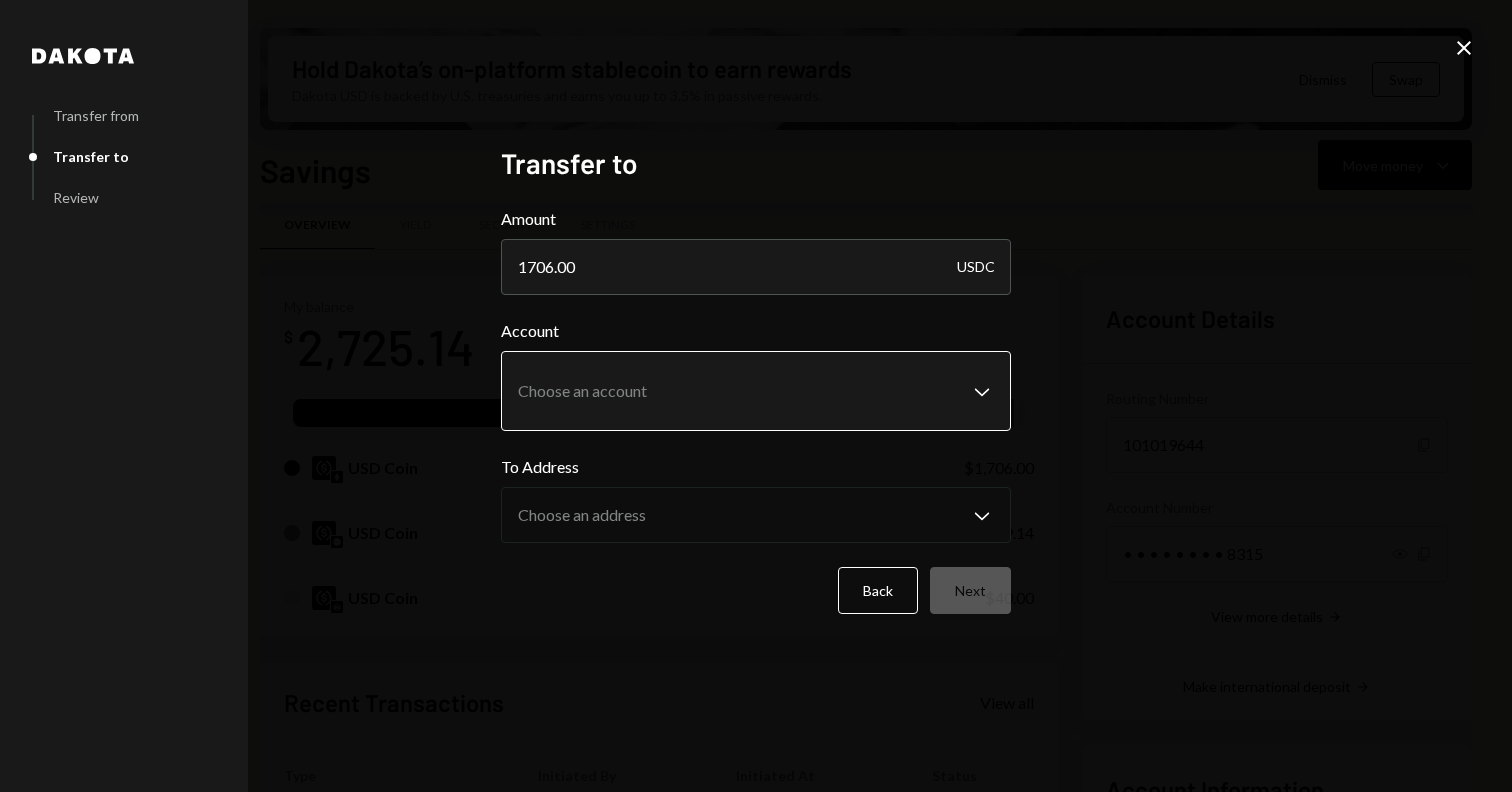 click on "T Terrace Labs Ltd... Caret Down Home Home Inbox Inbox Activities Transactions Accounts Accounts Caret Down Savings $2,725.14 Checking $2,576.23 Treasury $0.00 Cards $0.00 Dollar Rewards User Recipients Team Team Hold Dakota’s on-platform stablecoin to earn rewards Dakota USD is backed by U.S. treasuries and earns you up to 3.5% in passive rewards. Dismiss Swap Savings Move money Caret Down Overview Yield Security Settings My balance $ 2,725.14 USDC USDC USD Coin $1,706.00 USD Coin $979.14 USD Coin $40.00 Recent Transactions View all Type Initiated By Initiated At Status Bank Payment $12,000.00 Jesse Beller 07/08/25 12:44 PM Completed Deposit 12,000  USDC 0xa7e3...E1F62f Copy 07/08/25 12:43 PM Completed Withdrawal 100  USDC Jesse Beller 07/01/25 1:16 PM Completed Withdrawal 245  USDC Jesse Beller 07/01/25 12:48 PM Completed Deposit 345  USDC 0x05e3...b61b62 Copy 07/01/25 11:50 AM Completed Account Details Routing Number 101019644 Copy Account Number • • • • • • • •  8315 Show Copy $50,445.00" at bounding box center (756, 396) 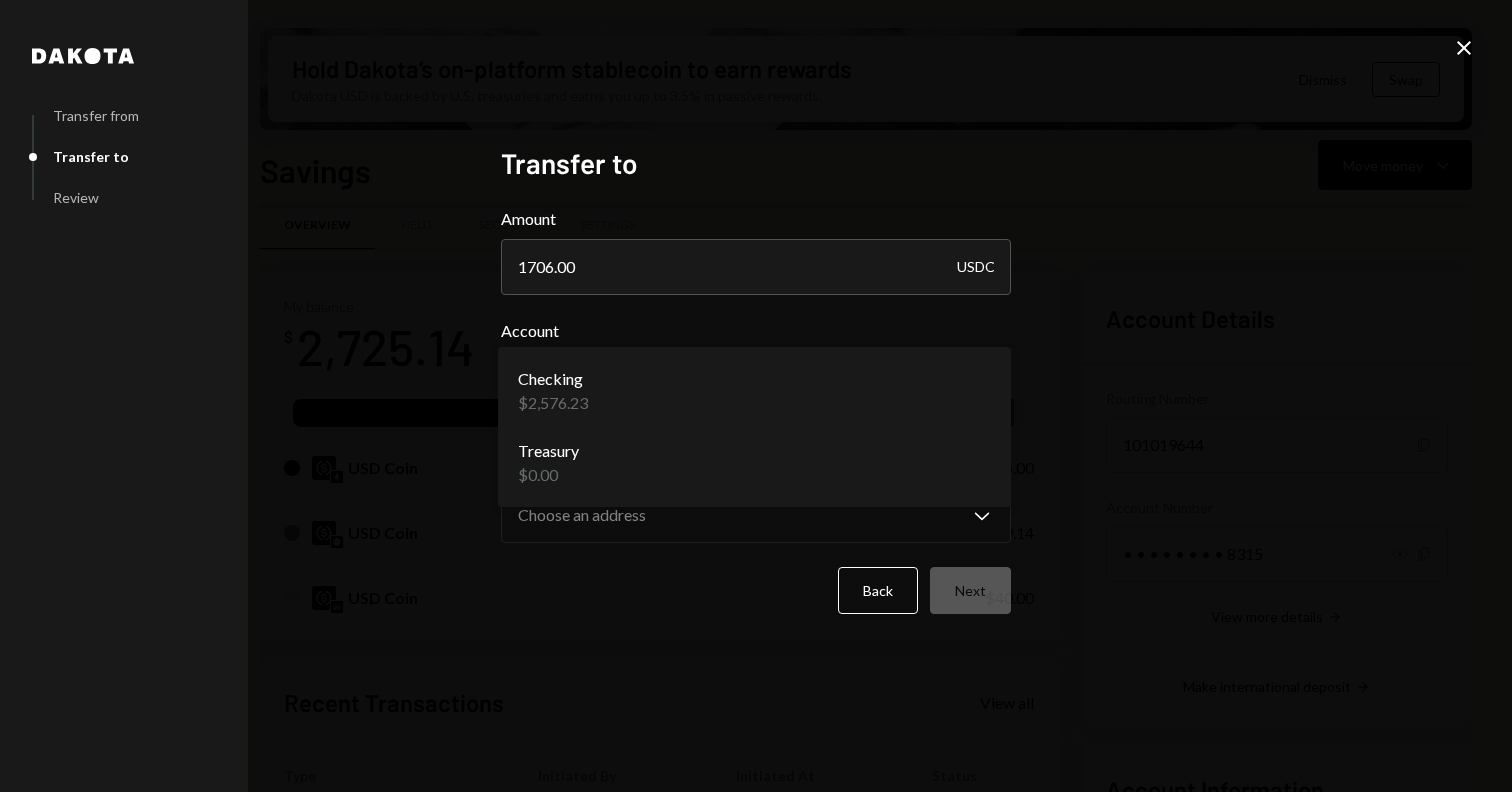select on "**********" 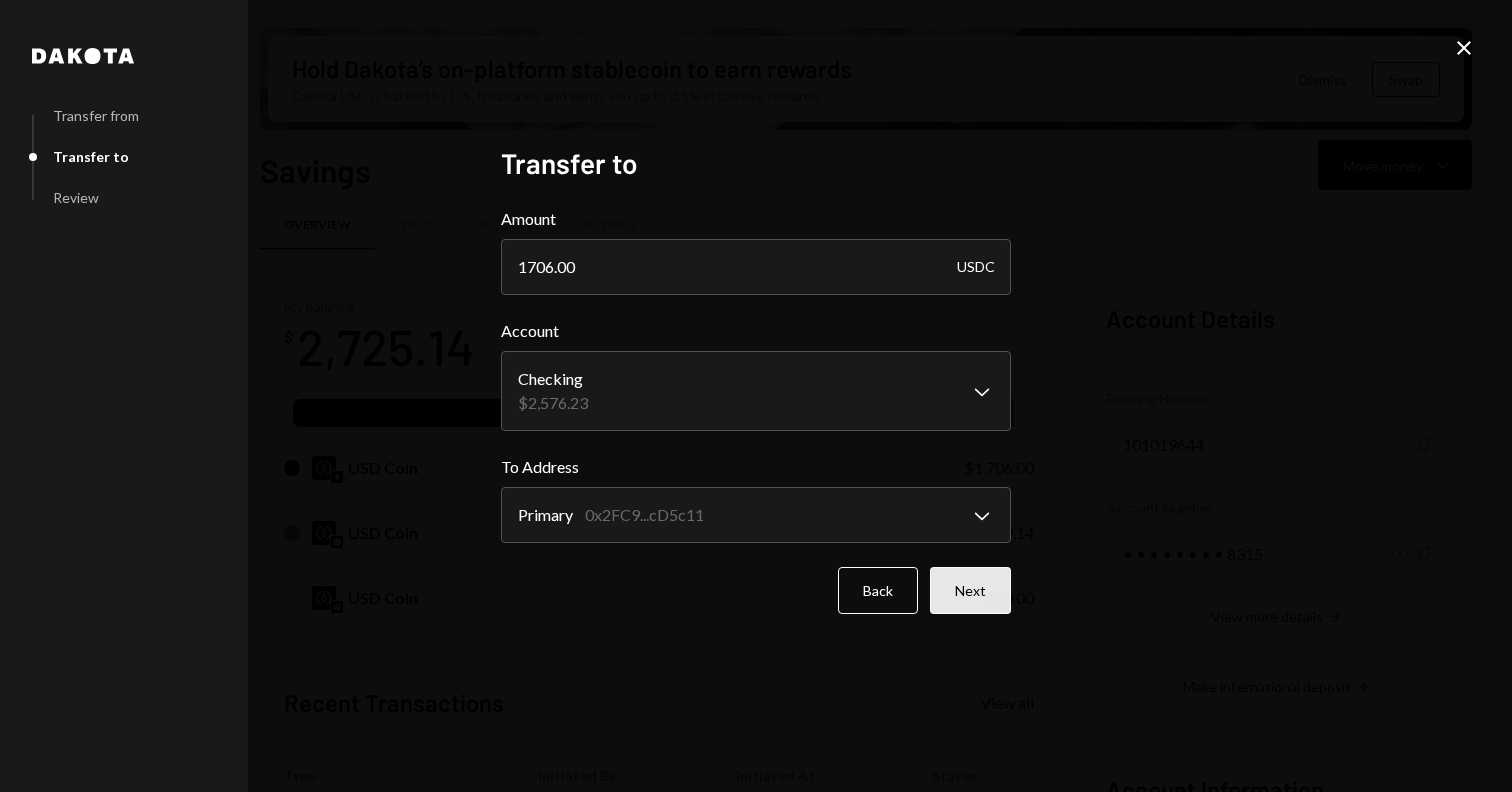 click on "Next" at bounding box center (970, 590) 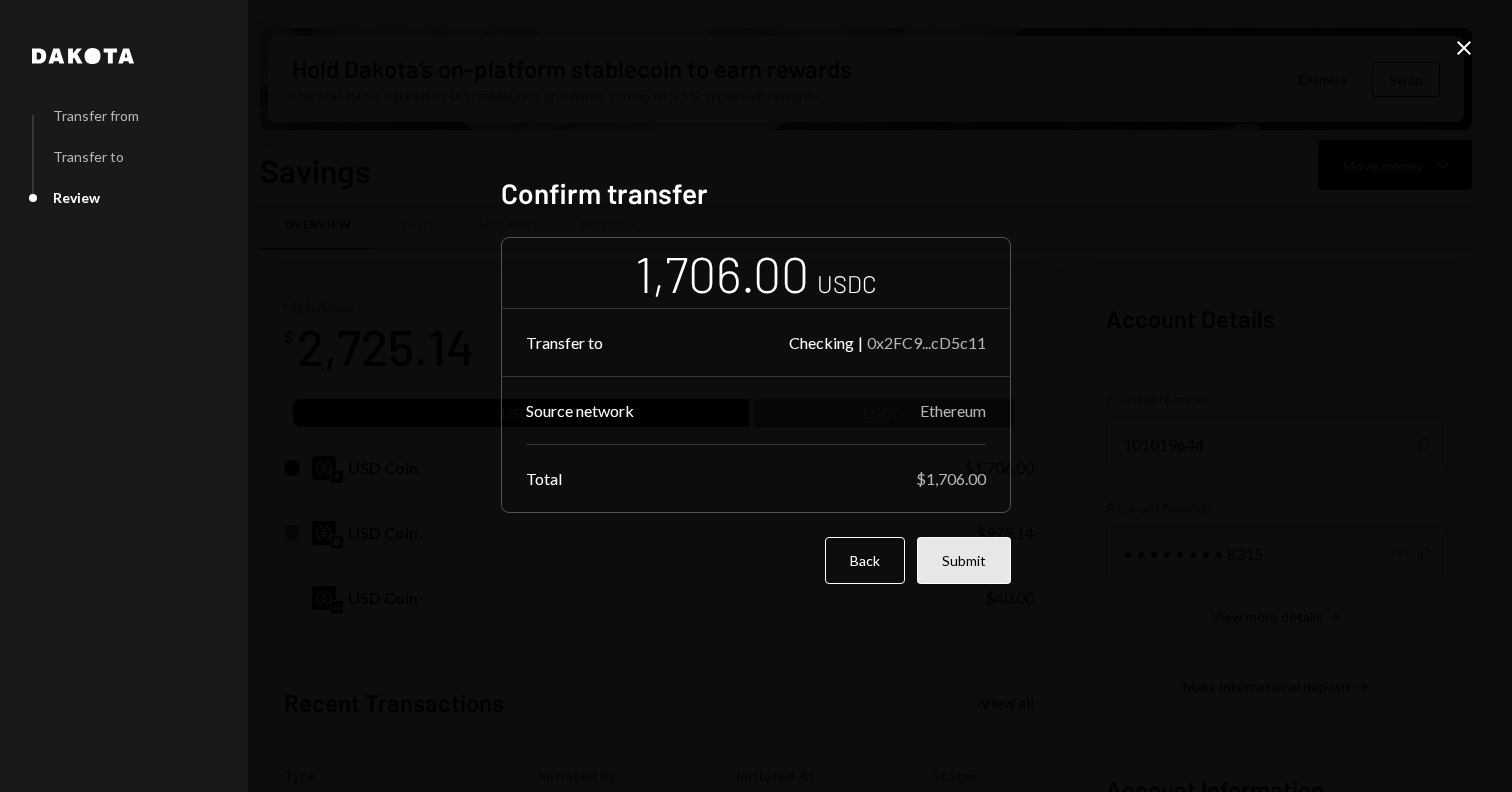 click on "Submit" at bounding box center (964, 560) 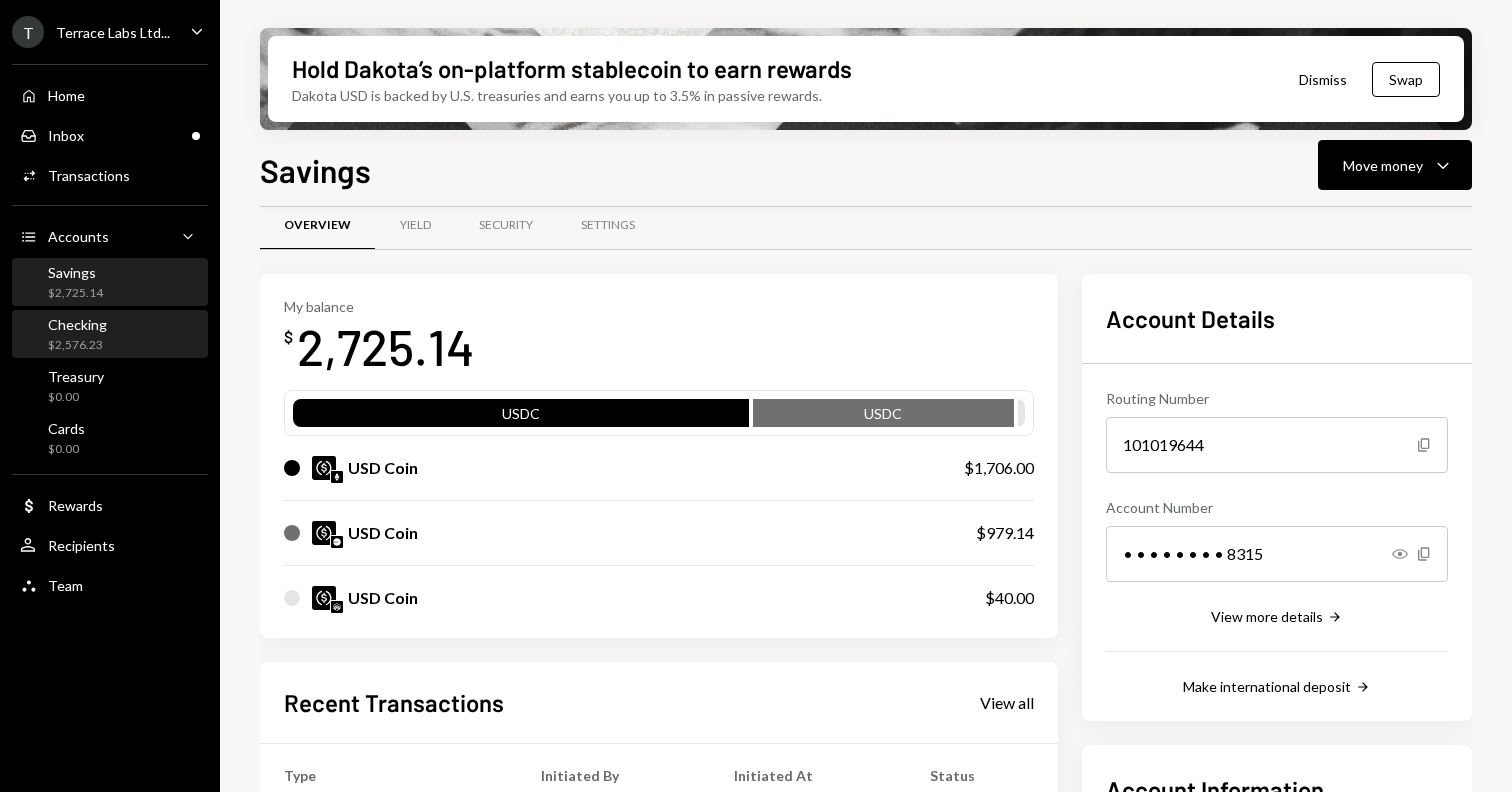 click on "Checking $2,576.23" at bounding box center [110, 335] 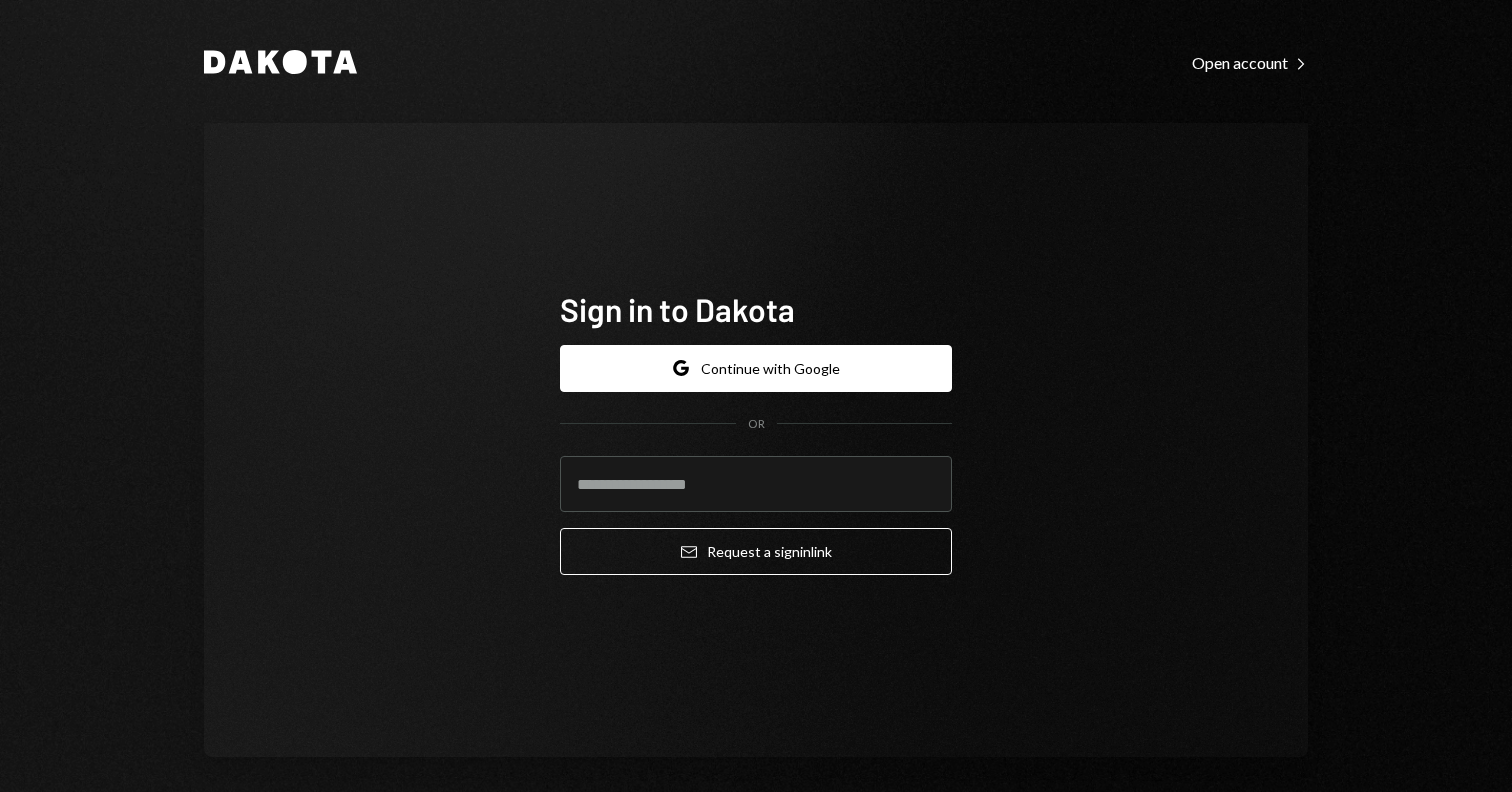 scroll, scrollTop: 0, scrollLeft: 0, axis: both 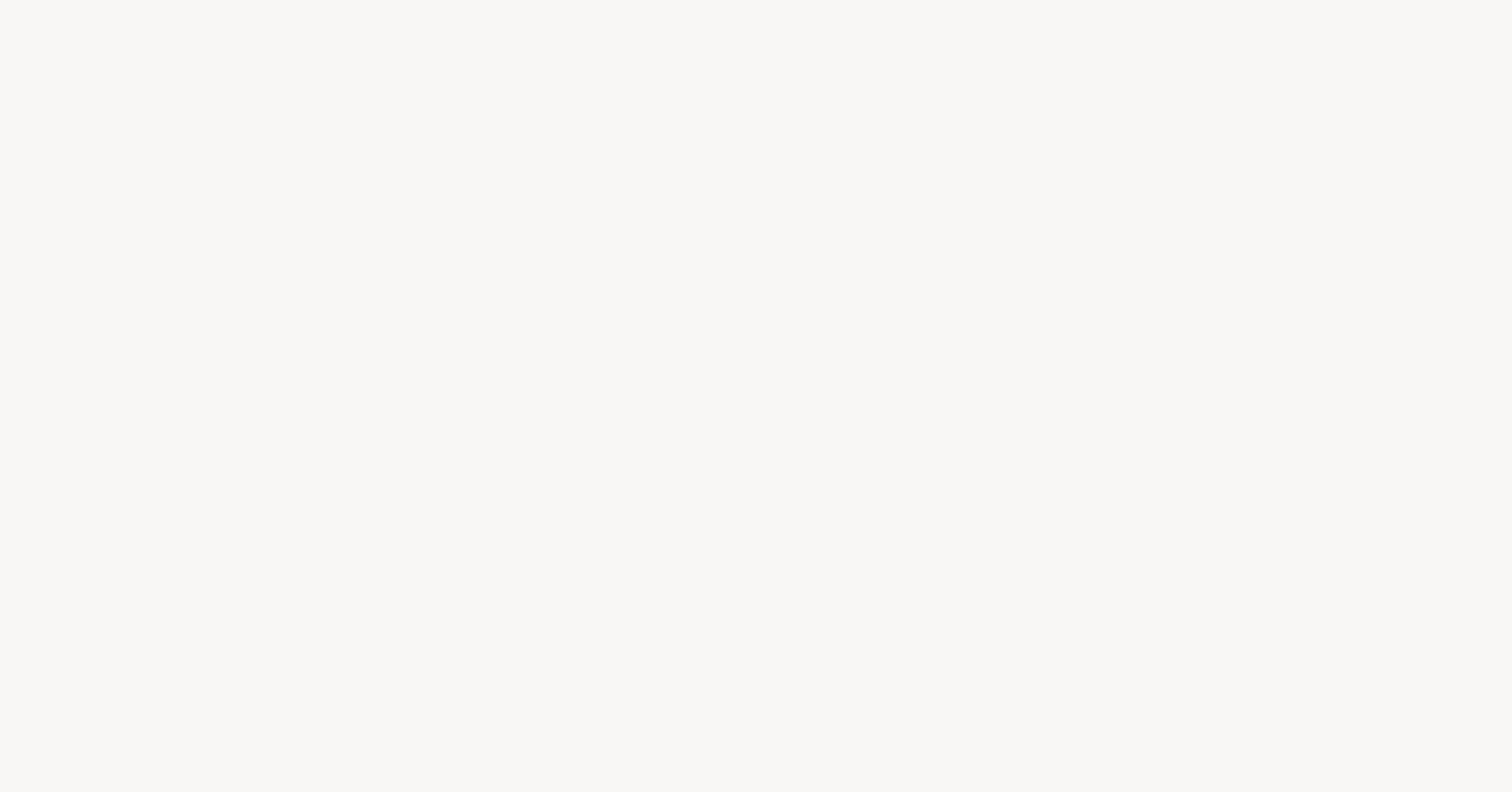 click at bounding box center [756, 396] 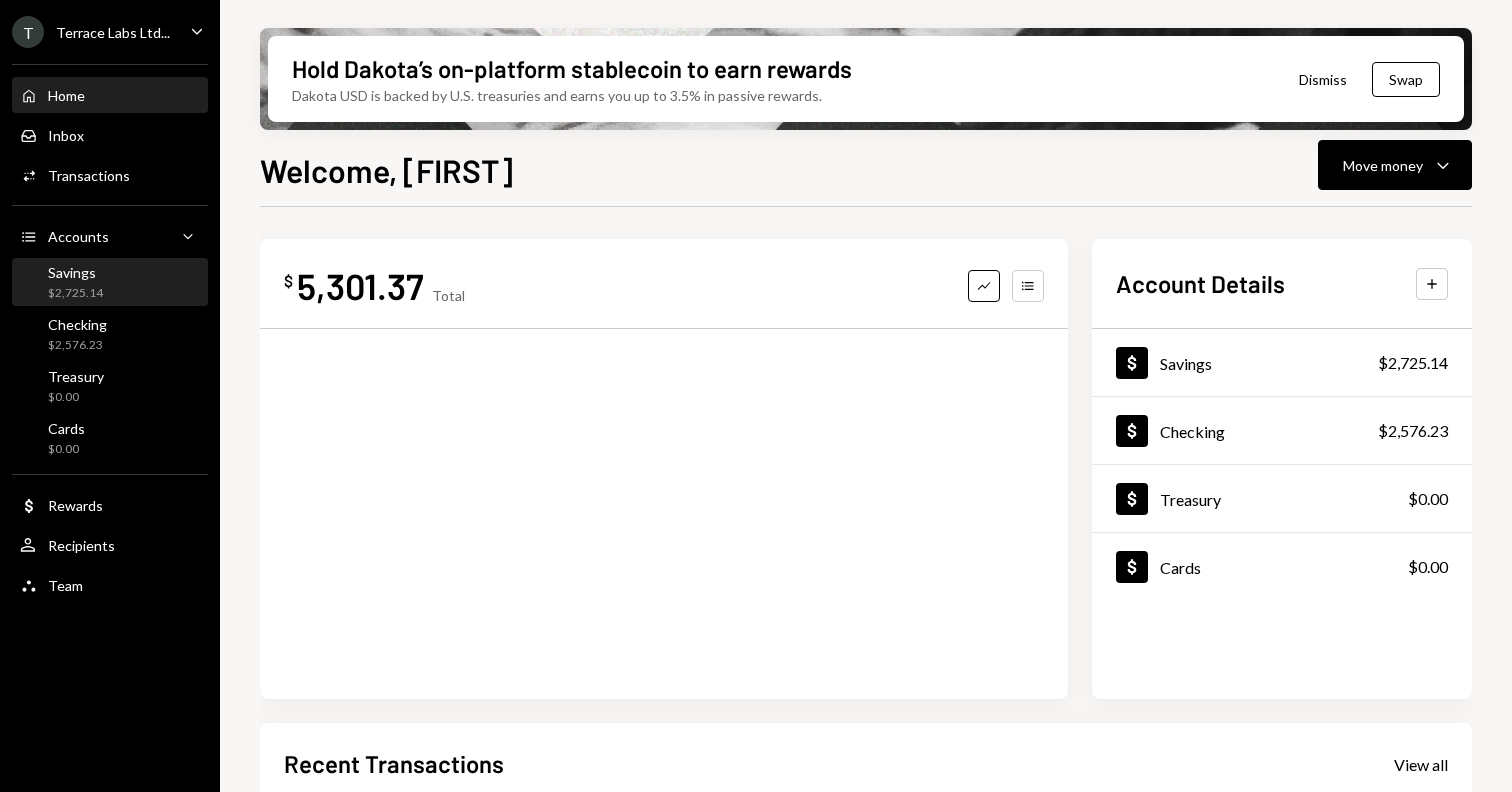 click on "$2,725.14" at bounding box center [75, 293] 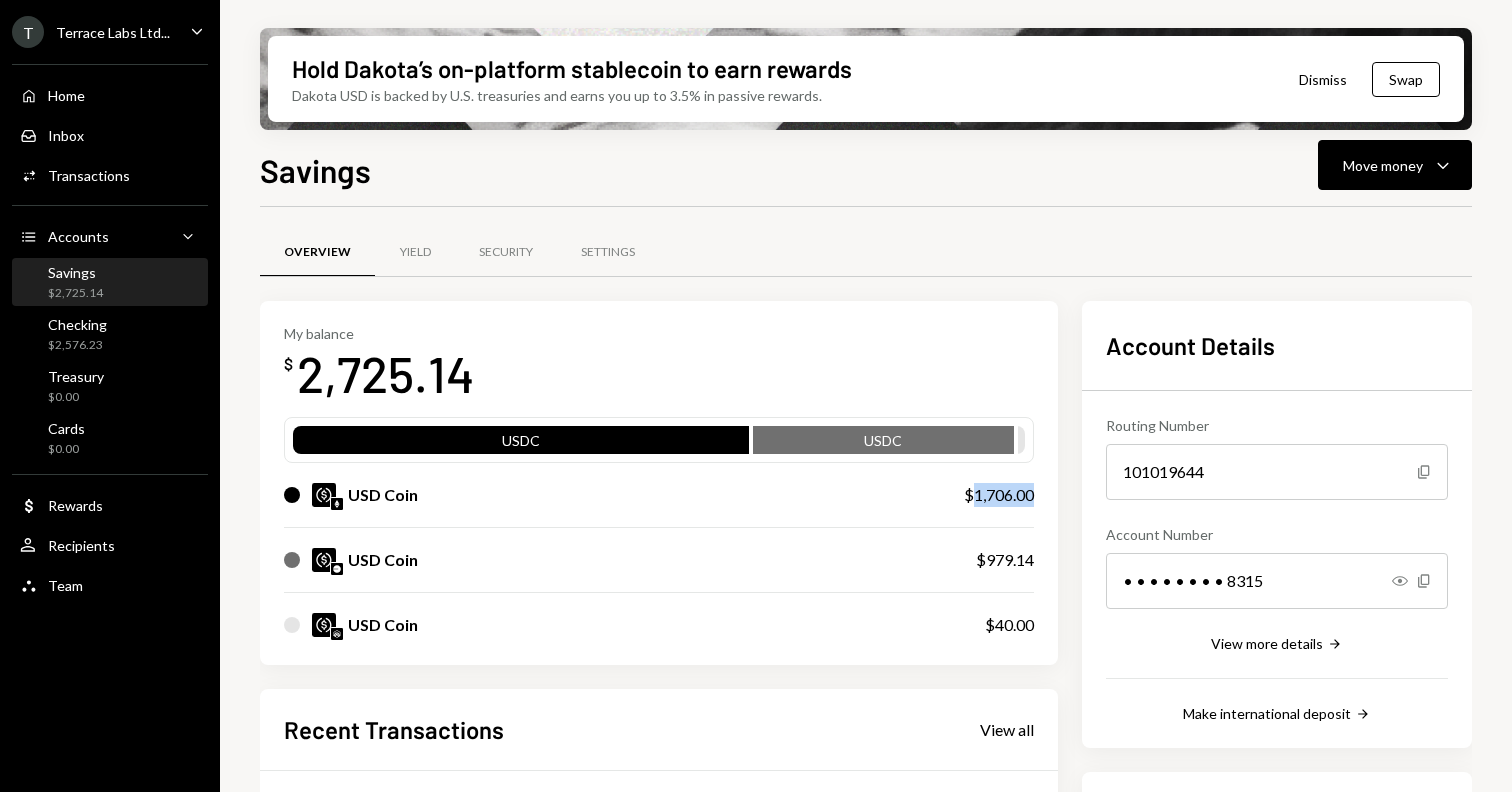 drag, startPoint x: 971, startPoint y: 489, endPoint x: 1044, endPoint y: 489, distance: 73 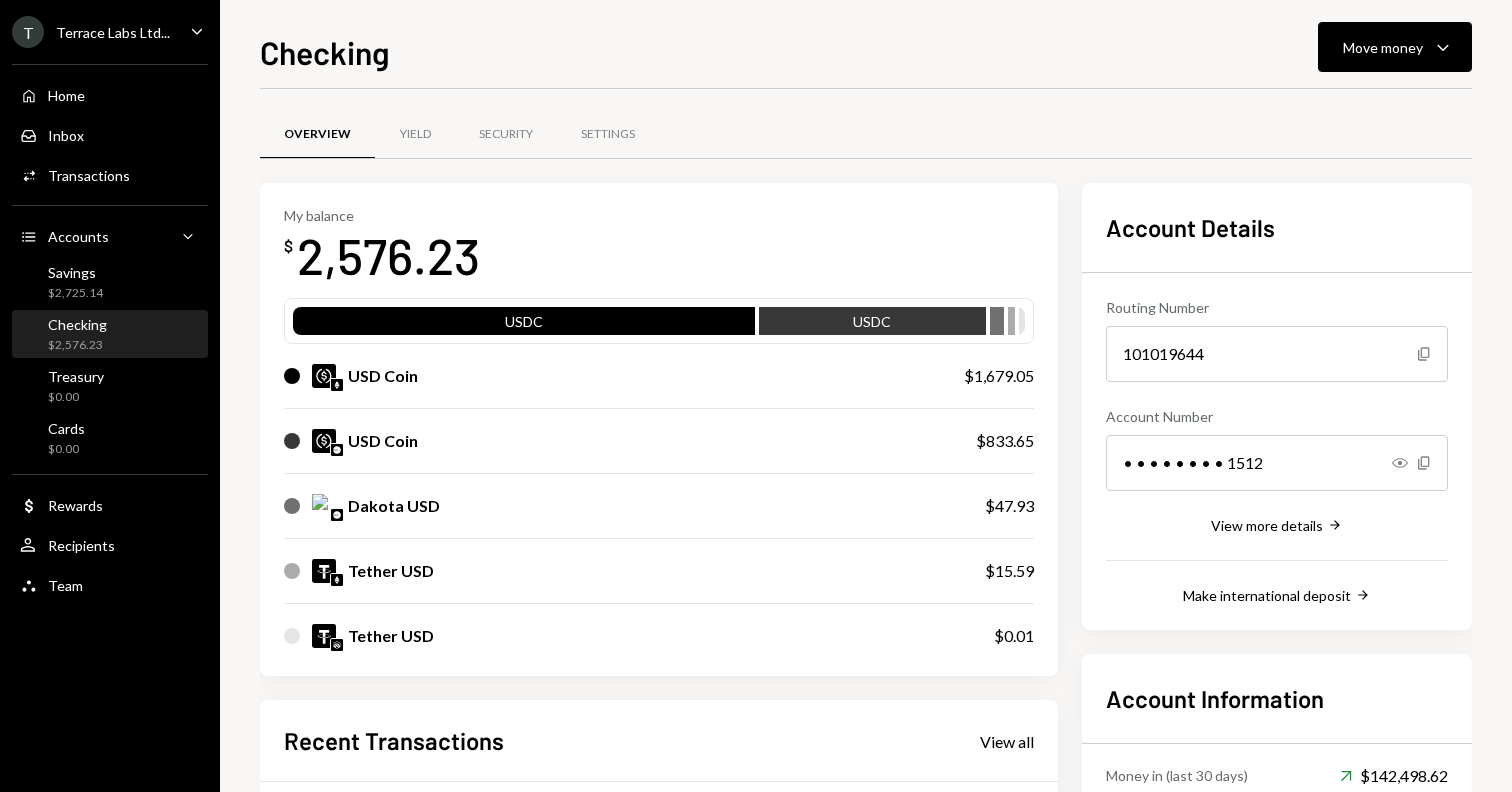 scroll, scrollTop: 0, scrollLeft: 0, axis: both 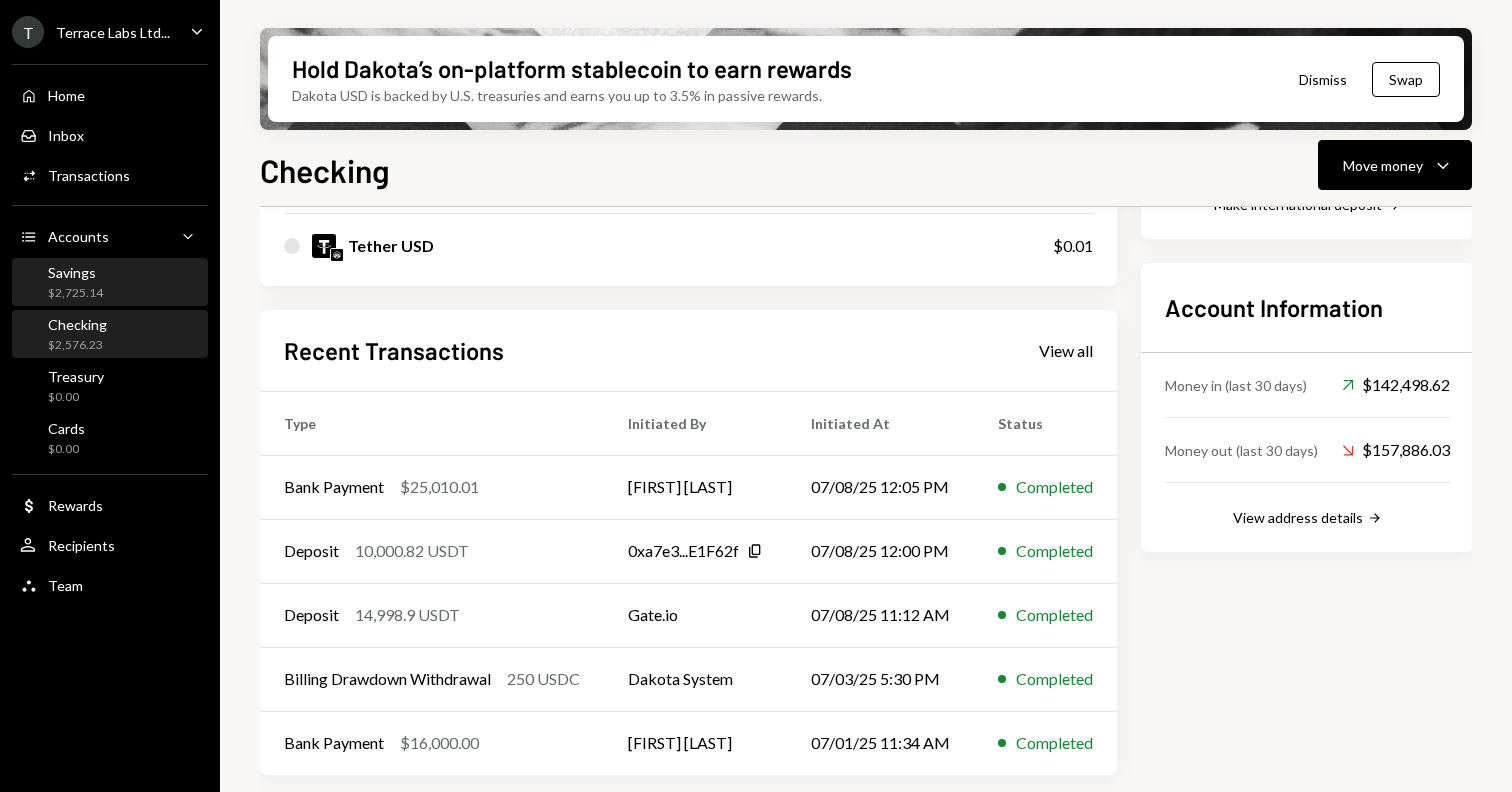 click on "Savings $2,725.14" at bounding box center (110, 283) 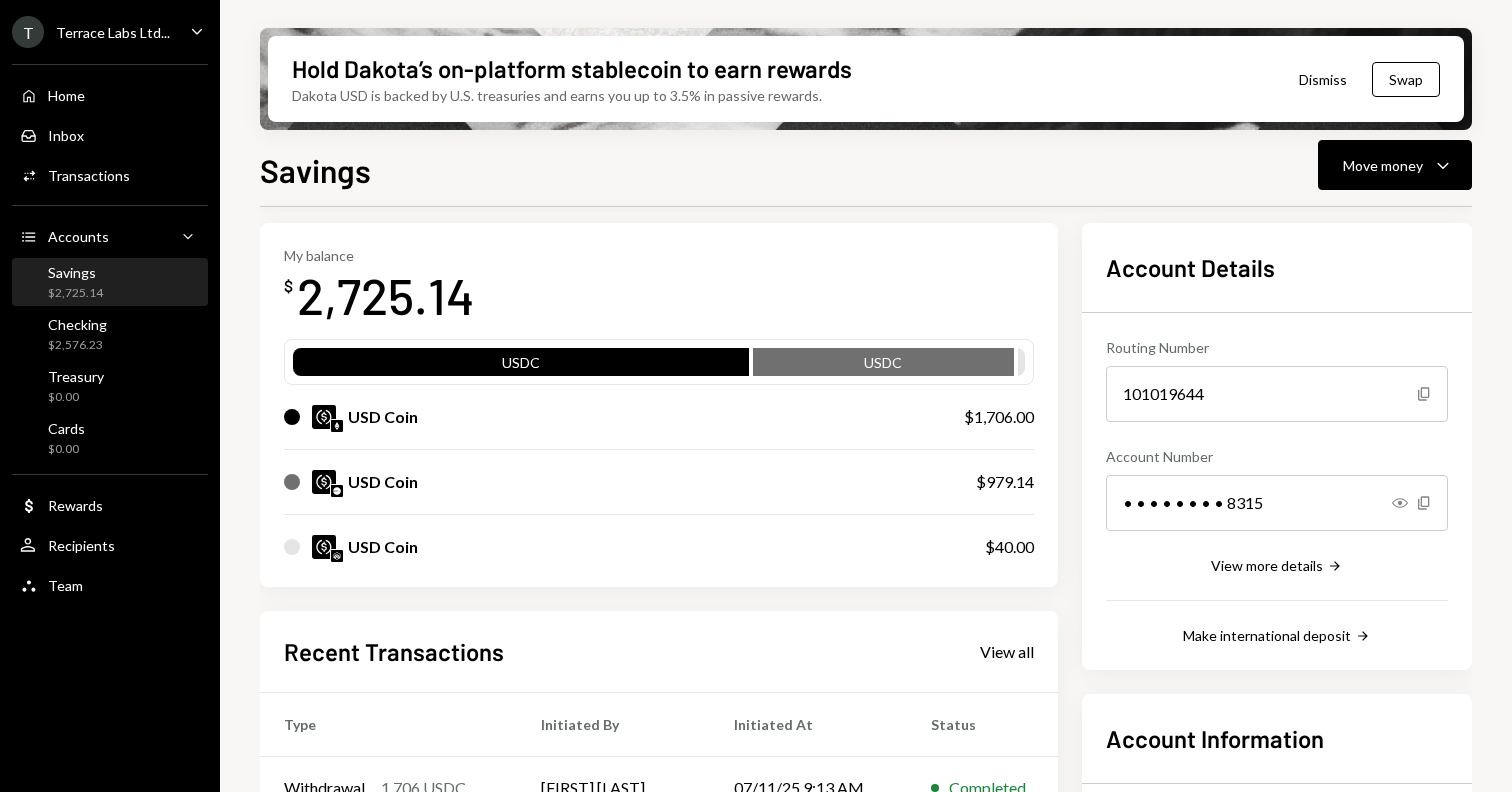 scroll, scrollTop: 0, scrollLeft: 0, axis: both 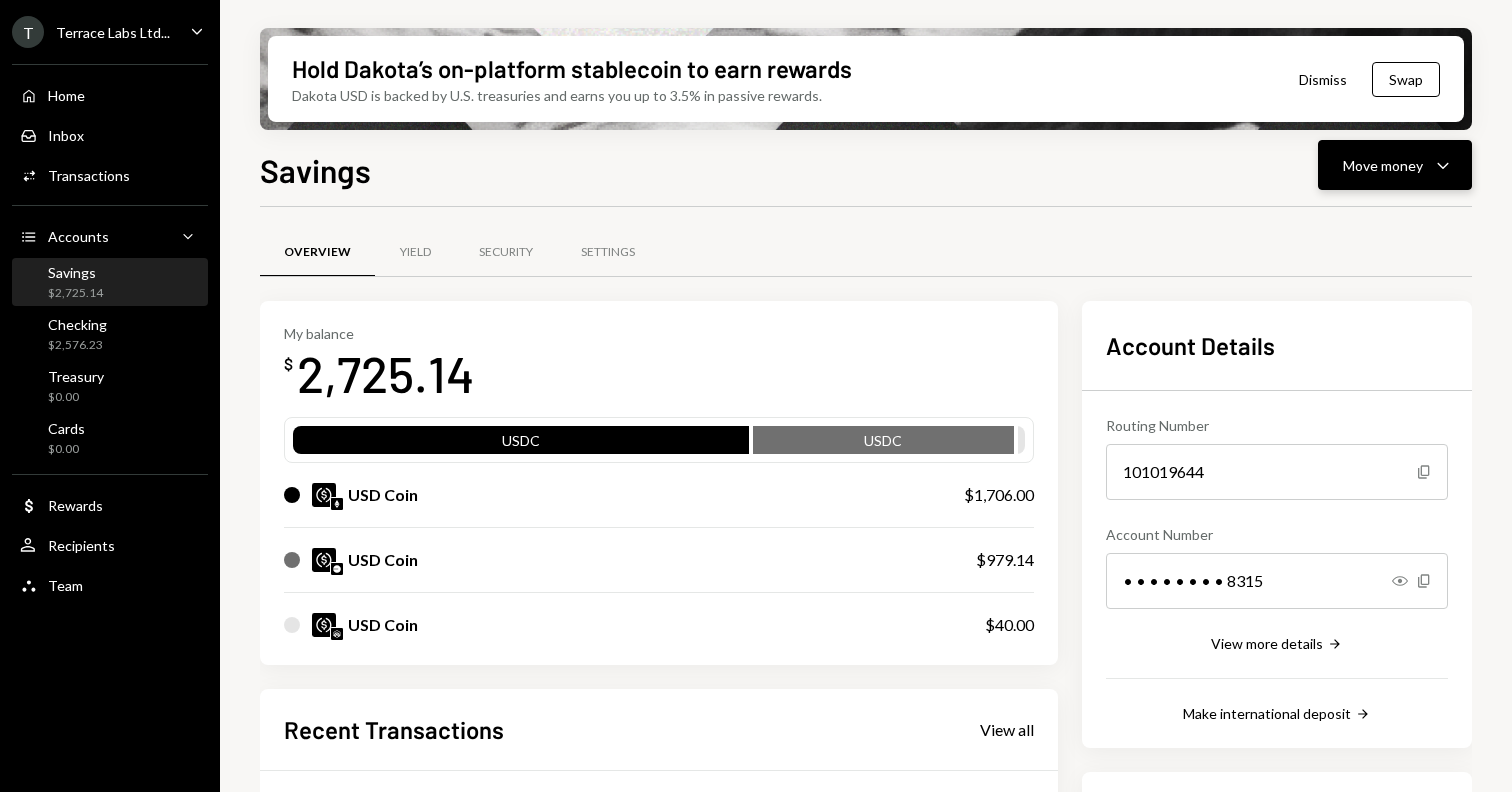 click on "Move money" at bounding box center [1383, 165] 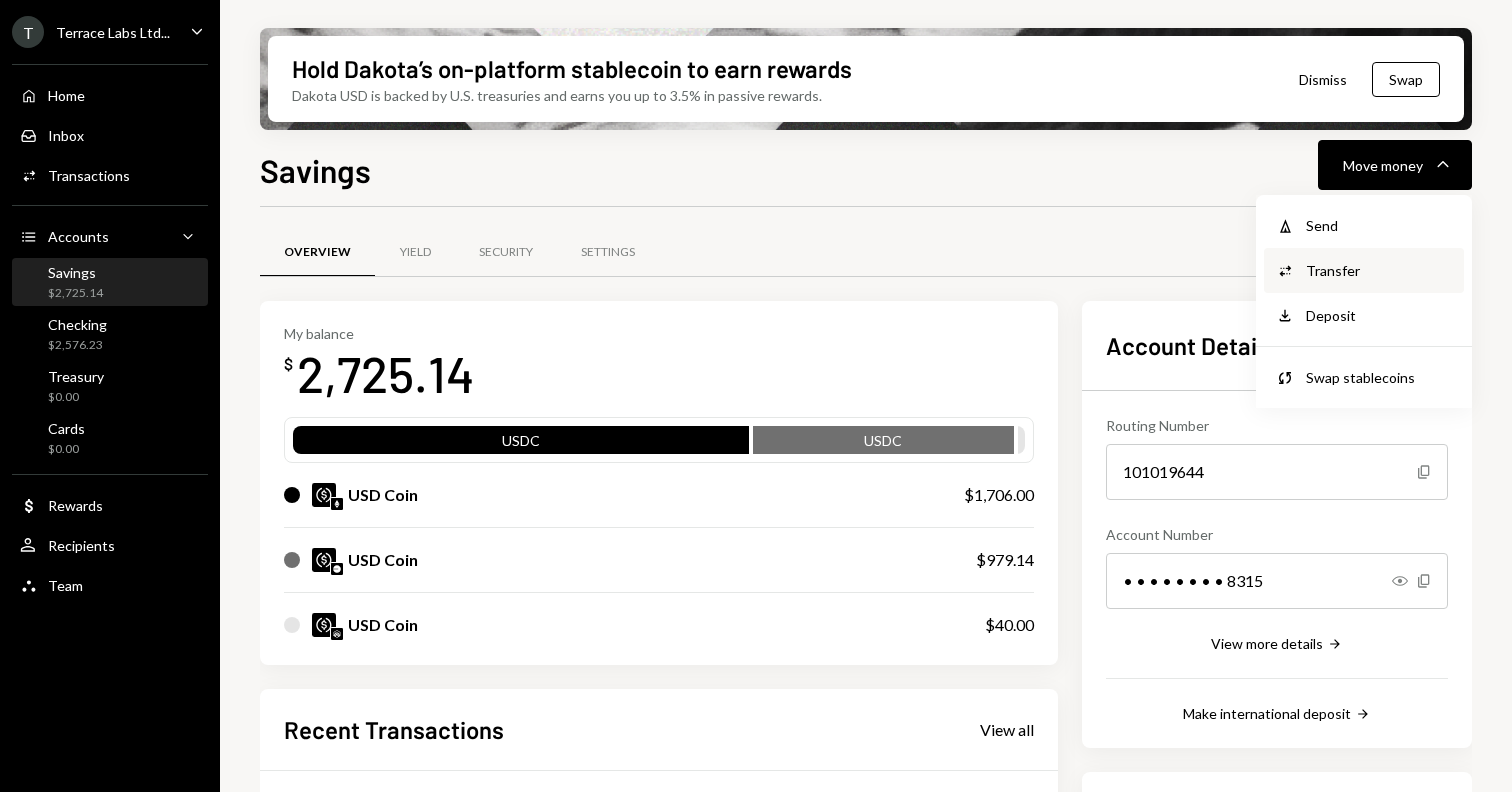 click on "Transfer" at bounding box center (1379, 270) 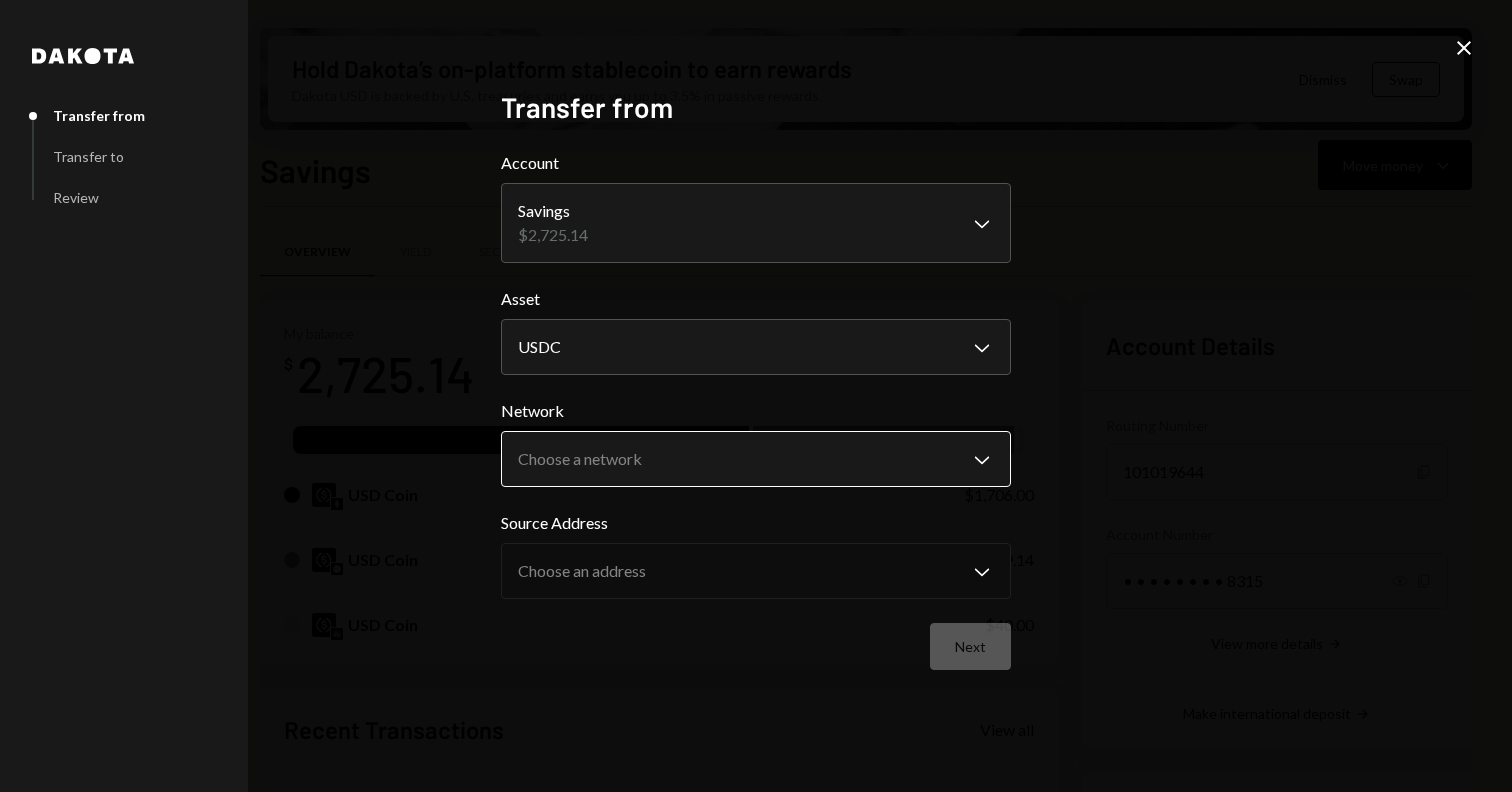 click on "T Terrace Labs Ltd... Caret Down Home Home Inbox Inbox Activities Transactions Accounts Accounts Caret Down Savings $2,725.14 Checking $2,576.23 Treasury $0.00 Cards $0.00 Dollar Rewards User Recipients Team Team Hold Dakota’s on-platform stablecoin to earn rewards Dakota USD is backed by U.S. treasuries and earns you up to 3.5% in passive rewards. Dismiss Swap Savings Move money Caret Down Overview Yield Security Settings My balance $ 2,725.14 USDC USDC USD Coin $1,706.00 USD Coin $979.14 USD Coin $40.00 Recent Transactions View all Type Initiated By Initiated At Status Withdrawal 1,706  USDC Jesse Beller 07/11/25 9:13 AM Completed Bank Payment $12,000.00 Jesse Beller 07/08/25 12:44 PM Completed Deposit 12,000  USDC 0xa7e3...E1F62f Copy 07/08/25 12:43 PM Completed Withdrawal 100  USDC Jesse Beller 07/01/25 1:16 PM Completed Withdrawal 245  USDC Jesse Beller 07/01/25 12:48 PM Completed Account Details Routing Number 101019644 Copy Account Number • • • • • • • •  8315 Show Copy Right Arrow" at bounding box center (756, 396) 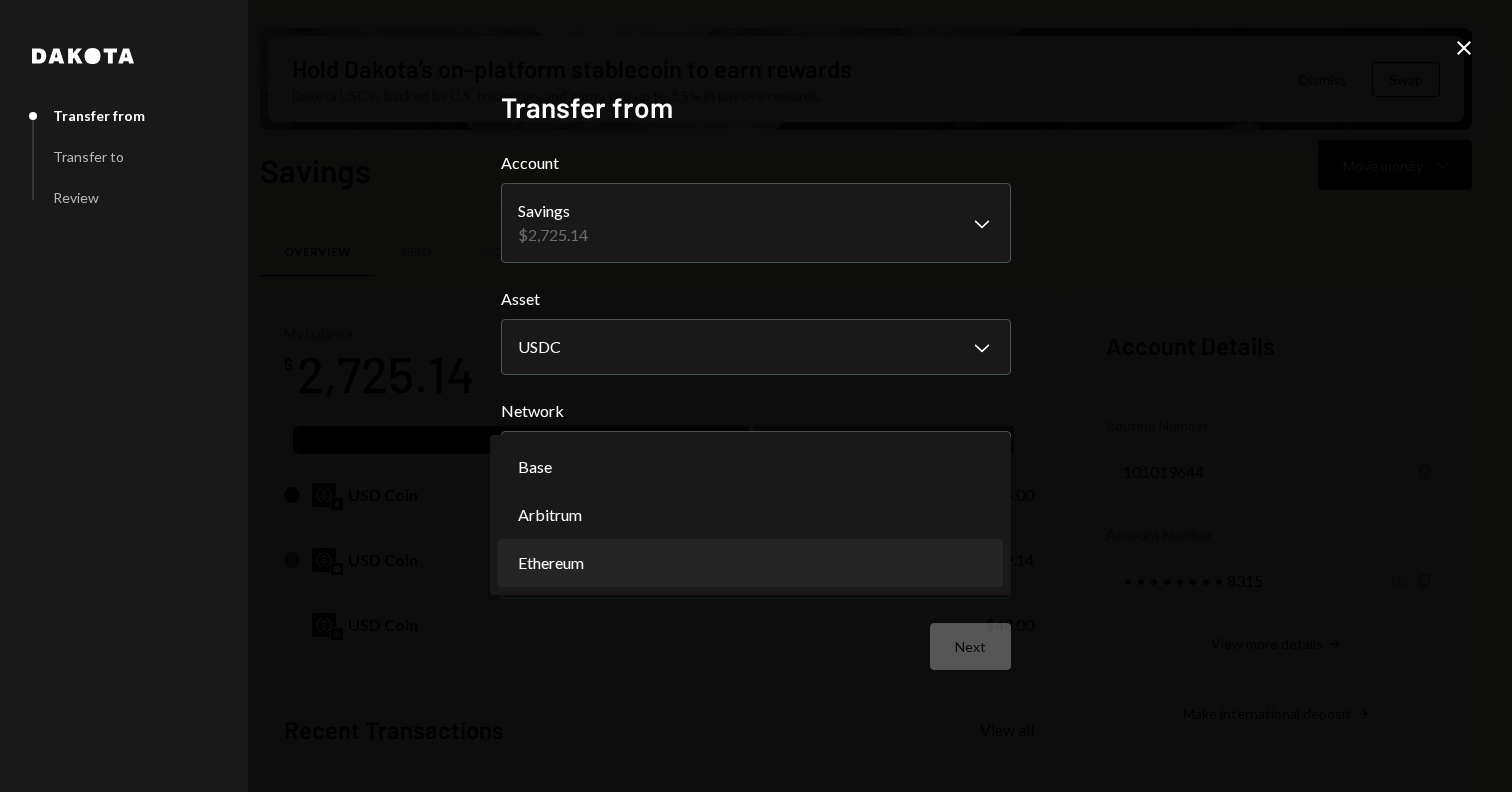select on "**********" 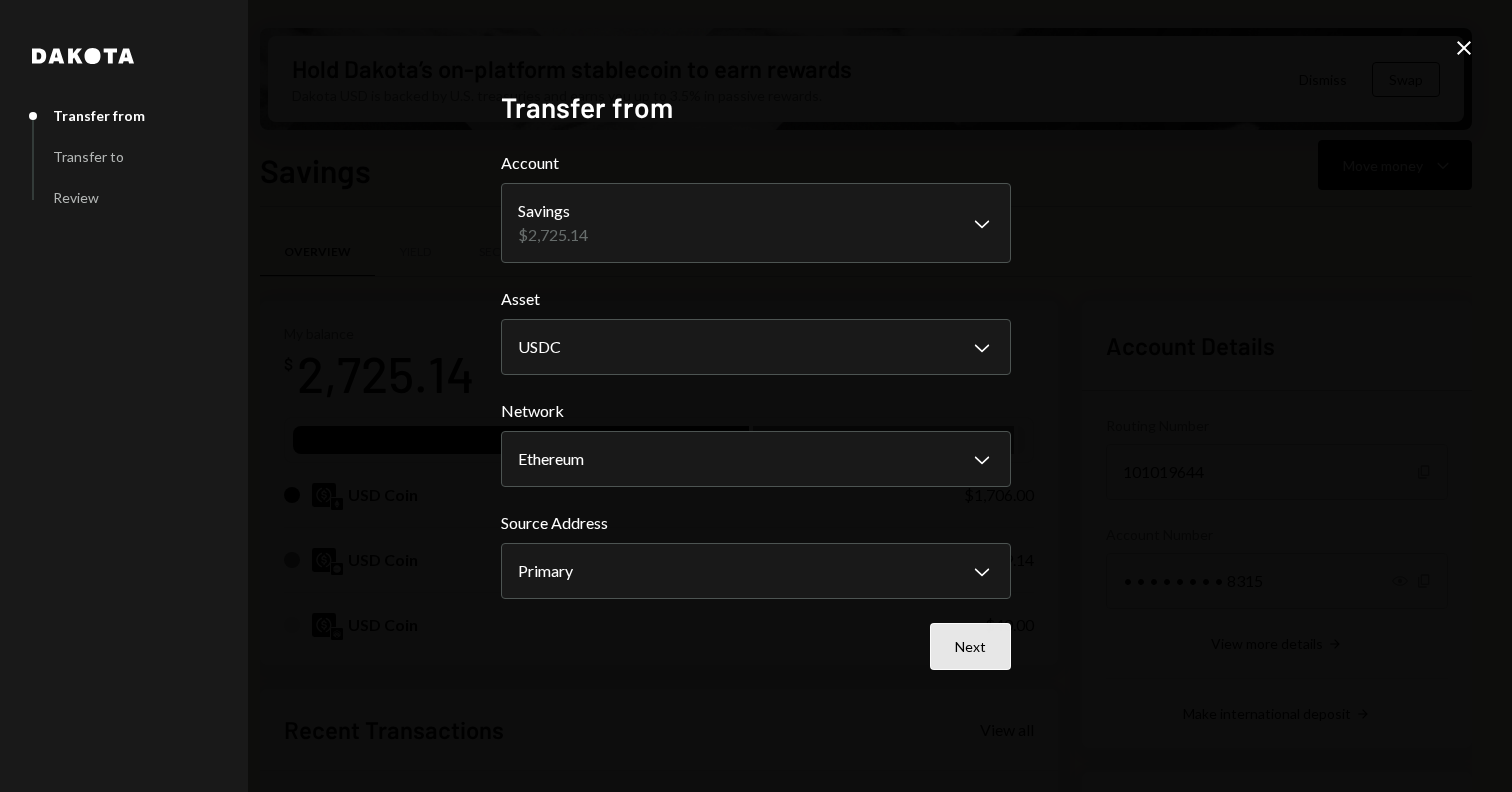 click on "Next" at bounding box center (970, 646) 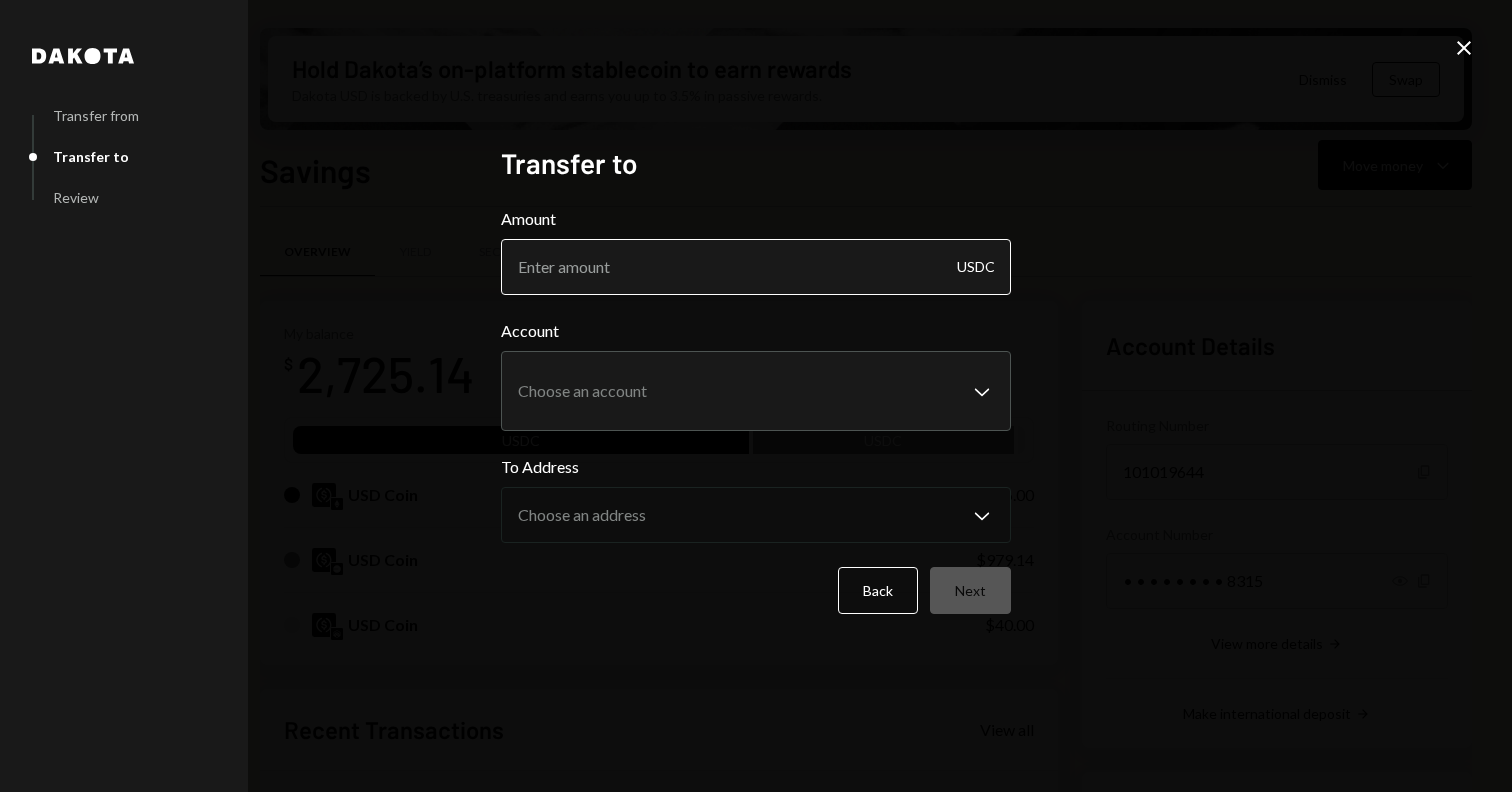 click on "Amount" at bounding box center (756, 267) 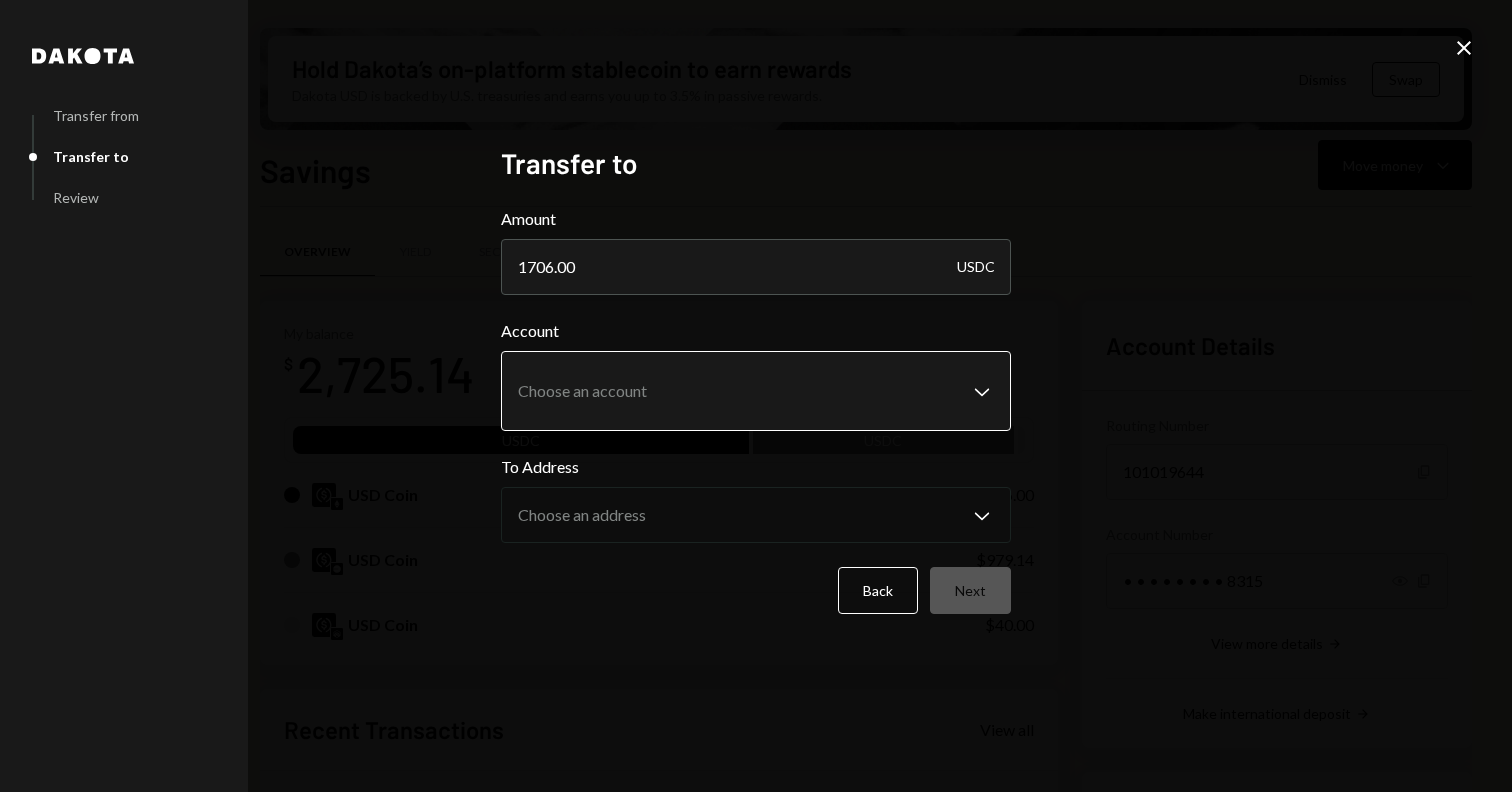 type on "1706.00" 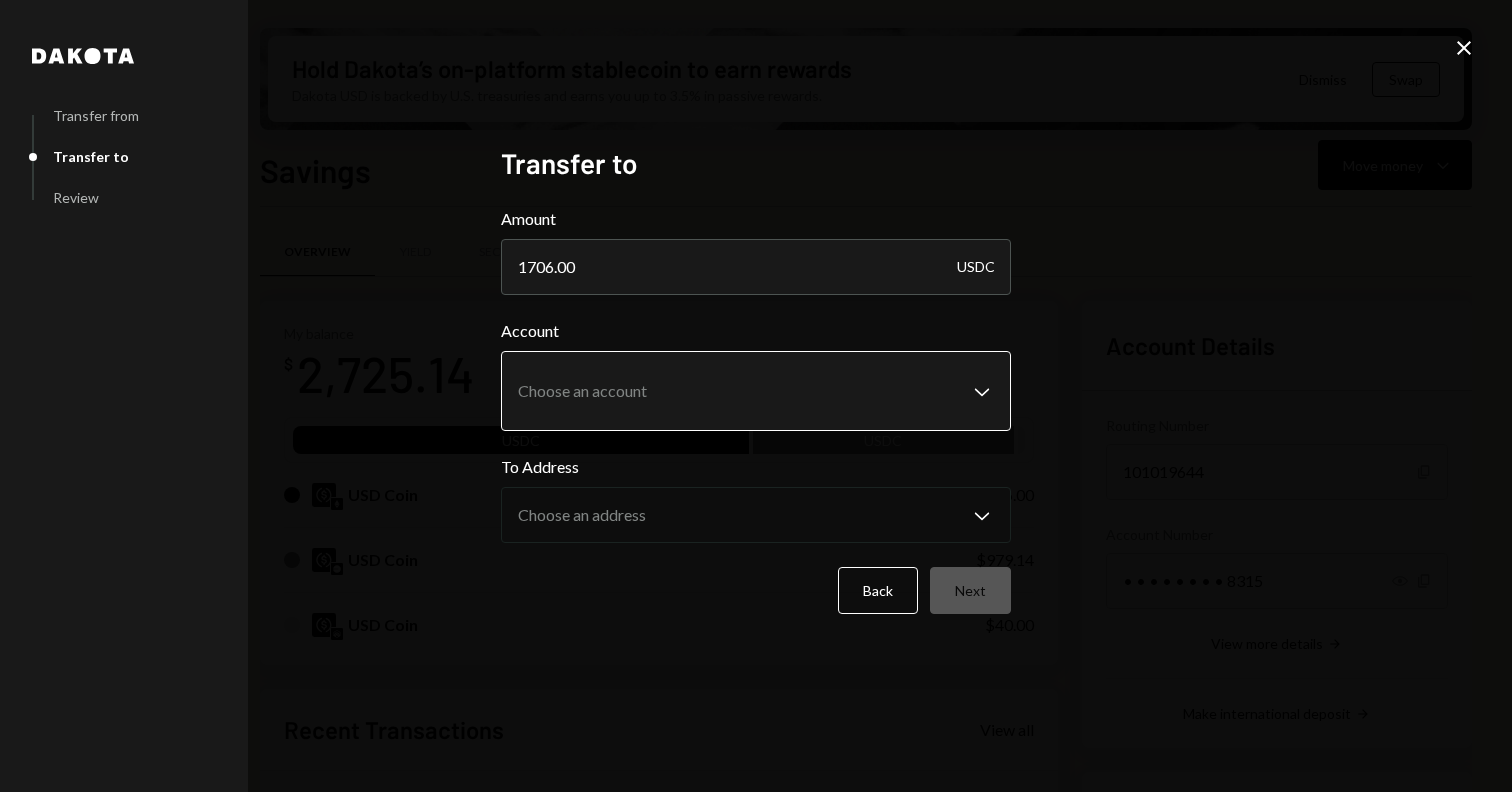 click on "T Terrace Labs Ltd... Caret Down Home Home Inbox Inbox Activities Transactions Accounts Accounts Caret Down Savings $2,725.14 Checking $2,576.23 Treasury $0.00 Cards $0.00 Dollar Rewards User Recipients Team Team Hold Dakota’s on-platform stablecoin to earn rewards Dakota USD is backed by U.S. treasuries and earns you up to 3.5% in passive rewards. Dismiss Swap Savings Move money Caret Down Overview Yield Security Settings My balance $ 2,725.14 USDC USDC USD Coin $1,706.00 USD Coin $979.14 USD Coin $40.00 Recent Transactions View all Type Initiated By Initiated At Status Withdrawal 1,706  USDC Jesse Beller 07/11/25 9:13 AM Completed Bank Payment $12,000.00 Jesse Beller 07/08/25 12:44 PM Completed Deposit 12,000  USDC 0xa7e3...E1F62f Copy 07/08/25 12:43 PM Completed Withdrawal 100  USDC Jesse Beller 07/01/25 1:16 PM Completed Withdrawal 245  USDC Jesse Beller 07/01/25 12:48 PM Completed Account Details Routing Number 101019644 Copy Account Number • • • • • • • •  8315 Show Copy Right Arrow" at bounding box center (756, 396) 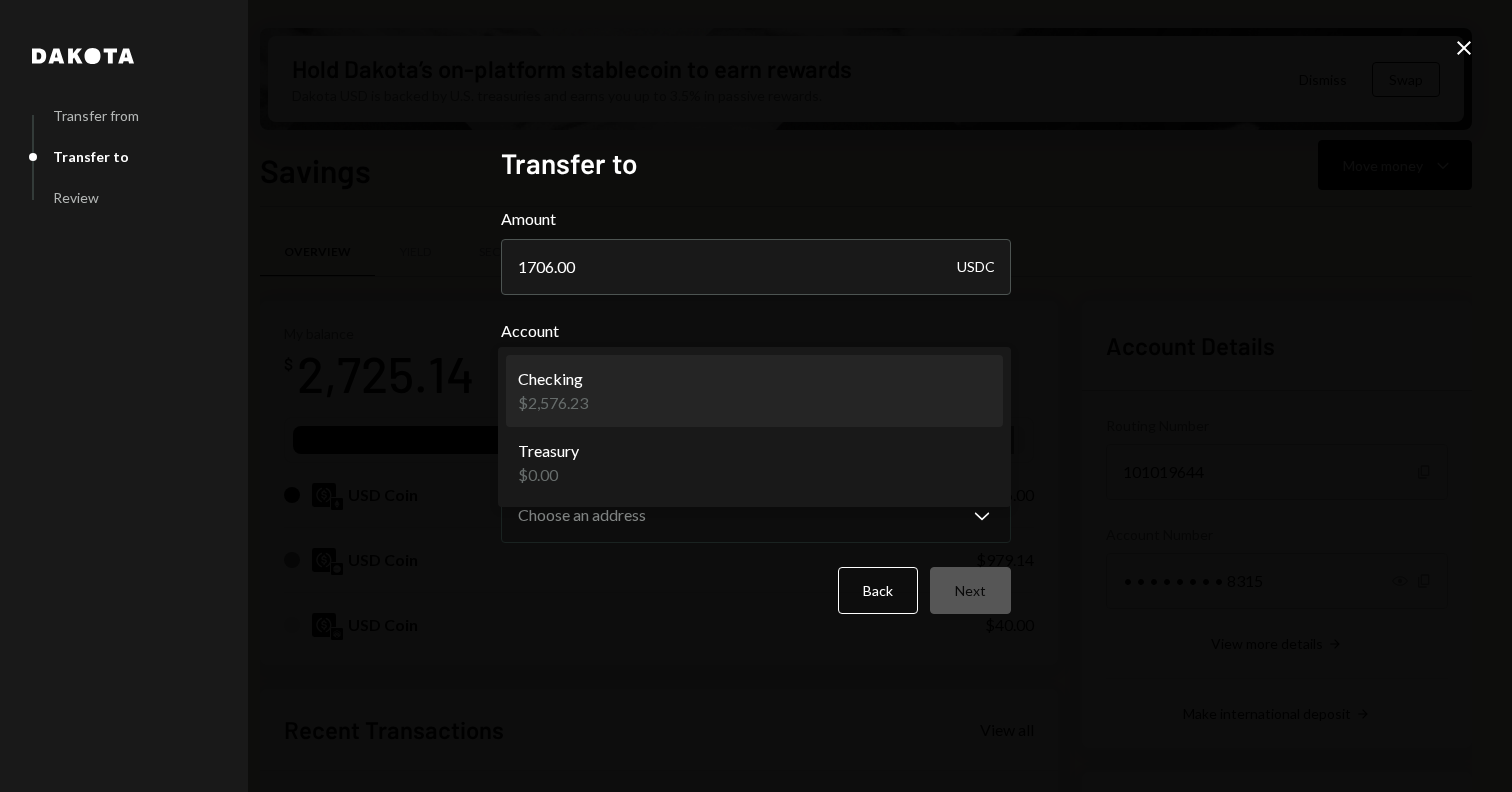 select on "**********" 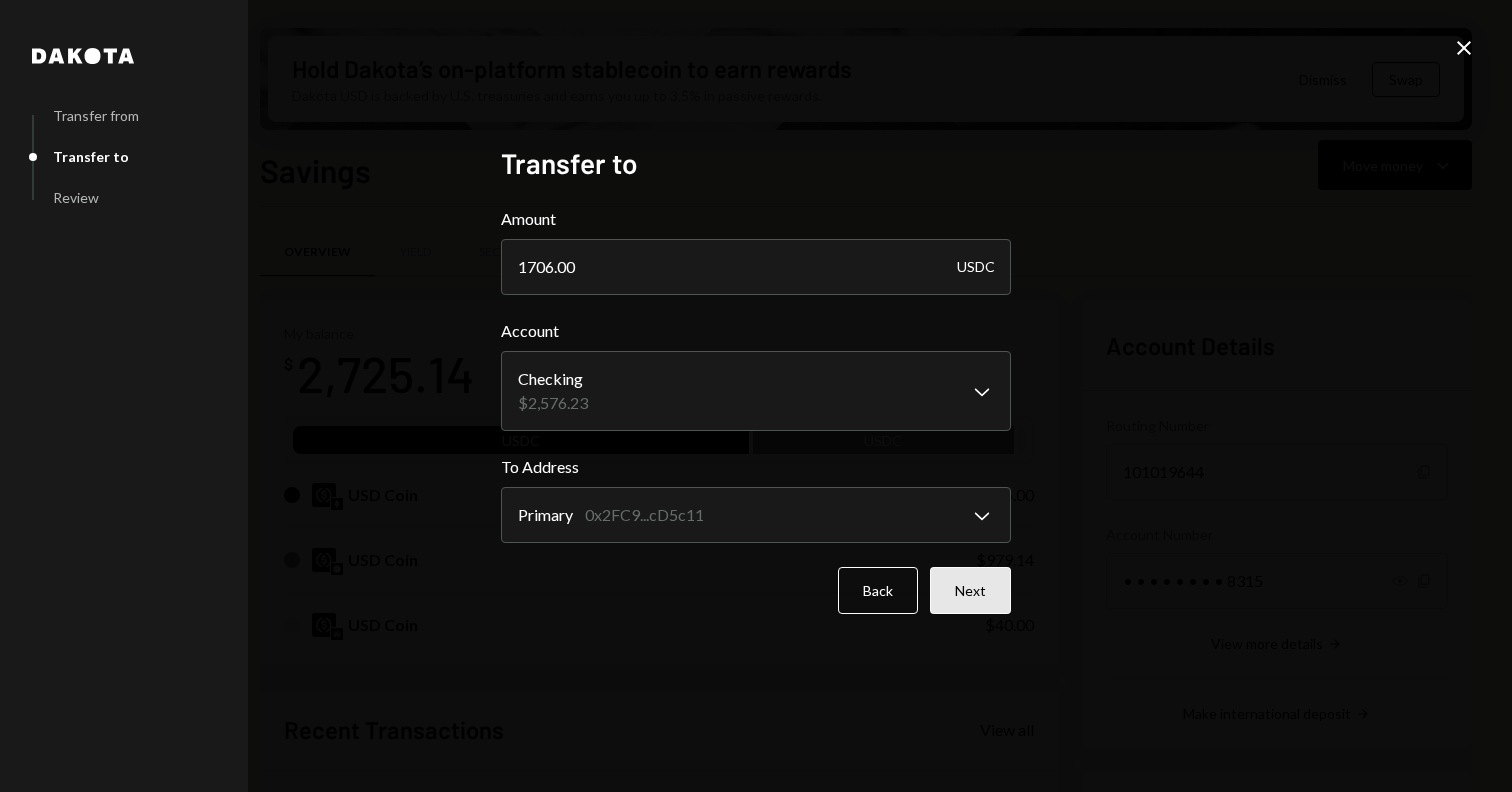click on "Next" at bounding box center [970, 590] 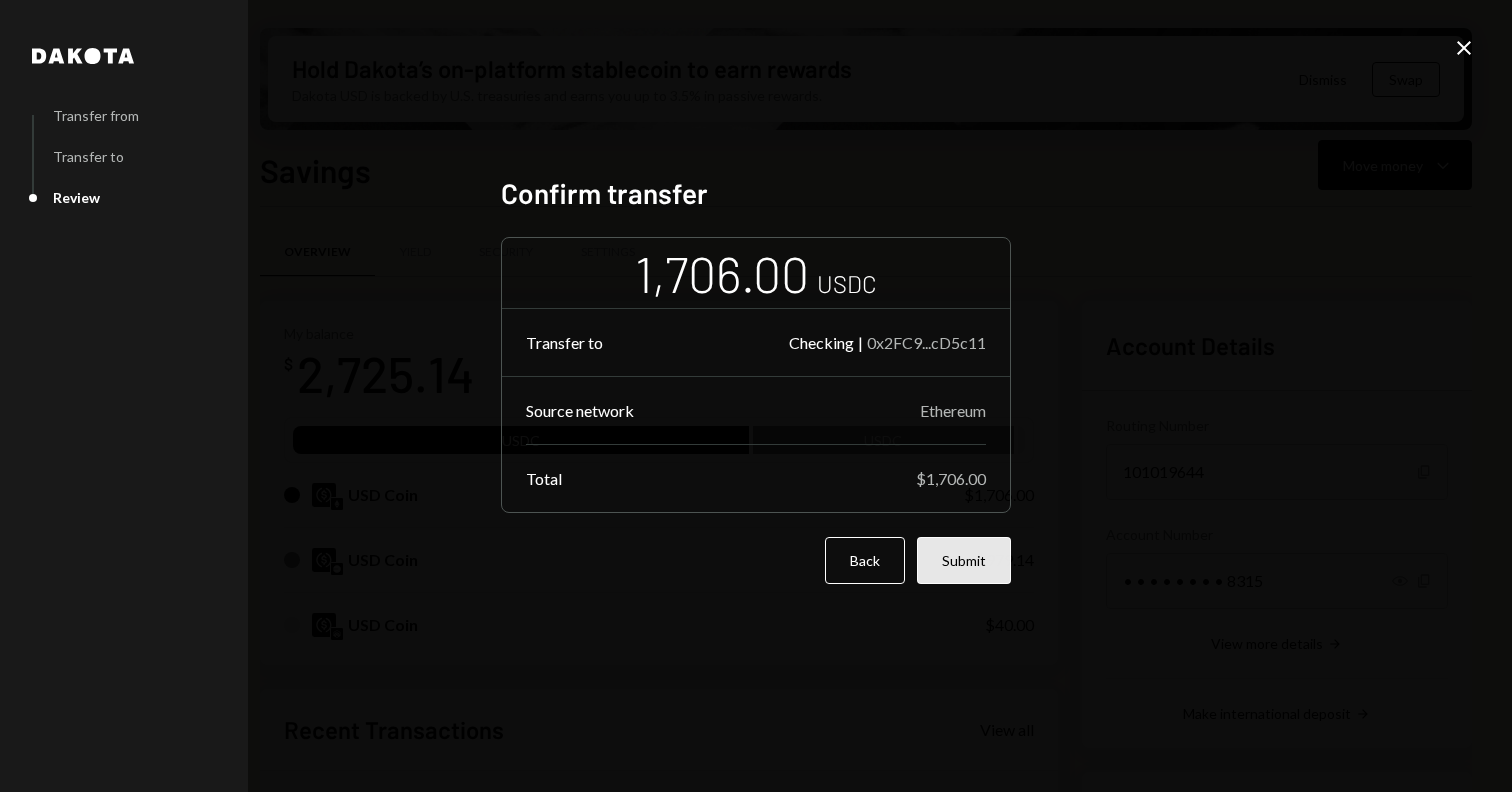 click on "Submit" at bounding box center (964, 560) 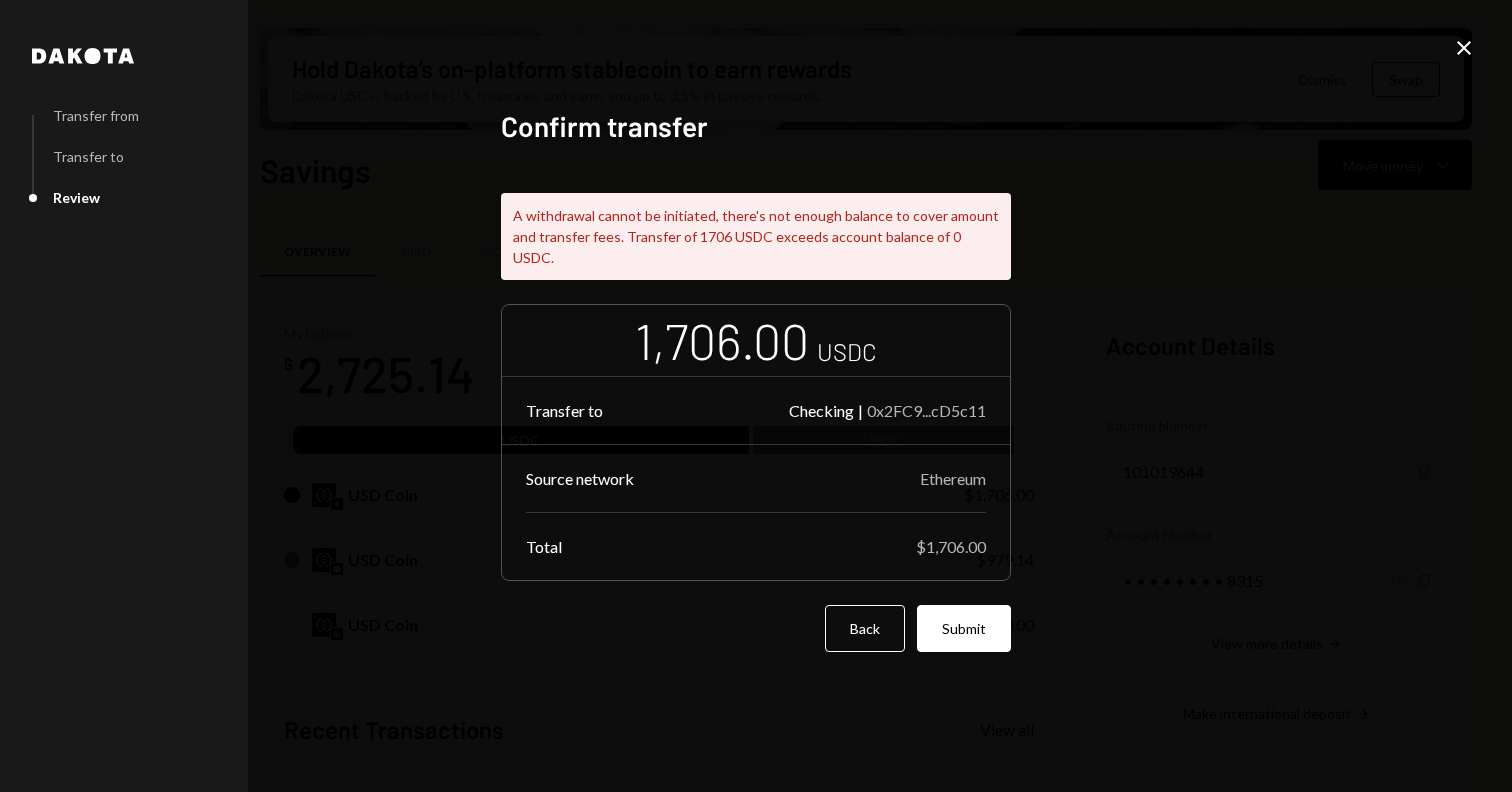 click 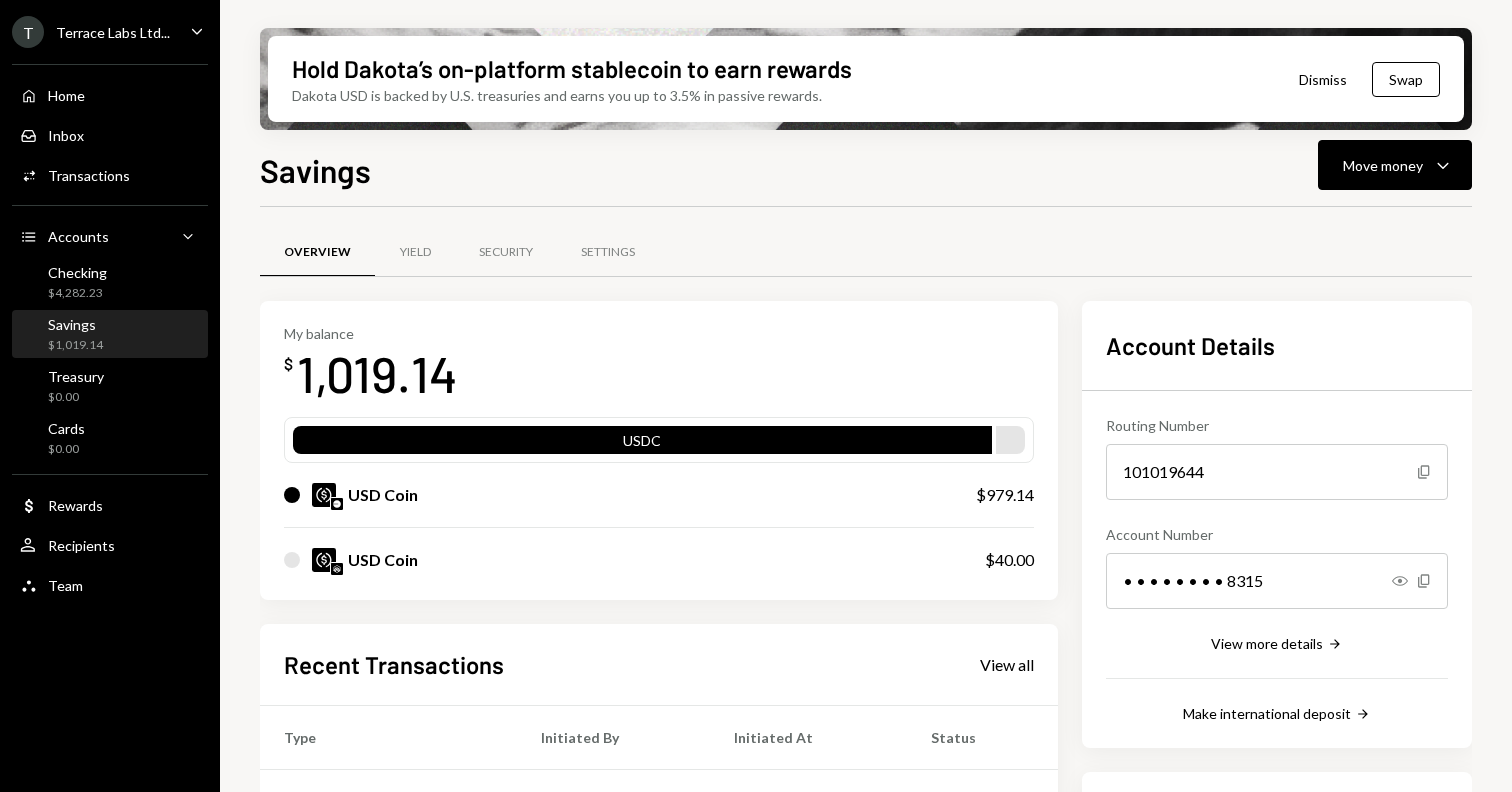 scroll, scrollTop: 0, scrollLeft: 0, axis: both 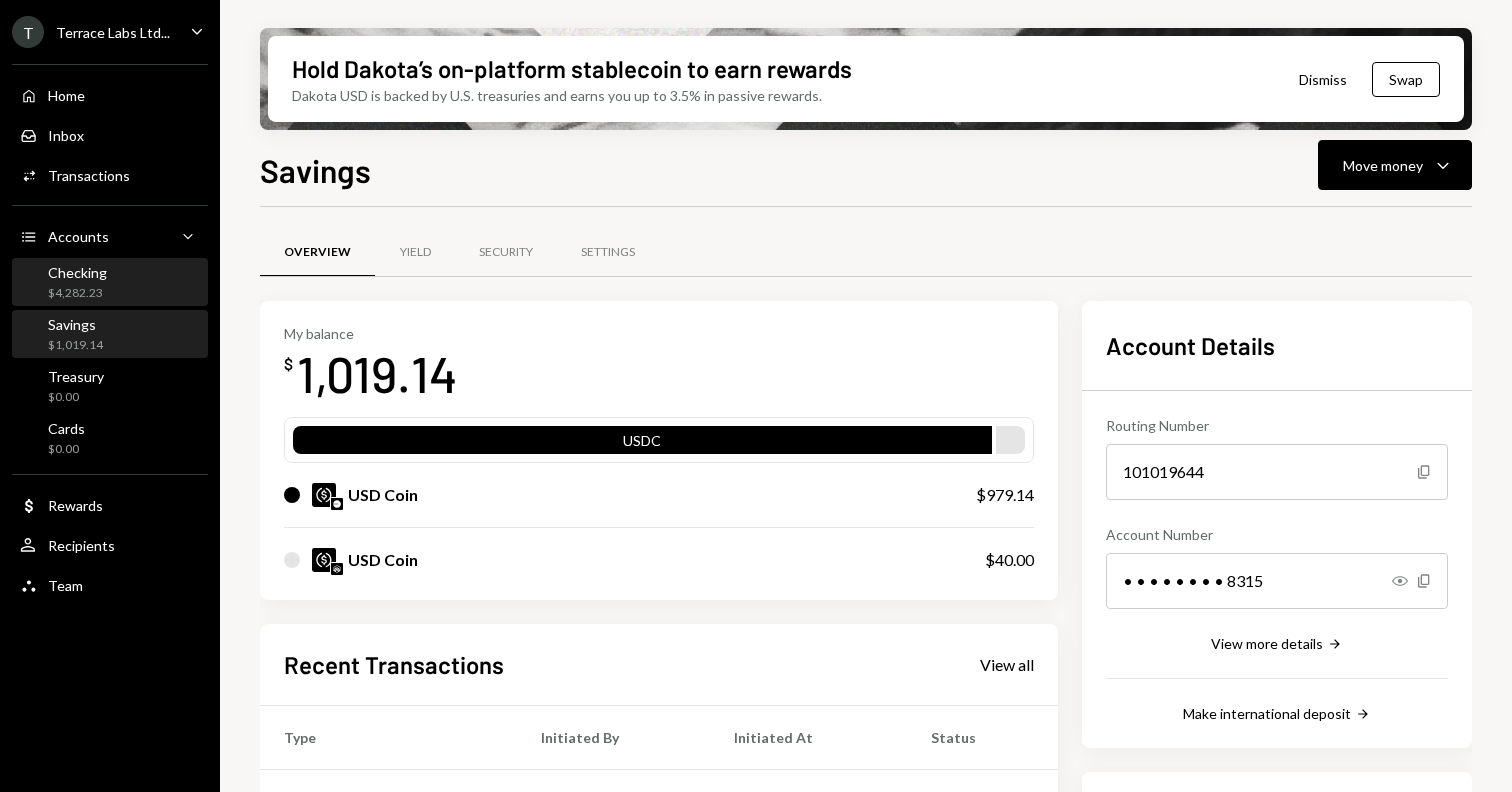click on "Checking $4,282.23" at bounding box center [110, 283] 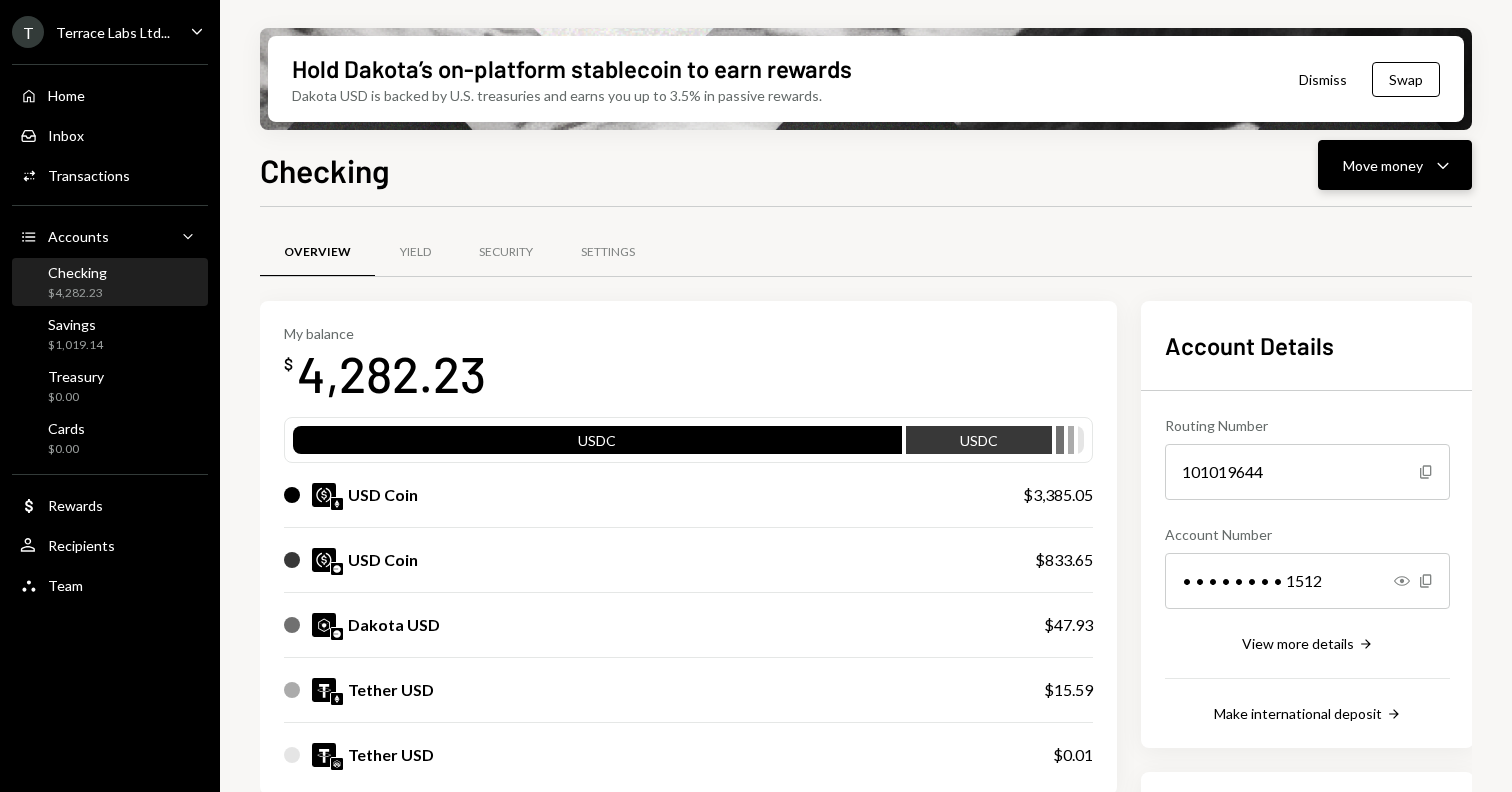 click on "Move money" at bounding box center [1383, 165] 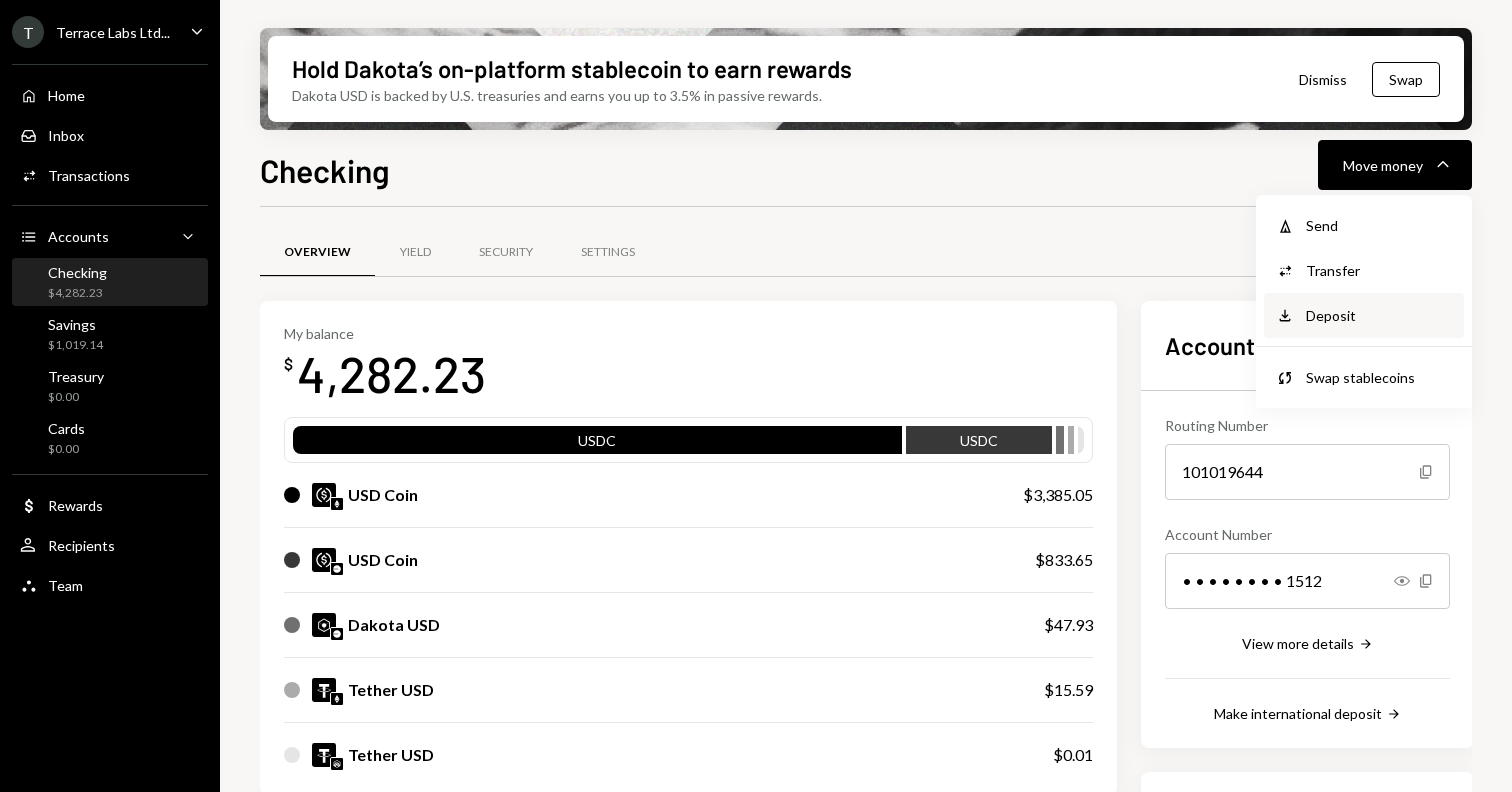 click on "Deposit" at bounding box center [1379, 315] 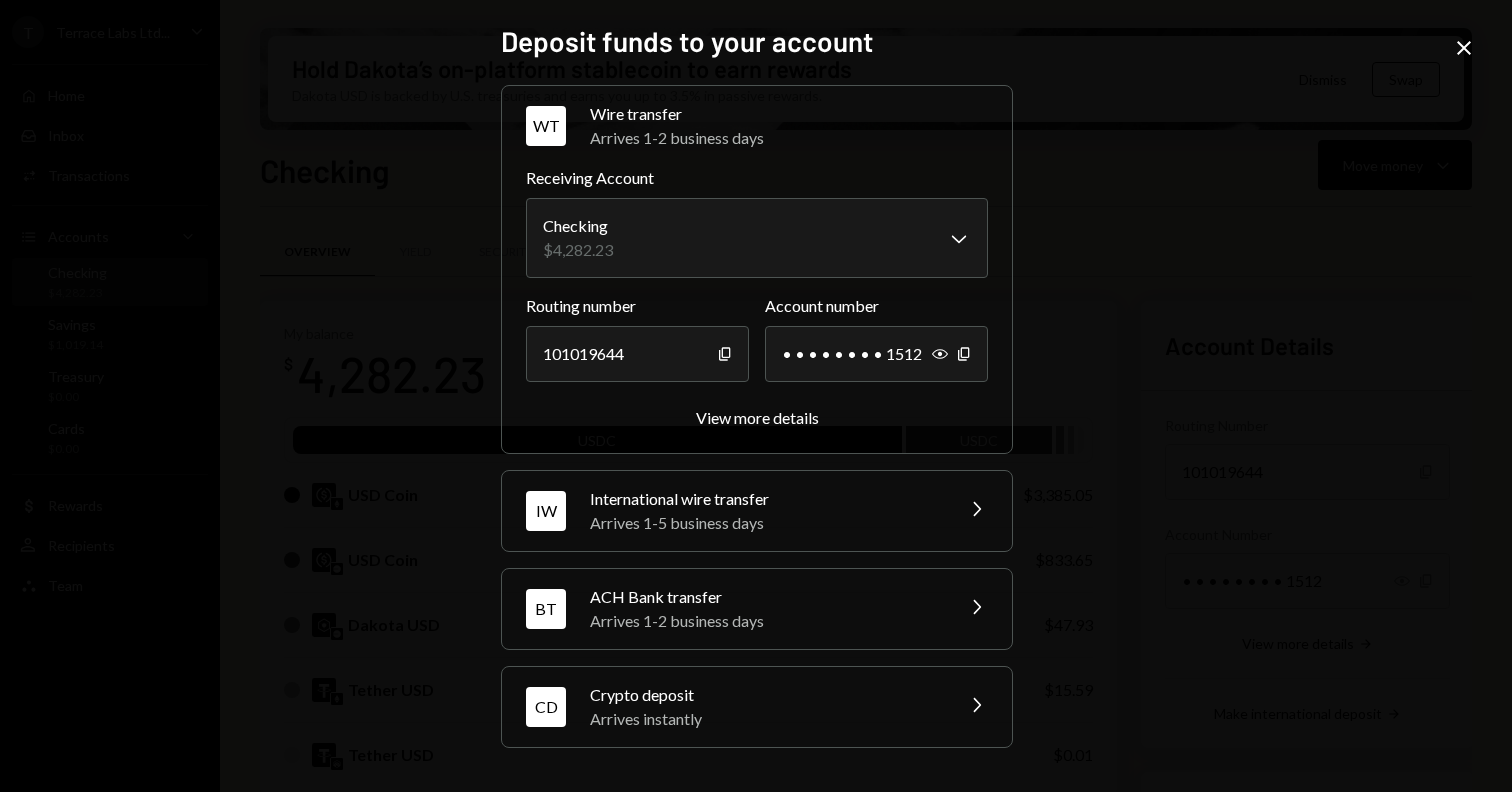 click on "CD Crypto deposit Arrives instantly Chevron Right" at bounding box center (757, 707) 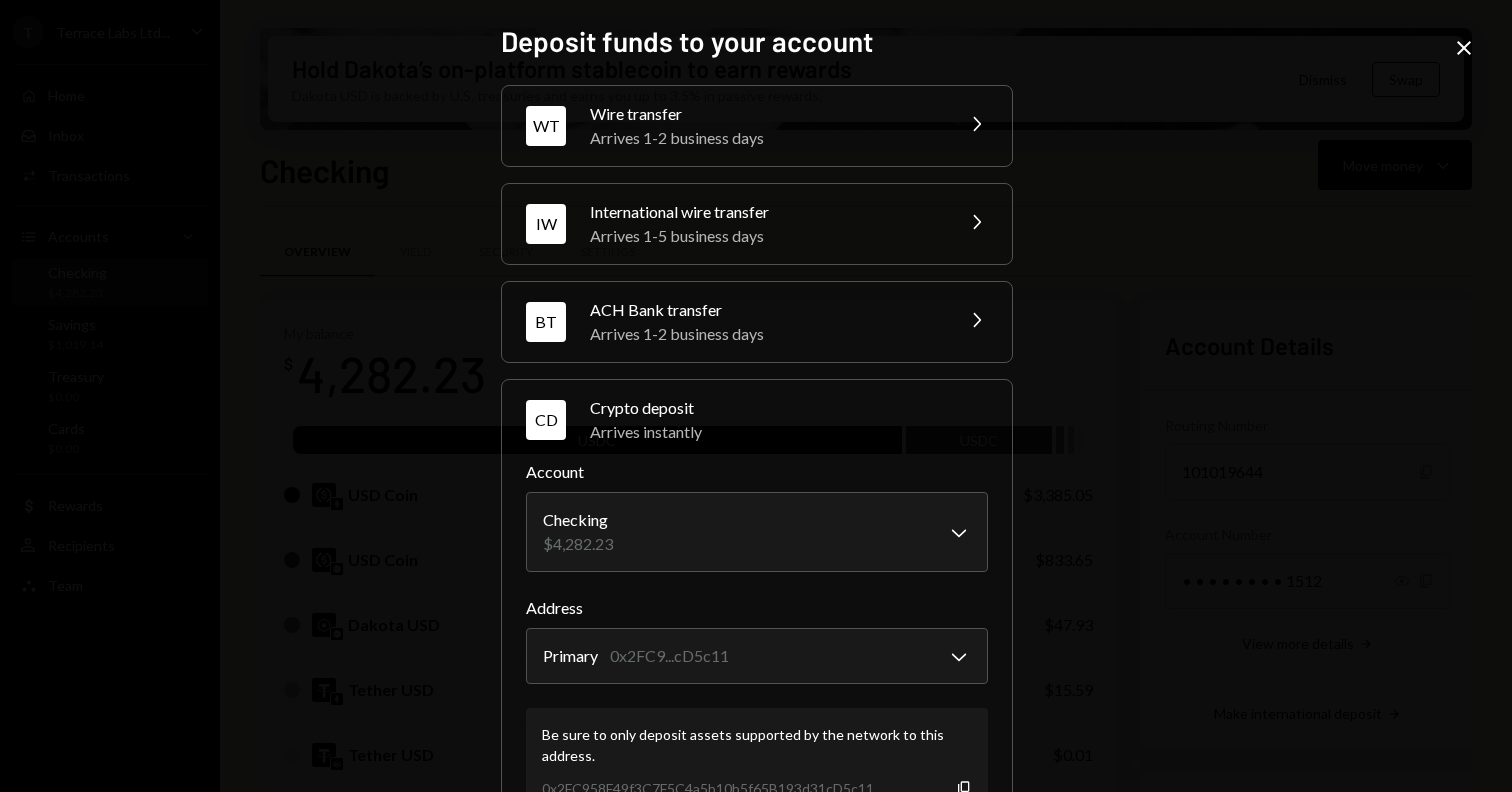 scroll, scrollTop: 115, scrollLeft: 0, axis: vertical 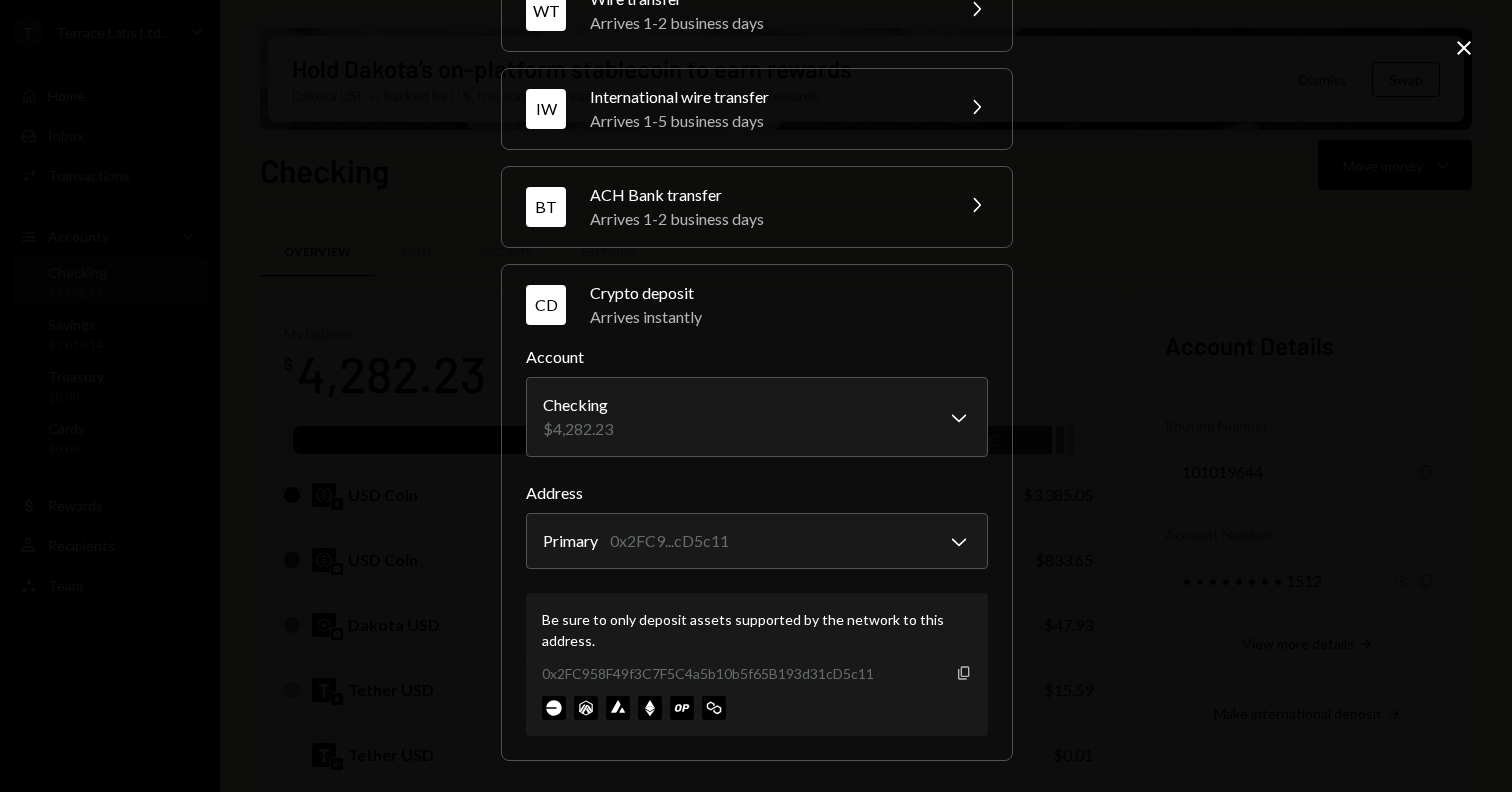 click on "Copy" 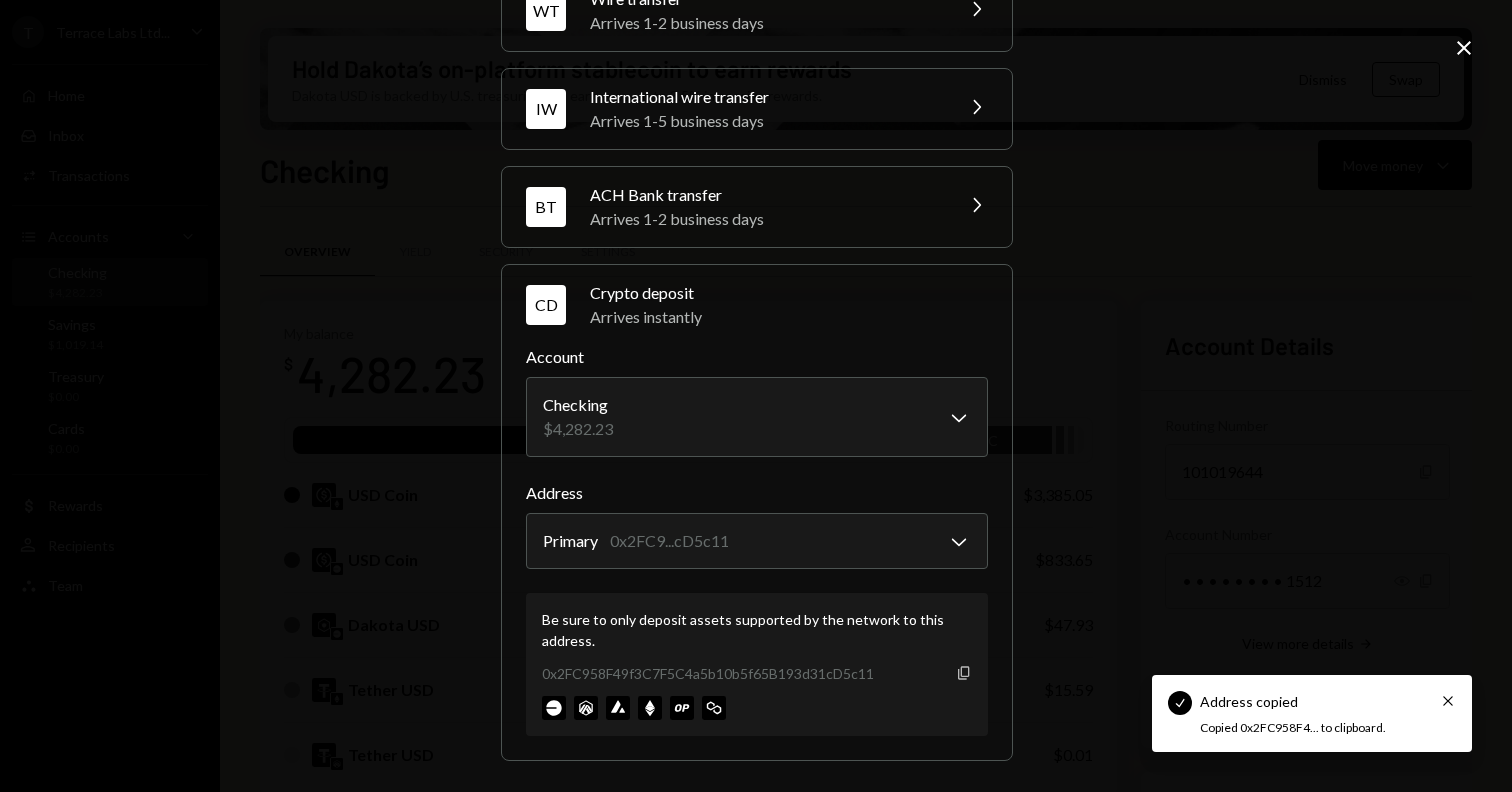 type 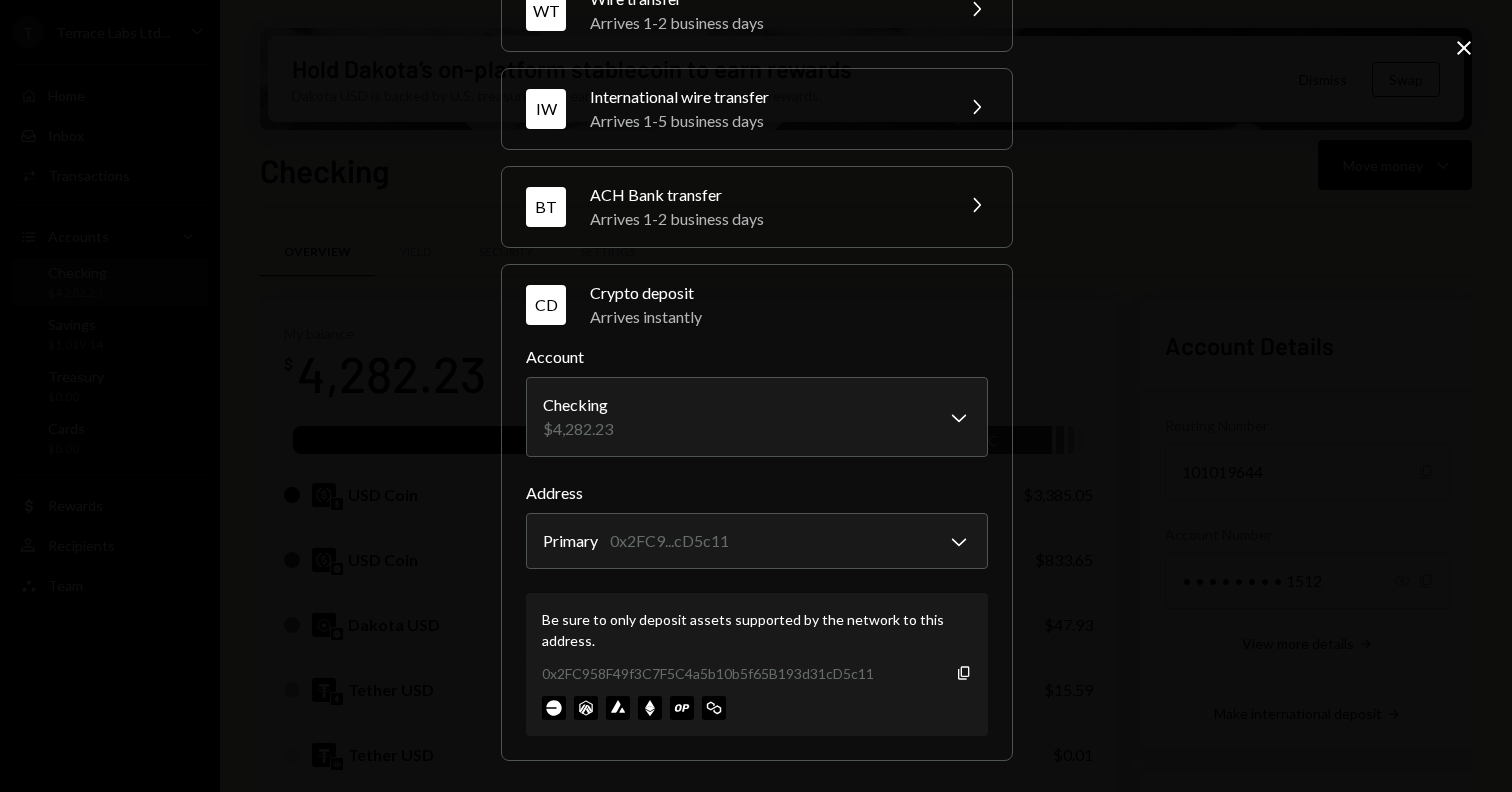 click on "0x2FC958F49f3C7F5C4a5b10b5f65B193d31cD5c11 Copy" at bounding box center (757, 673) 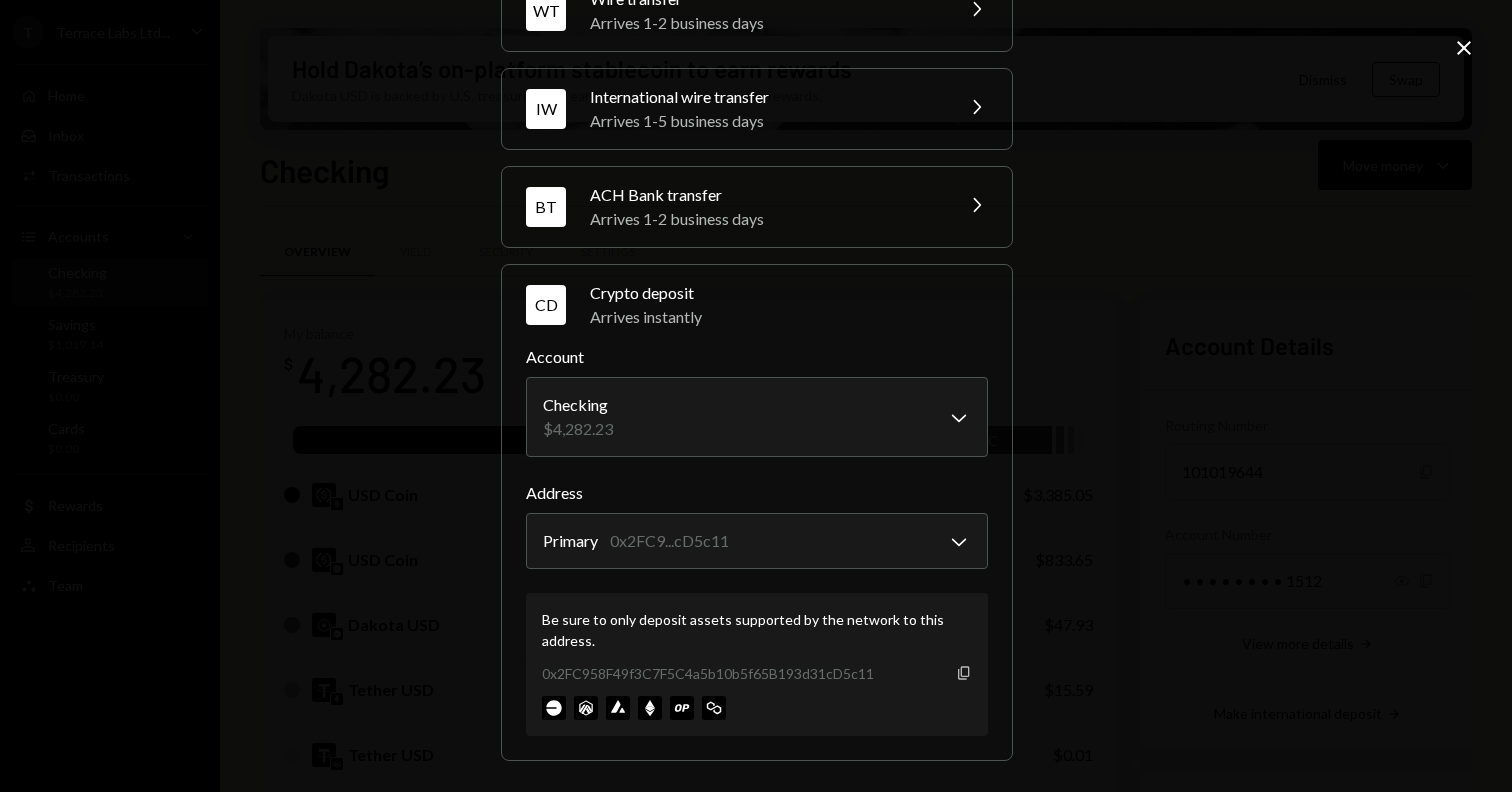 click 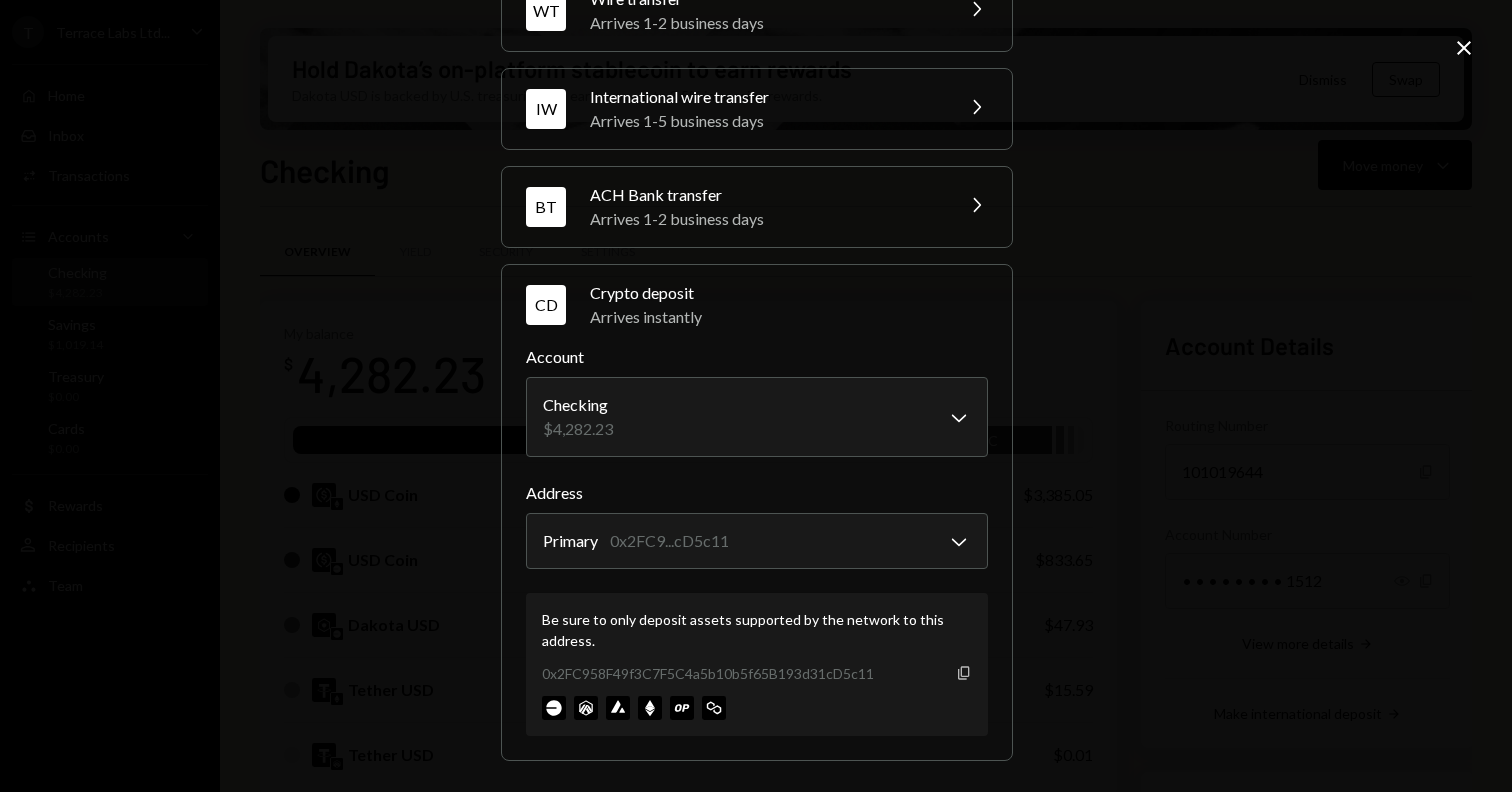 click on "Copy" 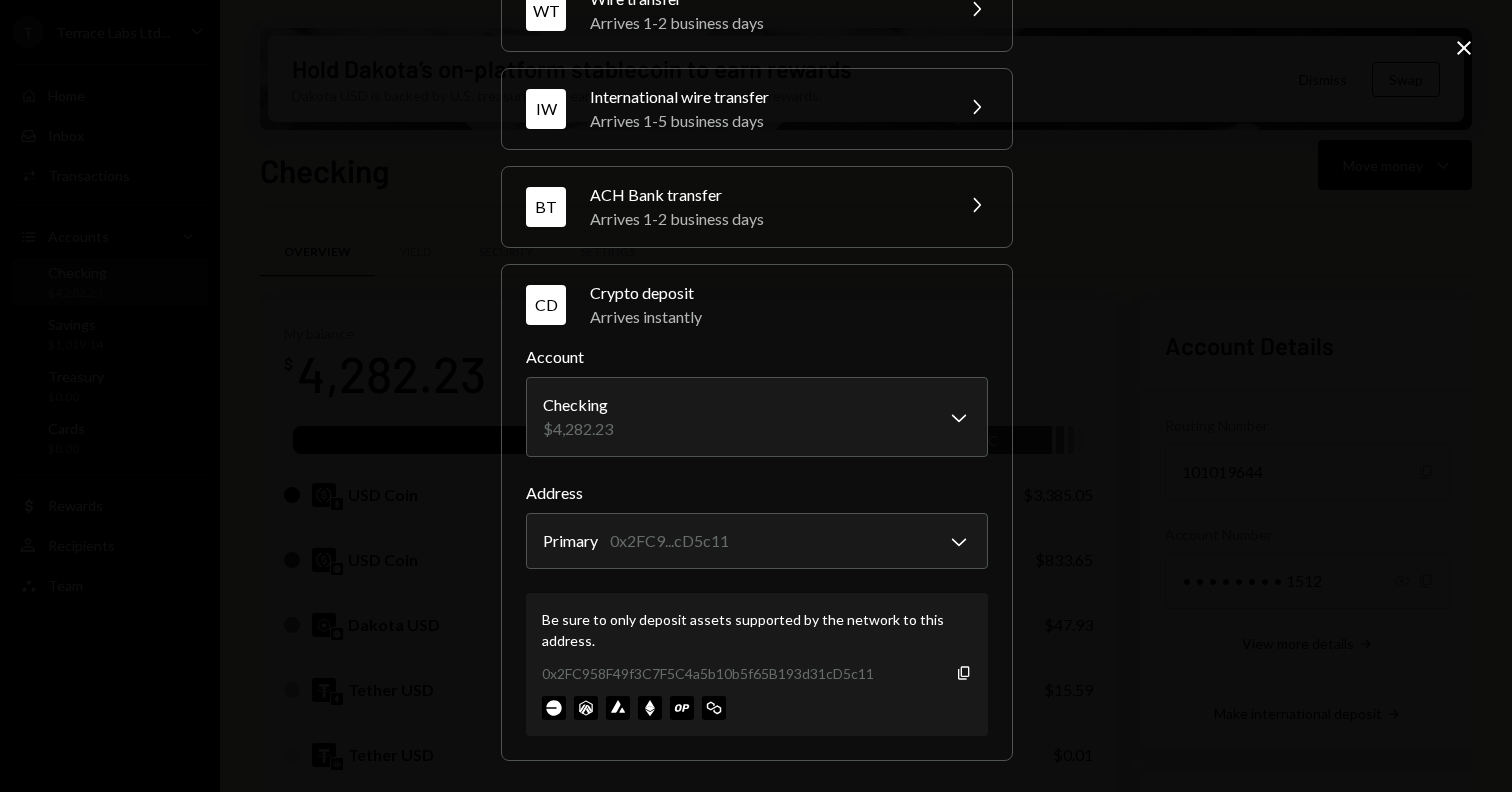 scroll, scrollTop: 0, scrollLeft: 0, axis: both 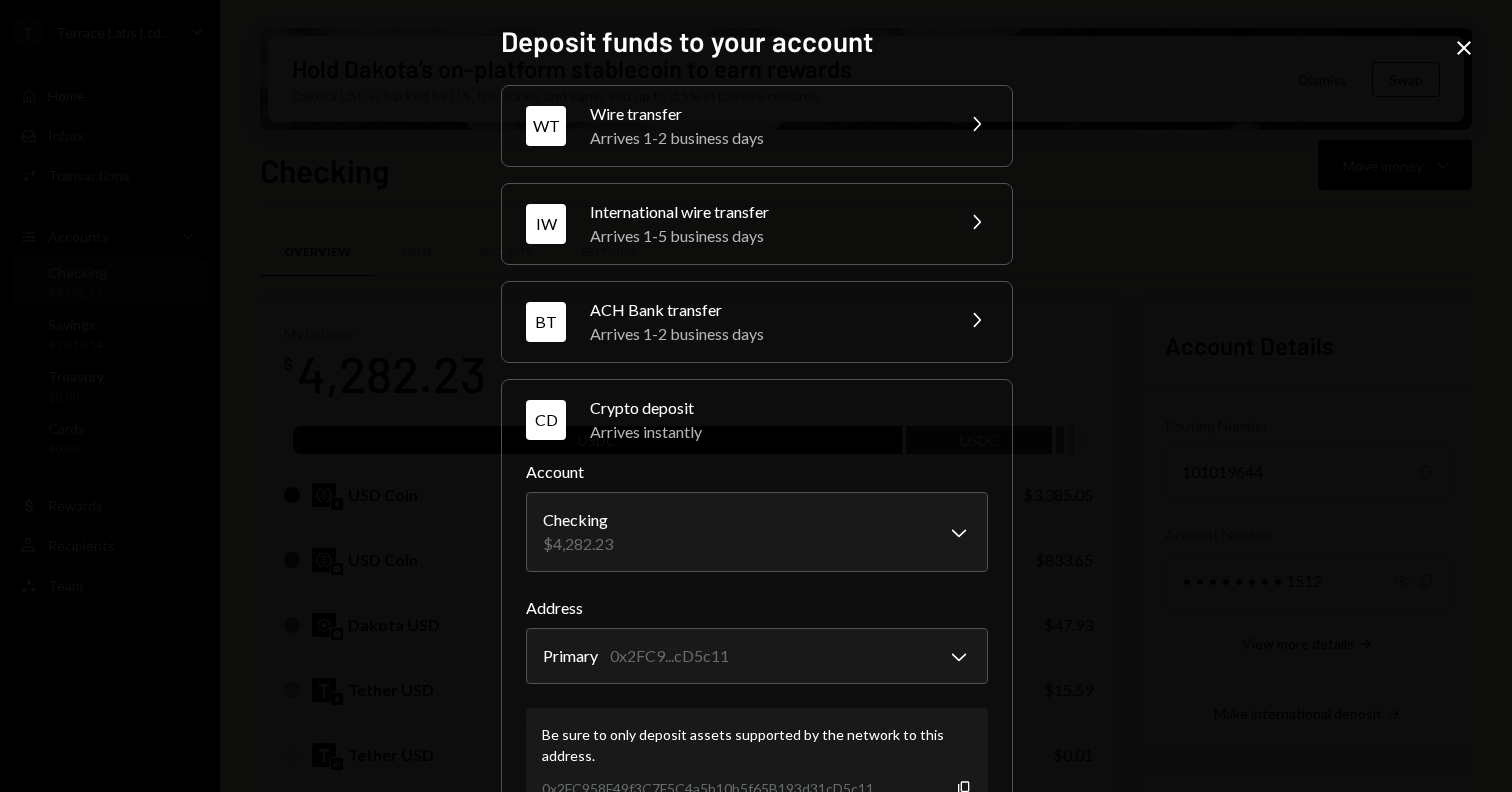 click on "**********" at bounding box center [756, 396] 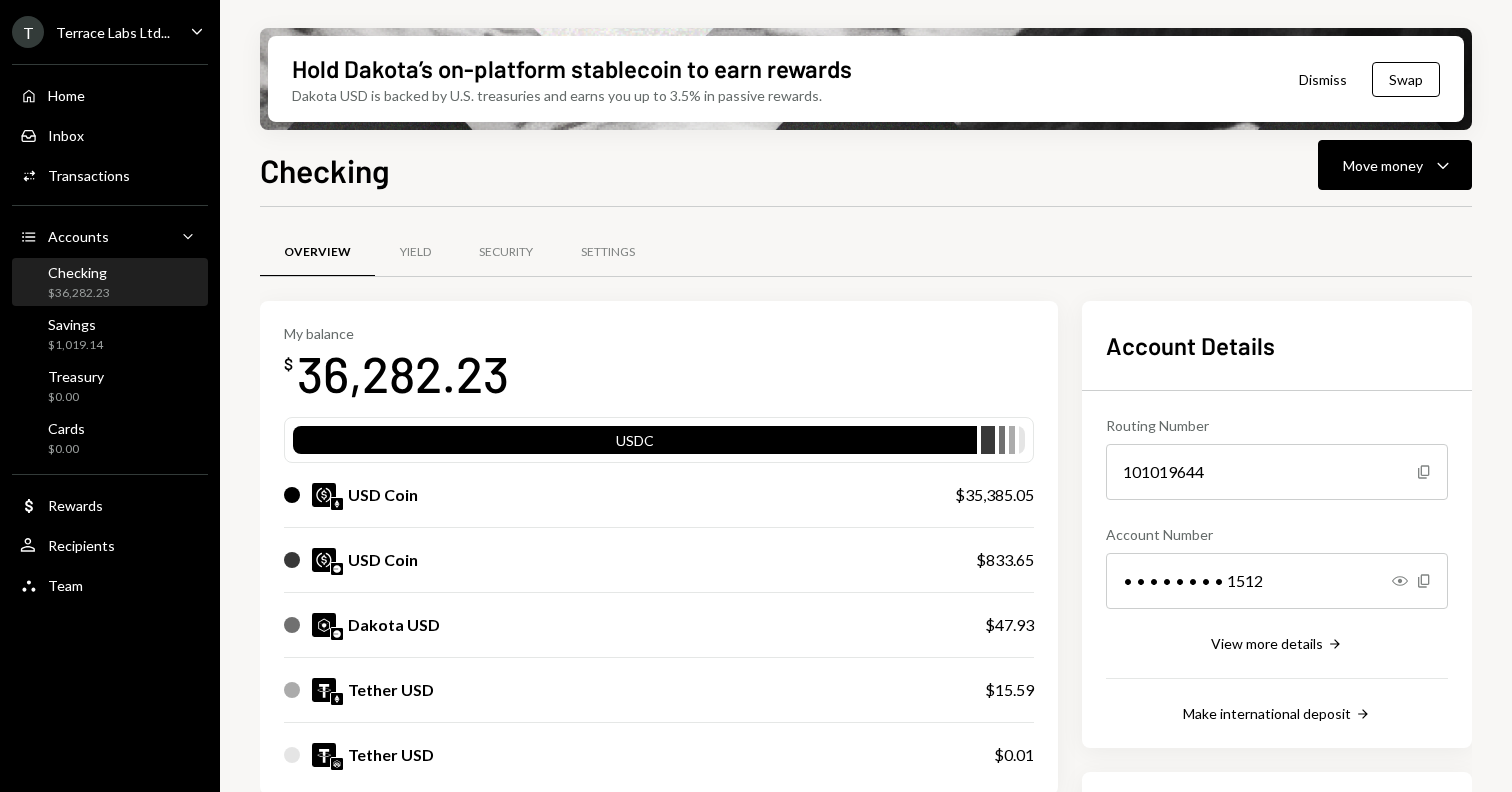 scroll, scrollTop: 0, scrollLeft: 0, axis: both 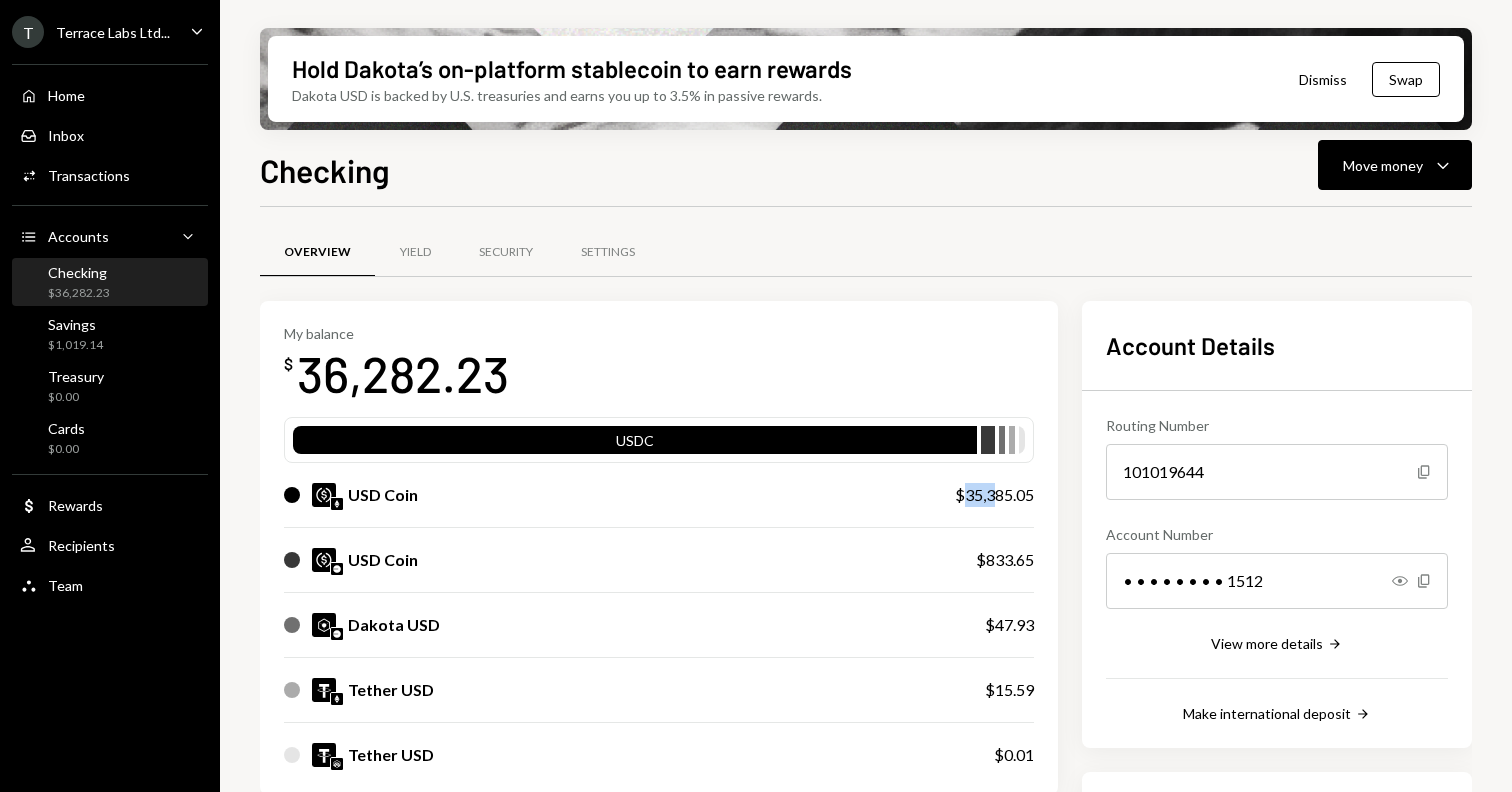 drag, startPoint x: 961, startPoint y: 495, endPoint x: 993, endPoint y: 500, distance: 32.38827 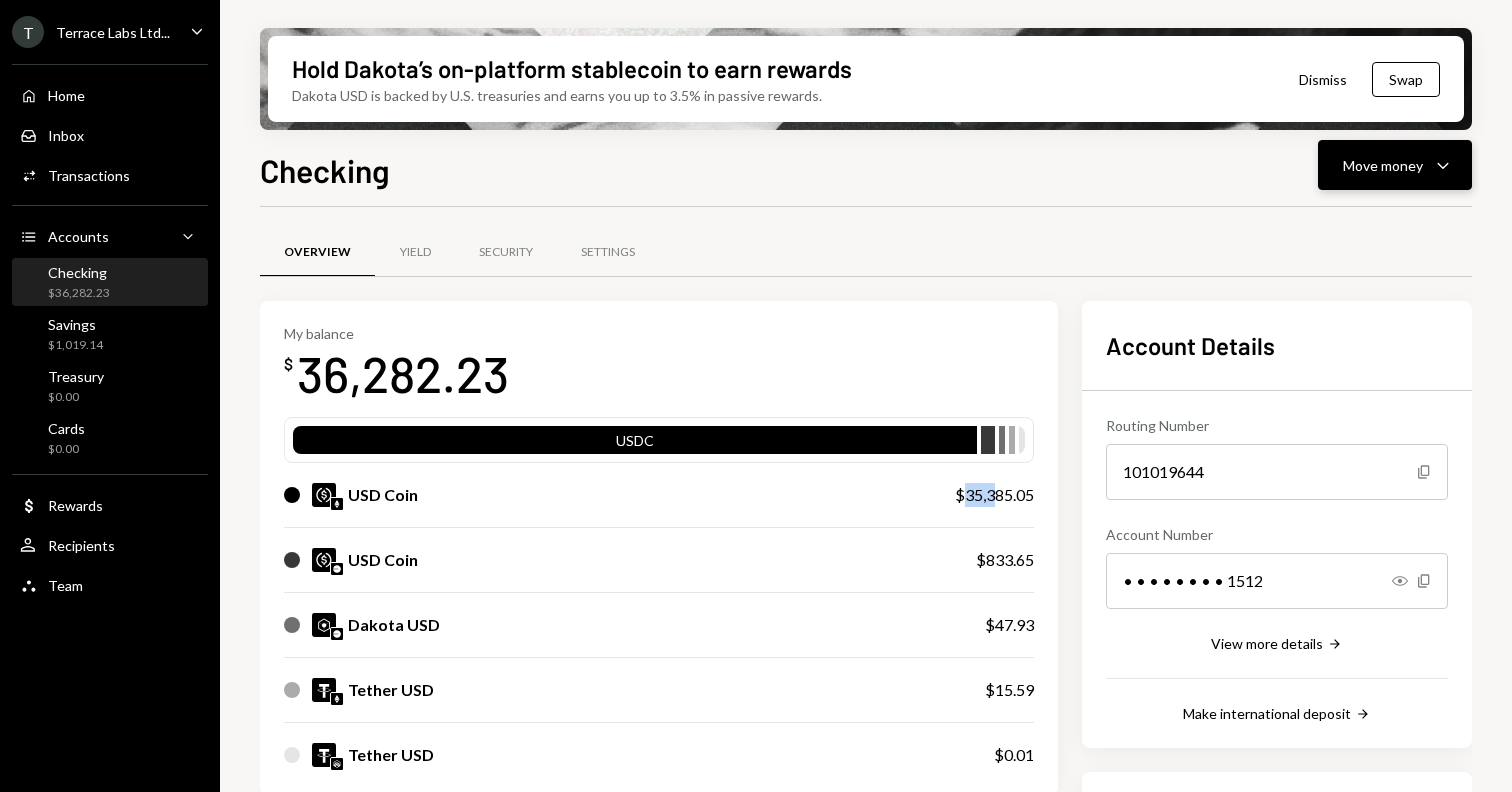 click on "Move money" at bounding box center (1383, 165) 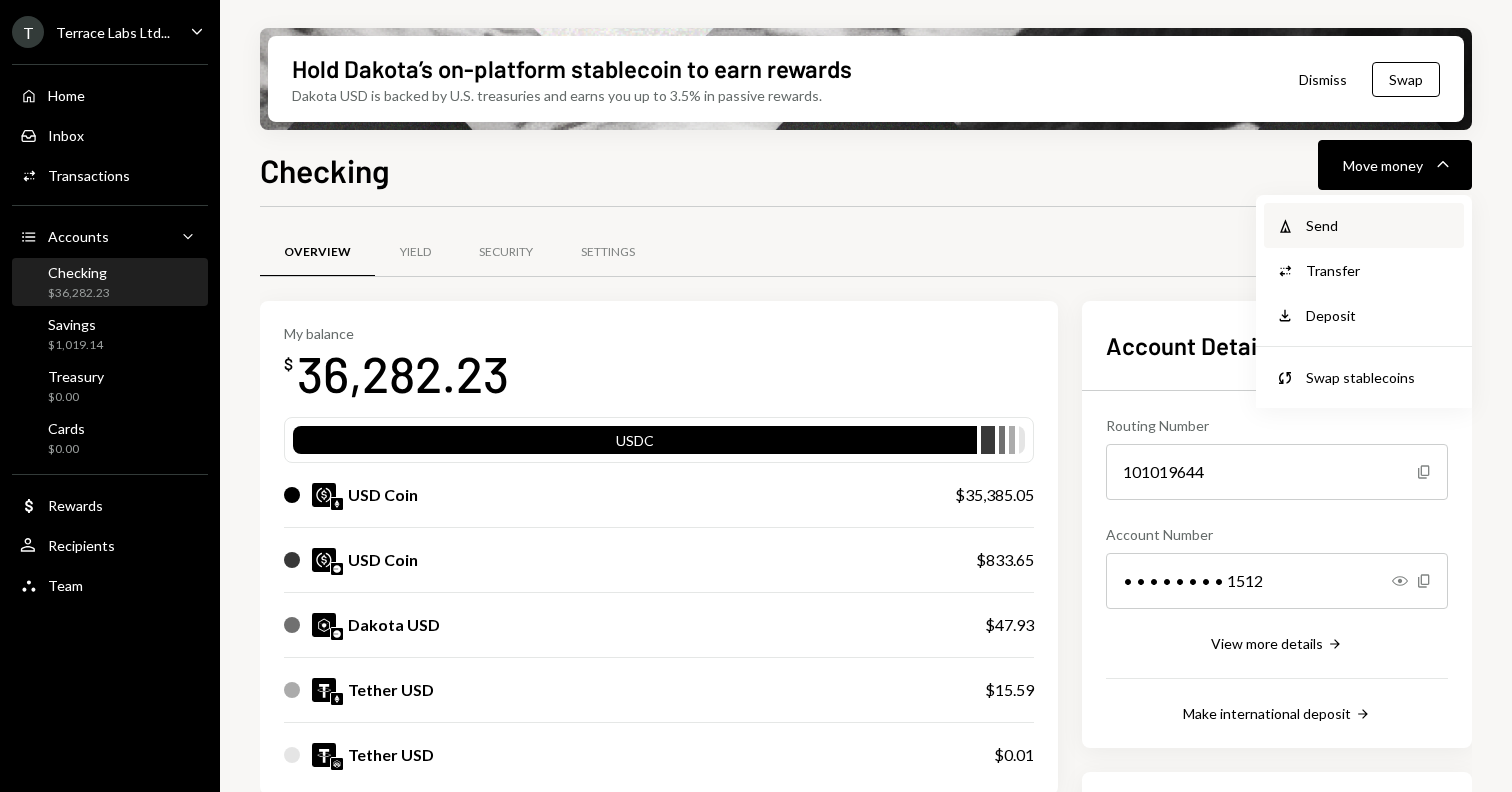 click on "Send" at bounding box center (1379, 225) 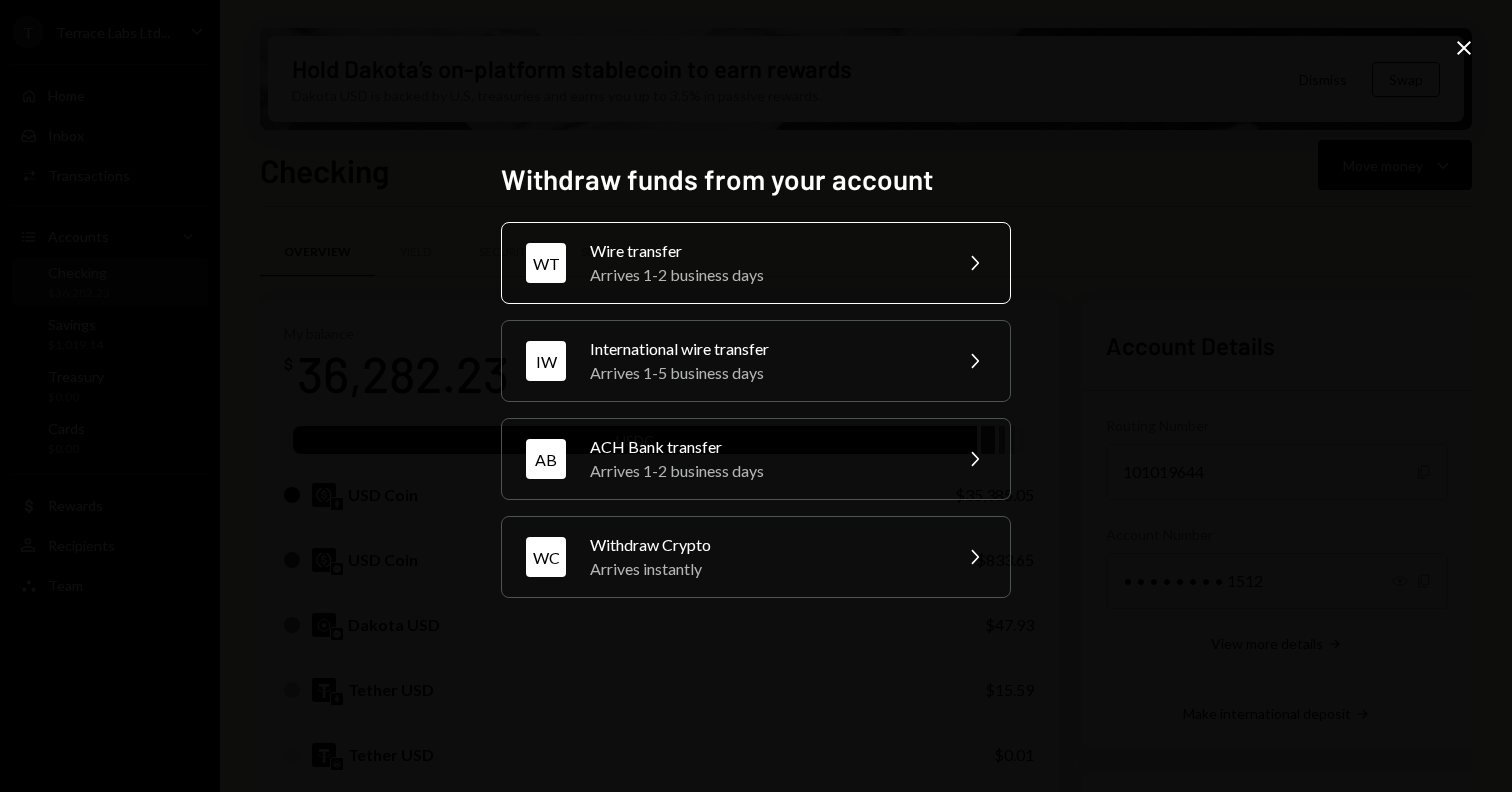 click on "Arrives 1-2 business days" at bounding box center (764, 275) 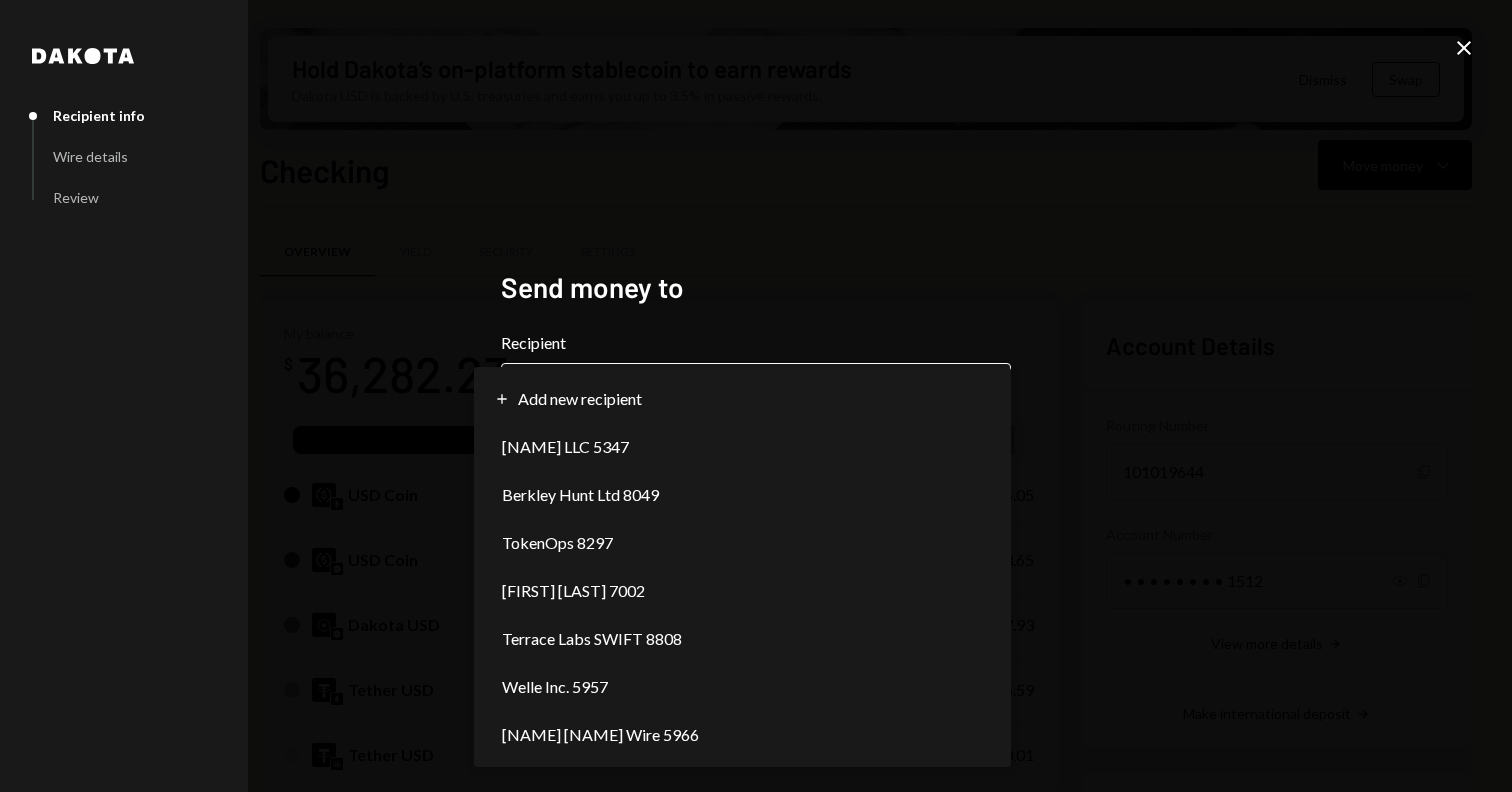 click on "T [NAME] Ltd... Caret Down Home Home Inbox Inbox Activities Transactions Accounts Accounts Caret Down Checking $36,282.23 Savings $1,019.14 Treasury $0.00 Cards $0.00 Dollar Rewards User Recipients Team Team Hold Dakota’s on-platform stablecoin to earn rewards Dakota USD is backed by U.S. treasuries and earns you up to 3.5% in passive rewards. Dismiss Swap Checking Move money Caret Down Overview Yield Security Settings My balance $ 36,282.23 USDC USD Coin $35,385.05 USD Coin $833.65 Dakota USD $47.93 Tether USD $15.59 Tether USD $0.01 Recent Transactions View all Type Initiated By Initiated At Status Deposit 32,000  USDC 0xa7e3...E1F62f Copy 07/11/25 9:50 AM Completed Deposit 1,706  USDC Savings 07/11/25 9:14 AM Completed Bank Payment $25,010.01 [FIRST] [LAST] 07/08/25 12:05 PM Completed Deposit 10,000.82  USDT 0xa7e3...E1F62f Copy 07/08/25 12:00 PM Completed Deposit 14,998.9  USDT Gate.io 07/08/25 11:12 AM Completed Account Details Routing Number 101019644 Copy Account Number Show Copy Right Arrow Back" at bounding box center (756, 396) 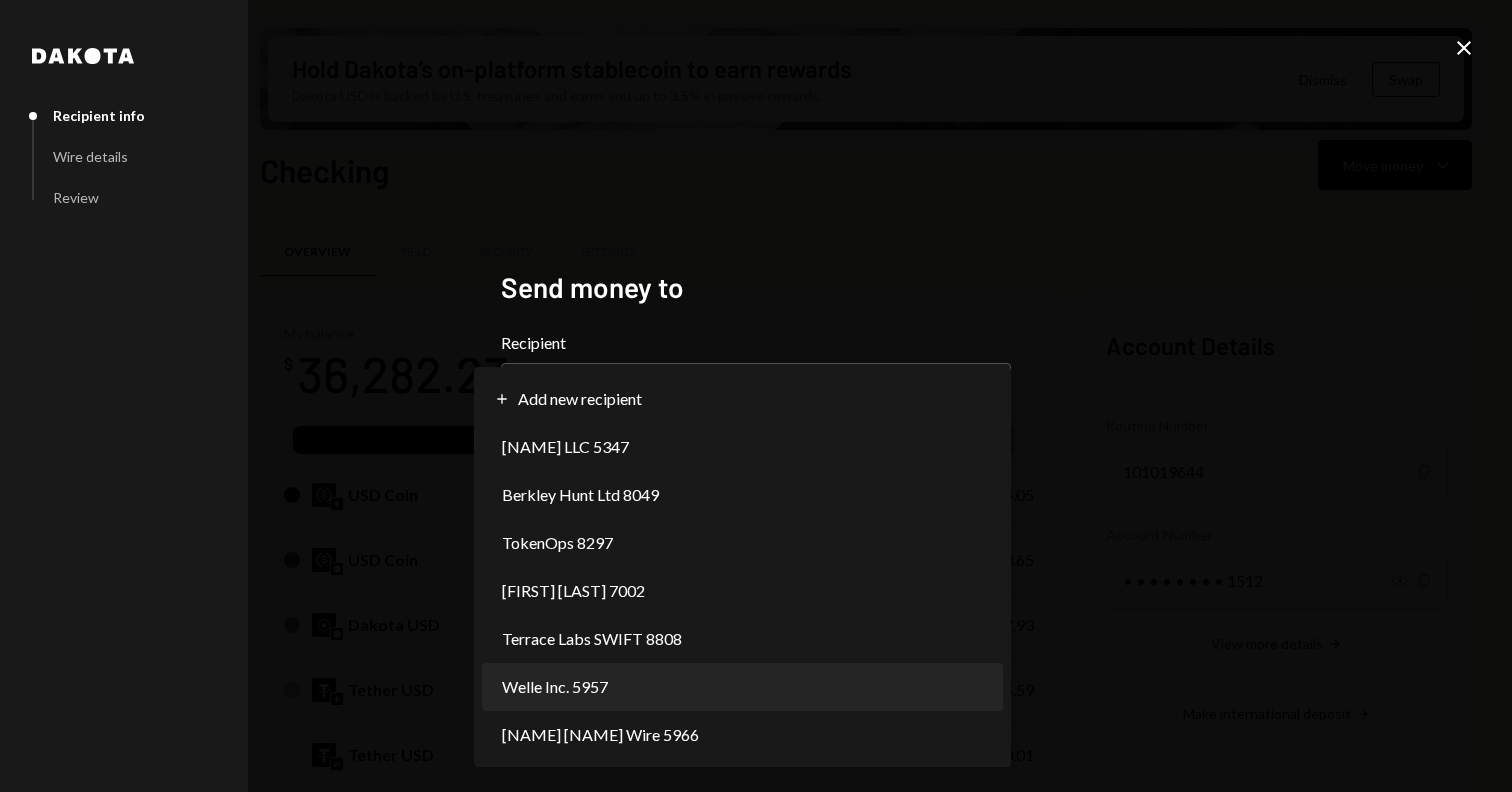 select on "**********" 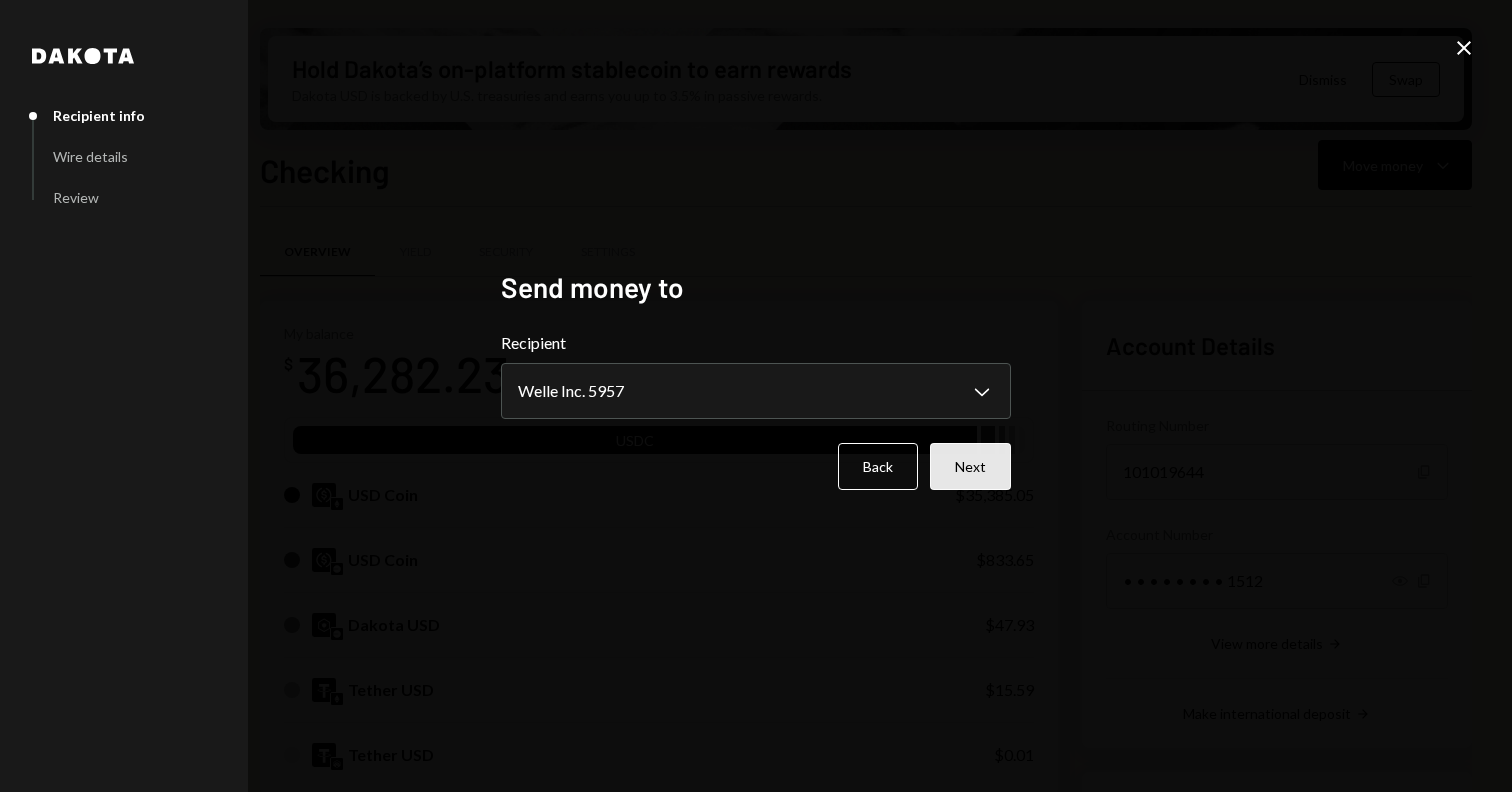 click on "Next" at bounding box center [970, 466] 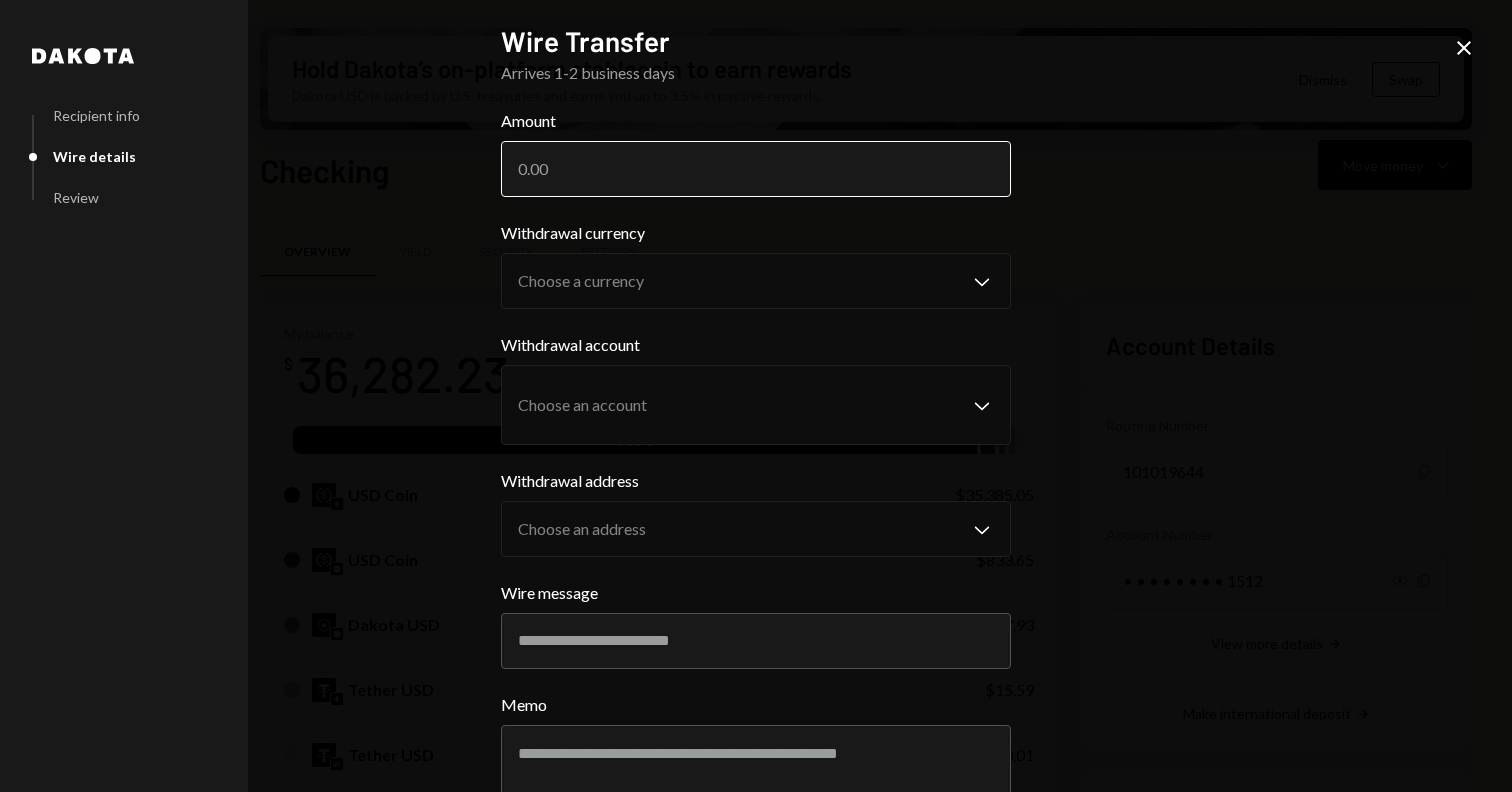 click on "Amount" at bounding box center (756, 169) 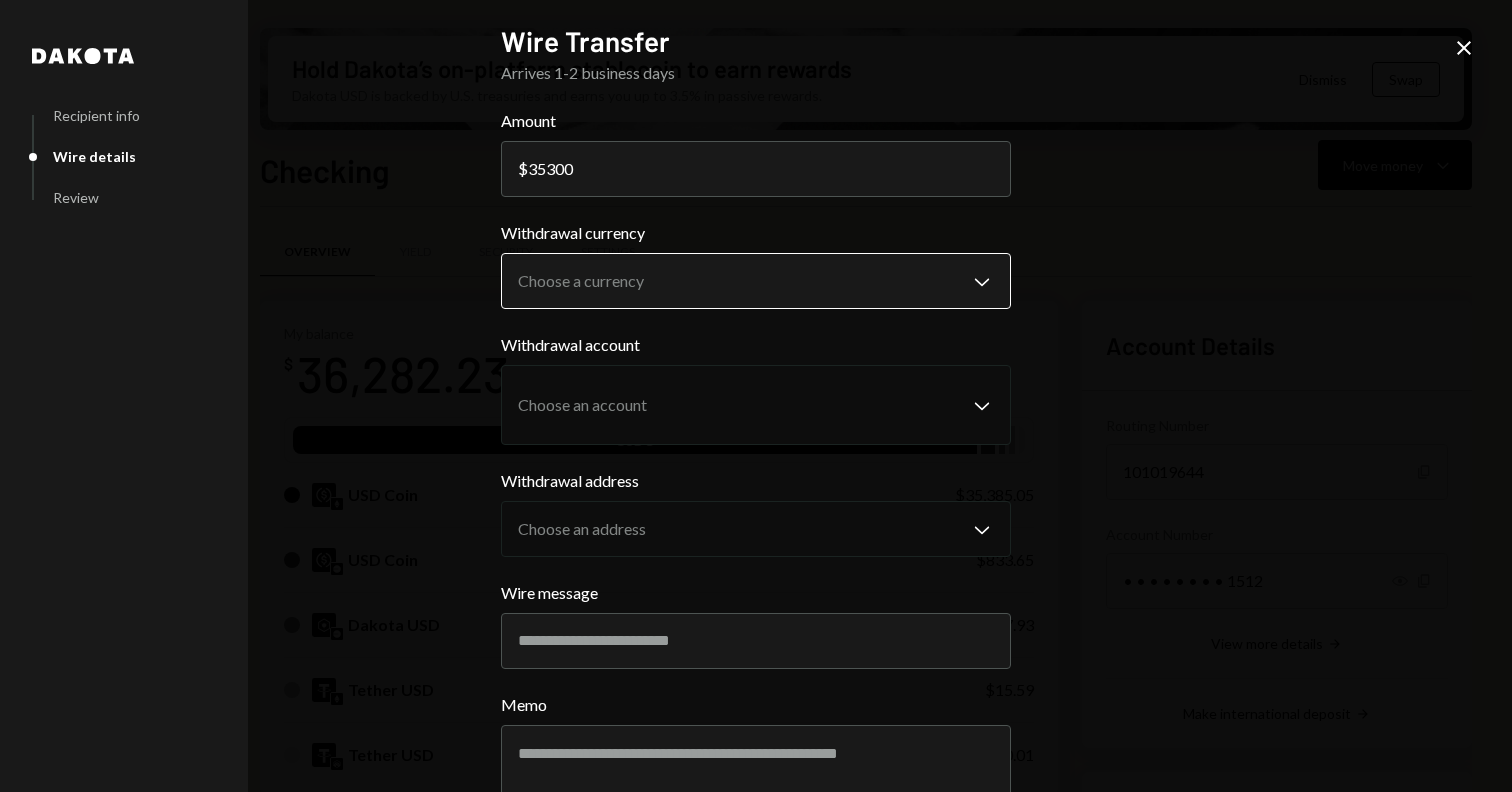 type on "35300" 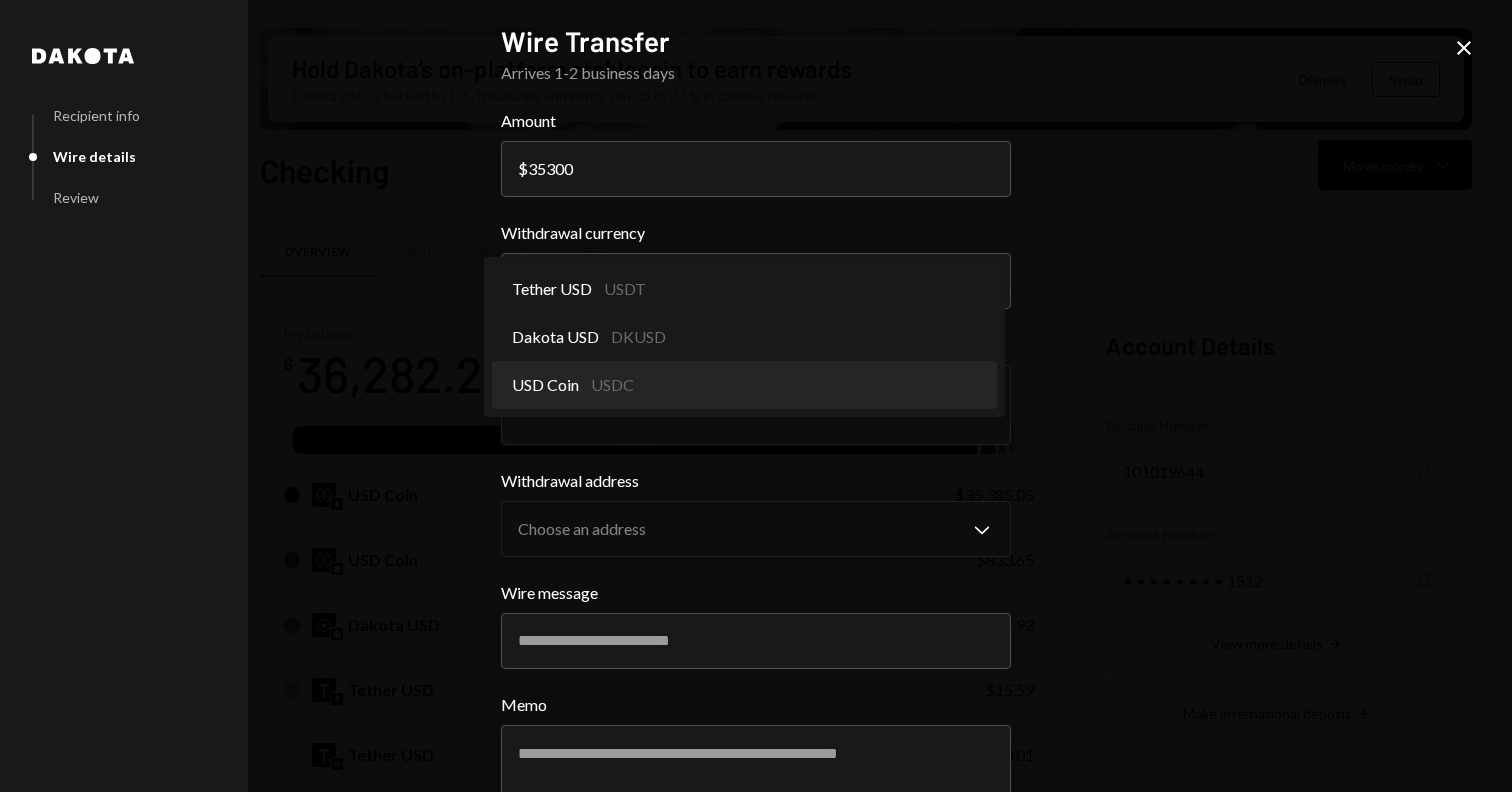 select on "****" 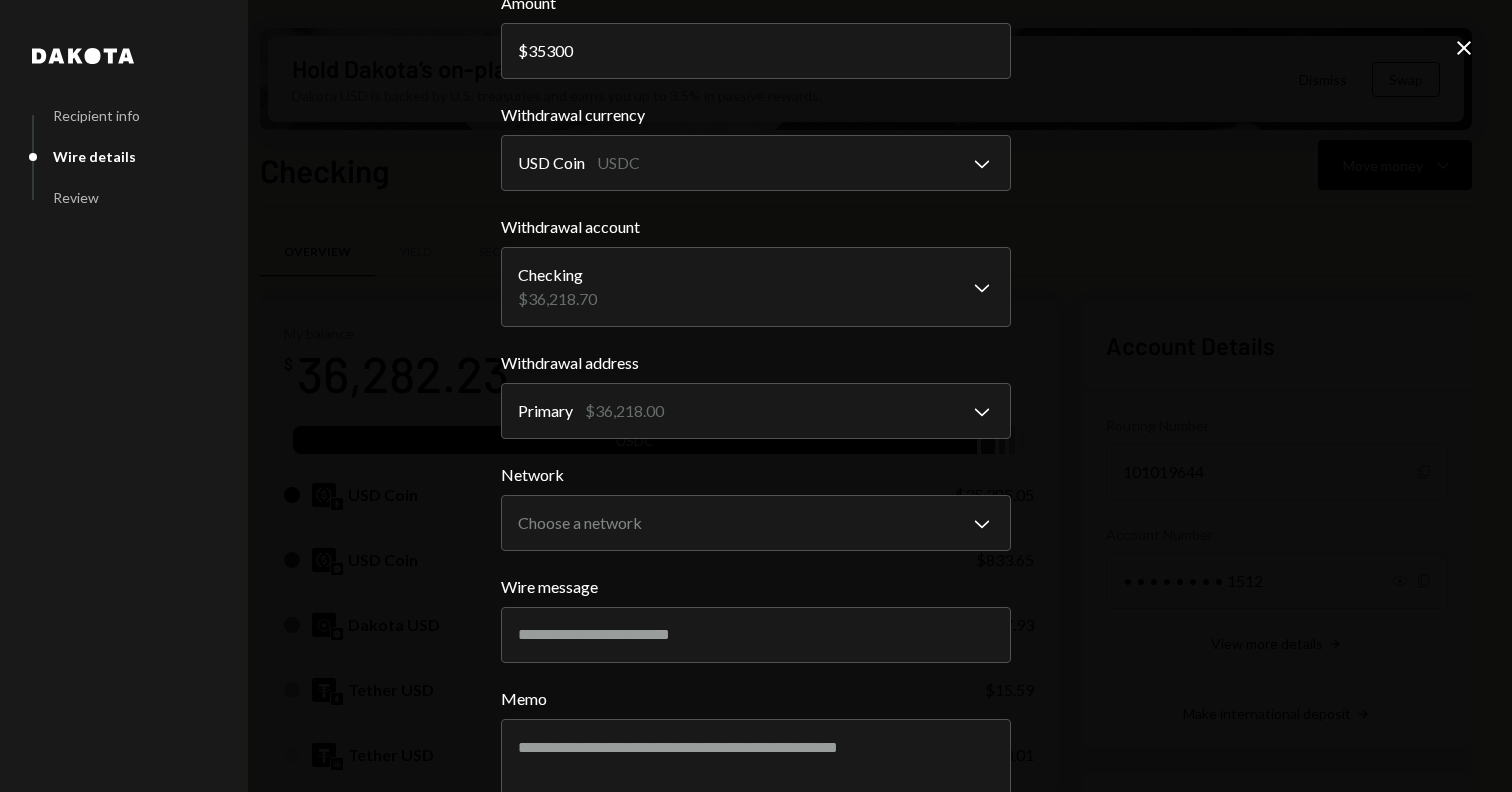 scroll, scrollTop: 154, scrollLeft: 0, axis: vertical 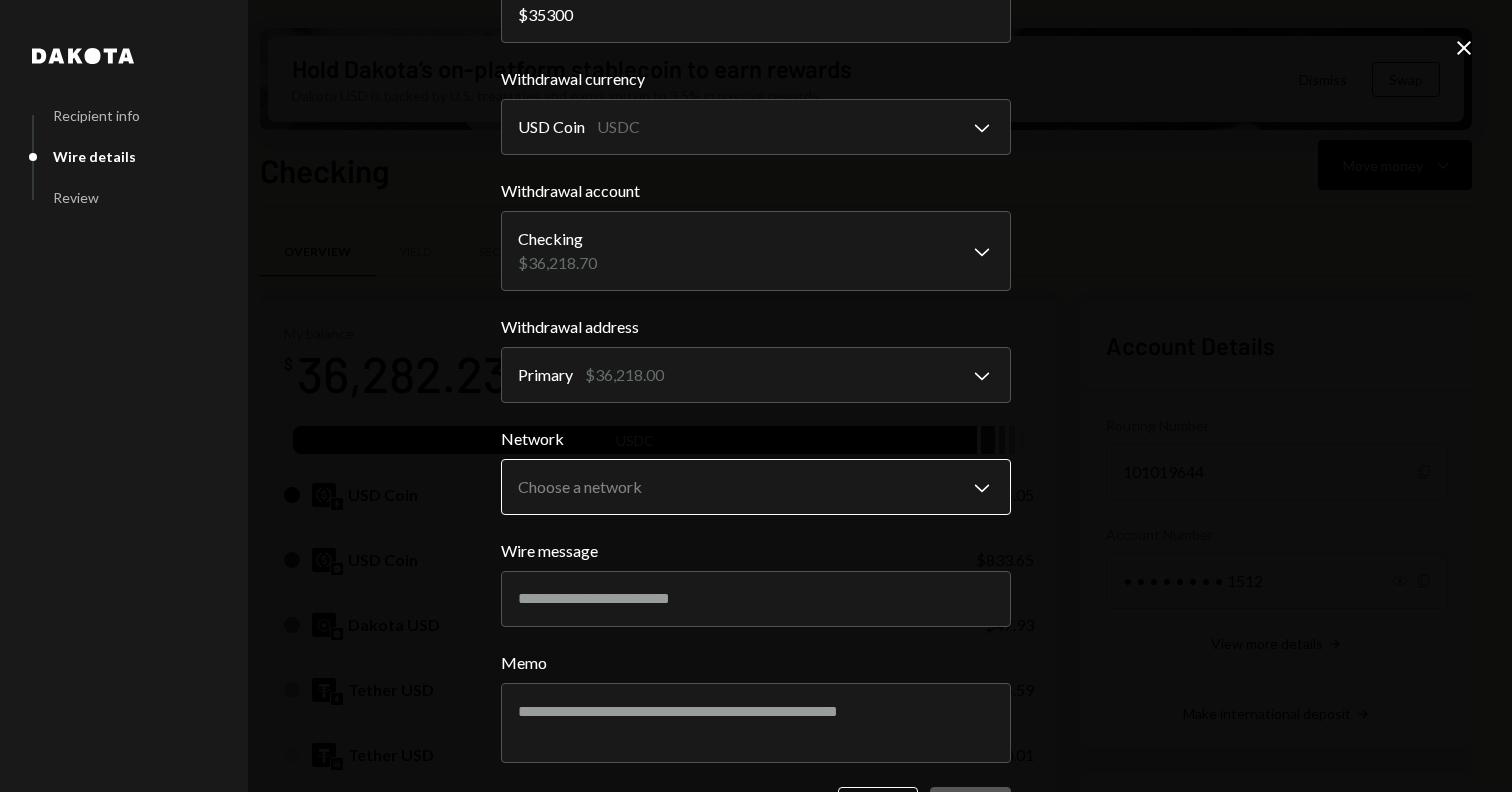 click on "T Terrace Labs Ltd... Caret Down Home Home Inbox Inbox Activities Transactions Accounts Accounts Caret Down Checking $36,282.23 Savings $1,019.14 Treasury $0.00 Cards $0.00 Dollar Rewards User Recipients Team Team Hold Dakota’s on-platform stablecoin to earn rewards Dakota USD is backed by U.S. treasuries and earns you up to 3.5% in passive rewards. Dismiss Swap Checking Move money Caret Down Overview Yield Security Settings My balance $ 36,282.23 USDC USD Coin $35,385.05 USD Coin $833.65 Dakota USD $47.93 Tether USD $15.59 Tether USD $0.01 Recent Transactions View all Type Initiated By Initiated At Status Deposit 32,000  USDC 0xa7e3...E1F62f Copy 07/11/25 9:50 AM Completed Deposit 1,706  USDC Savings 07/11/25 9:14 AM Completed Bank Payment $25,010.01 Jesse Beller 07/08/25 12:05 PM Completed Deposit 10,000.82  USDT 0xa7e3...E1F62f Copy 07/08/25 12:00 PM Completed Deposit 14,998.9  USDT Gate.io 07/08/25 11:12 AM Completed Account Details Routing Number 101019644 Copy Account Number Show Copy Right Arrow $" at bounding box center (756, 396) 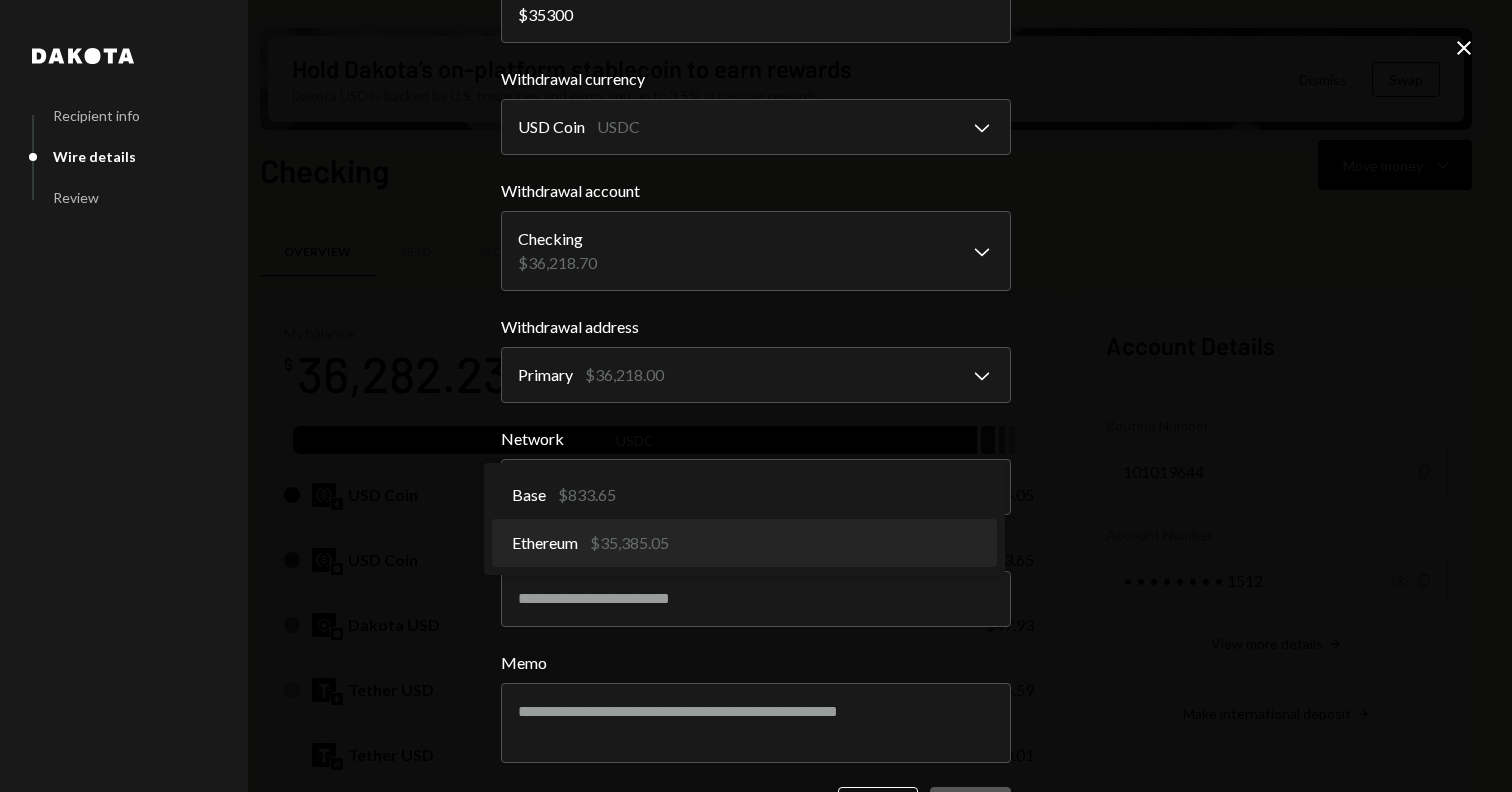 select on "**********" 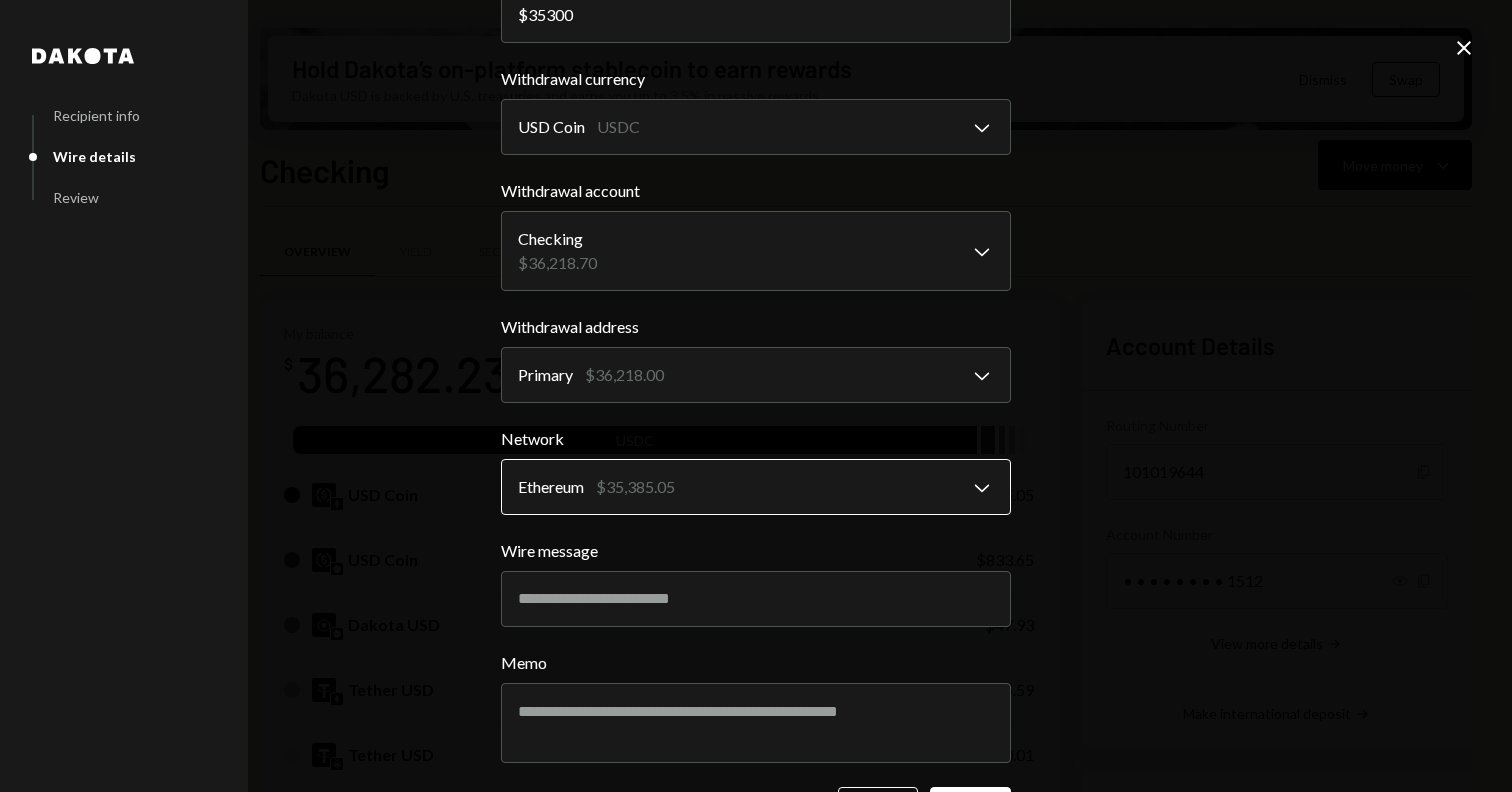 scroll, scrollTop: 227, scrollLeft: 0, axis: vertical 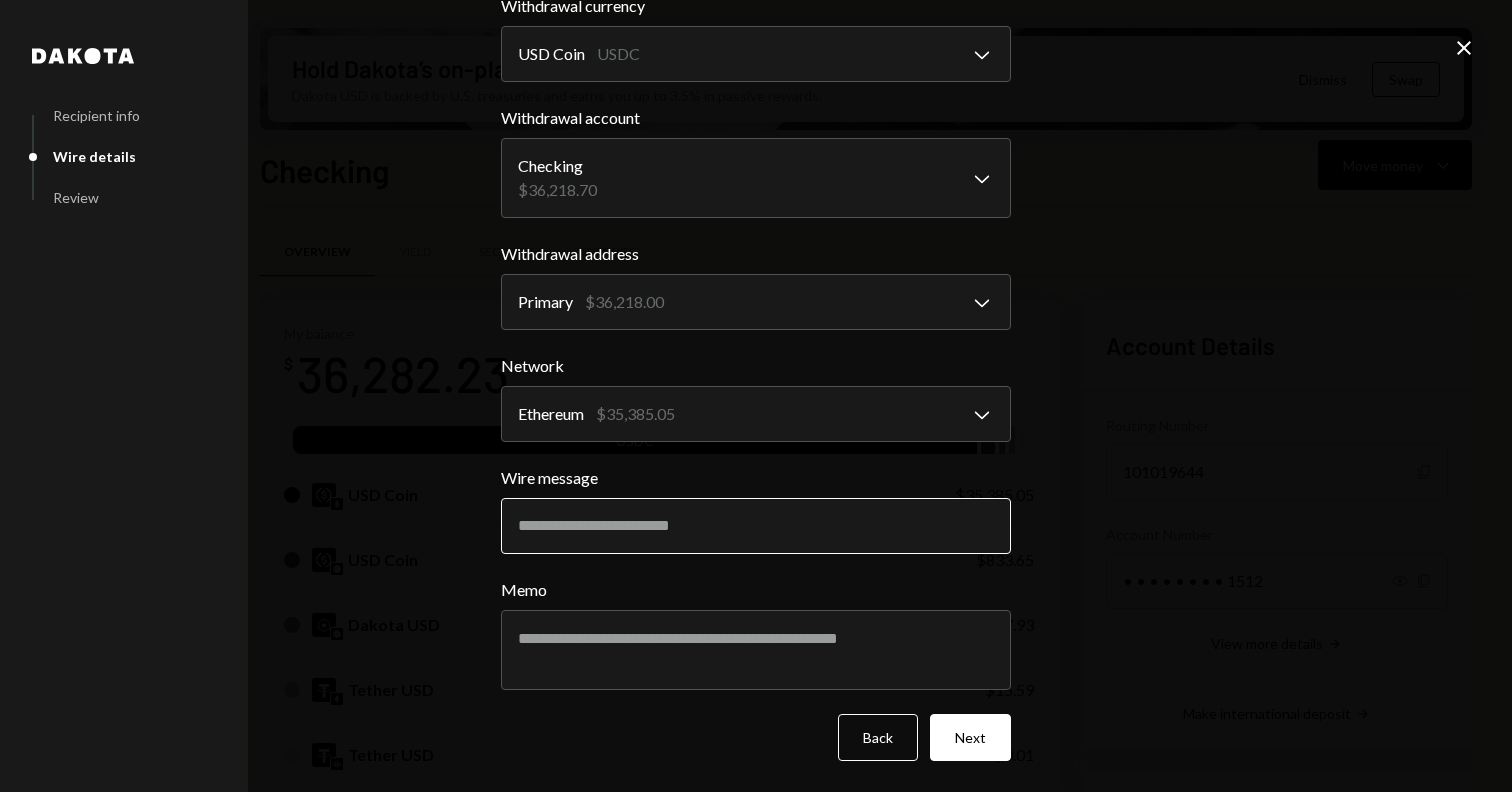 click on "Wire message" at bounding box center [756, 526] 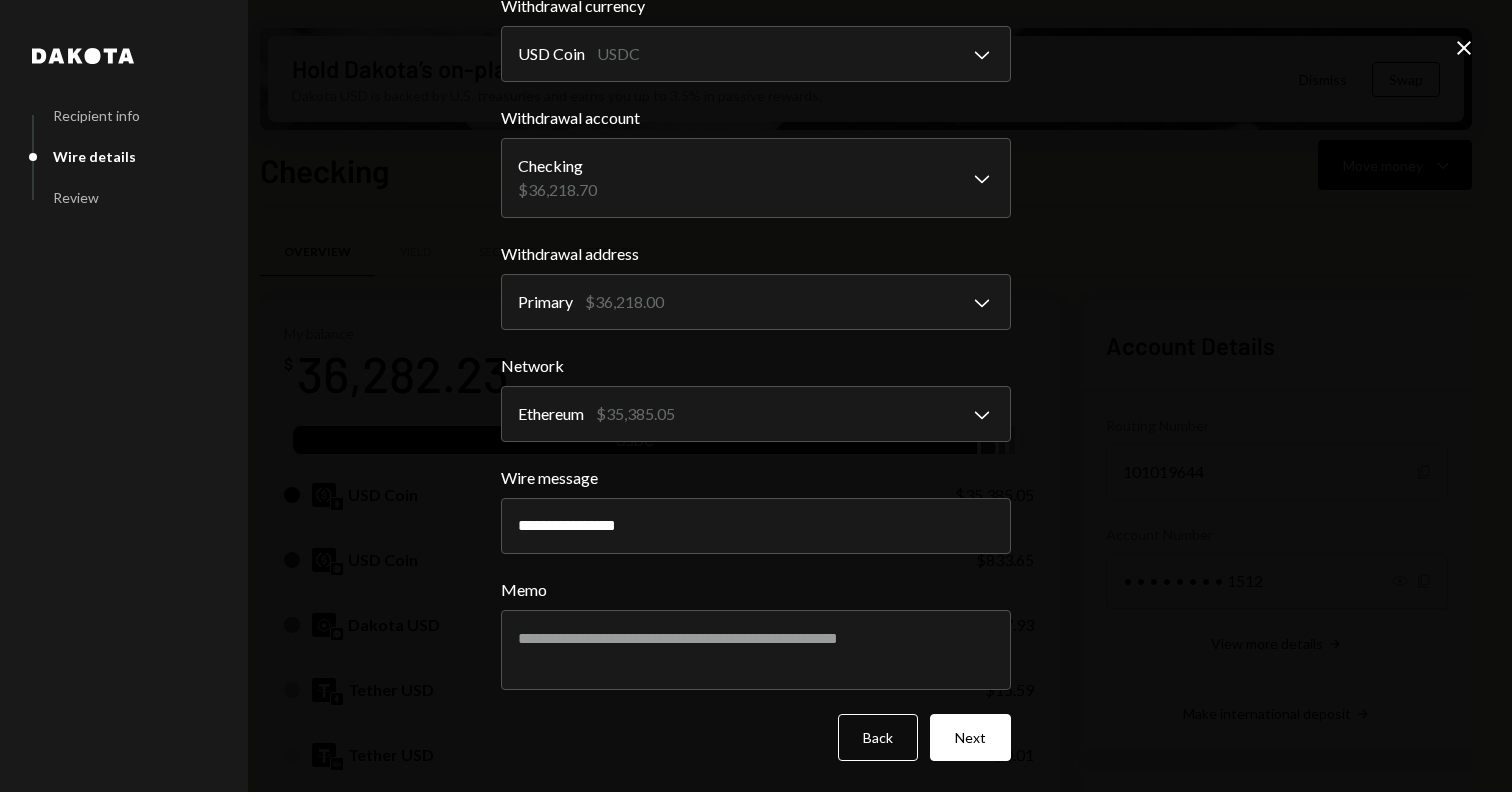 type on "**********" 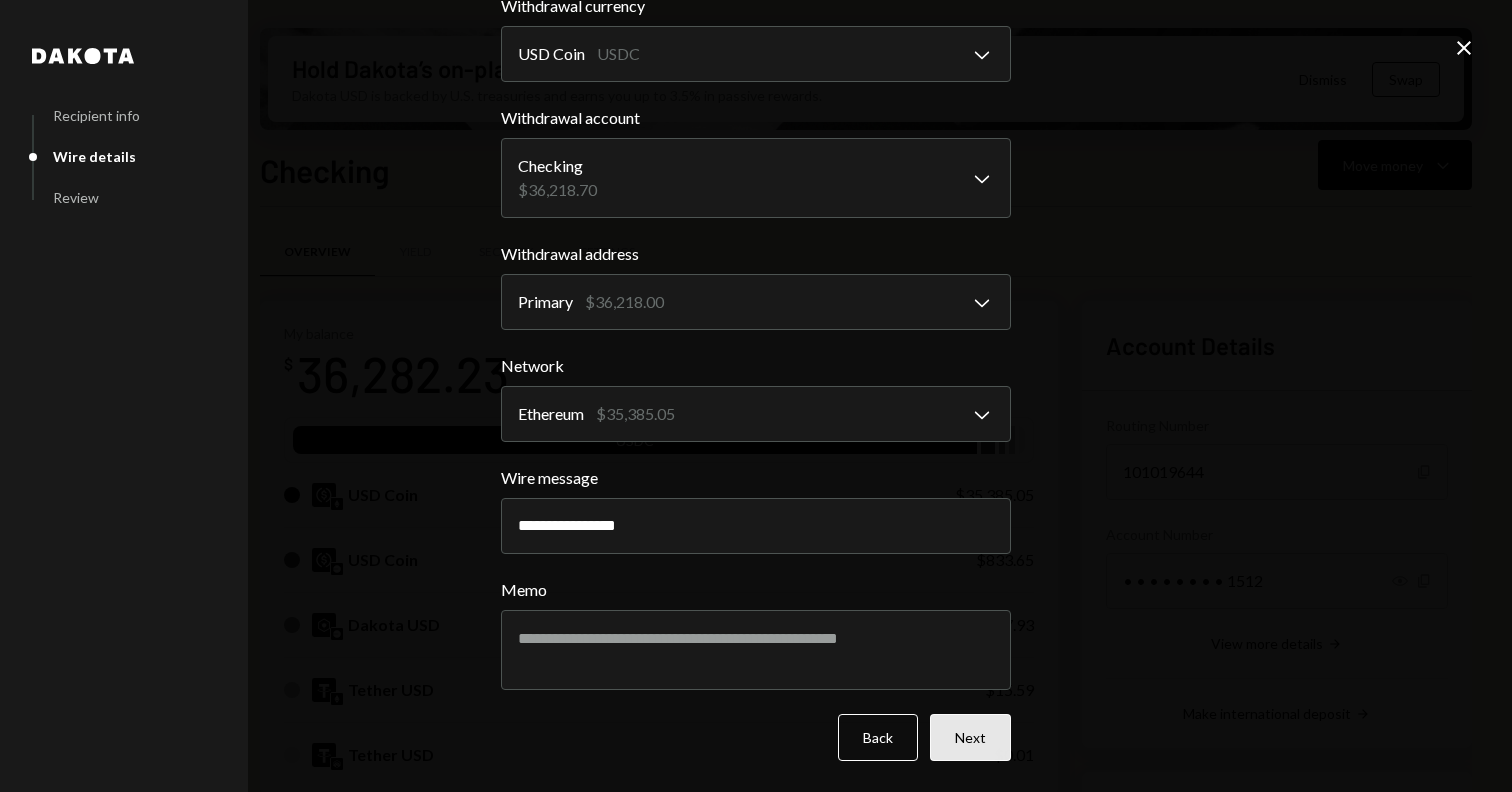 click on "Next" at bounding box center [970, 737] 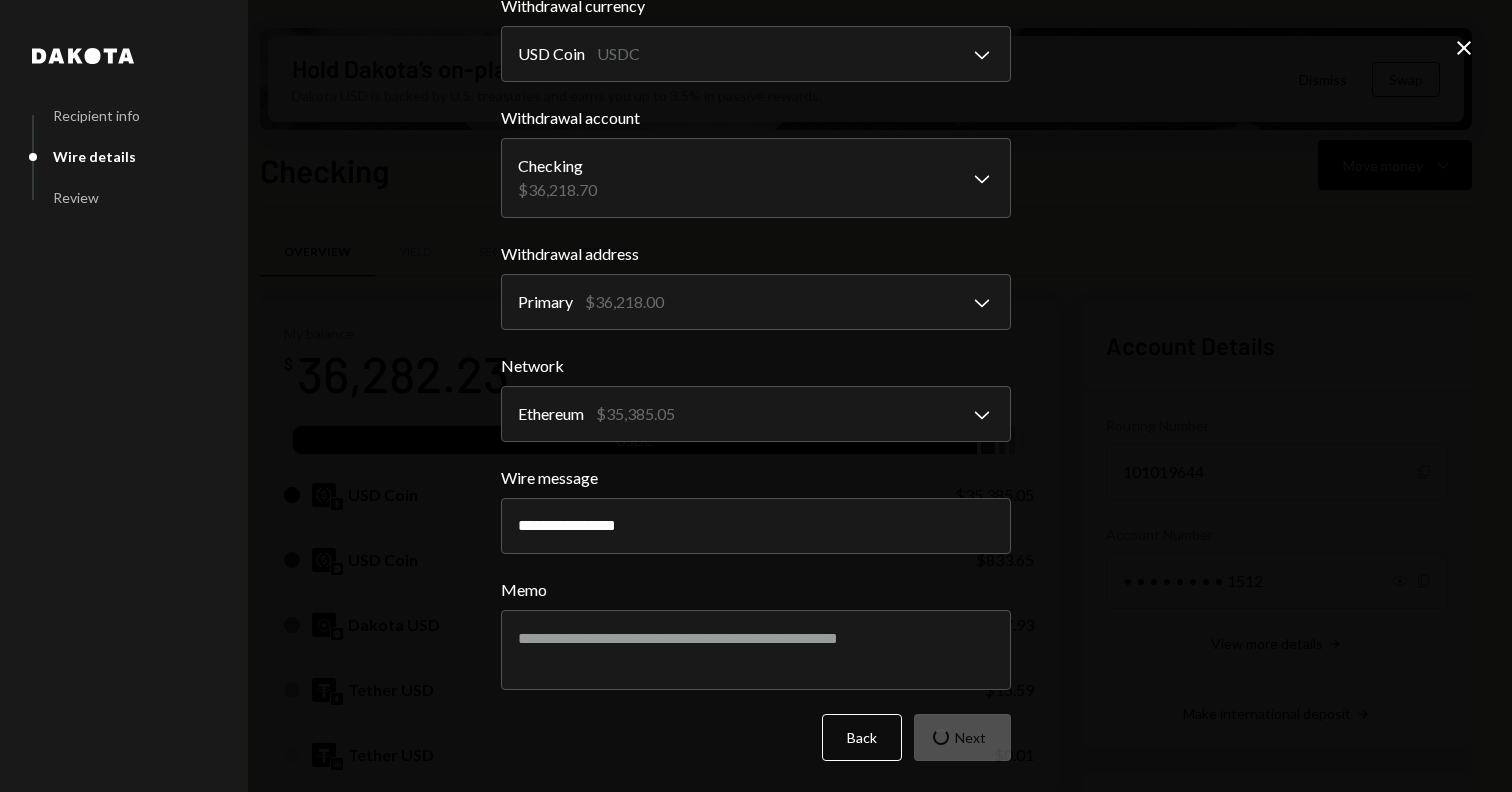 scroll, scrollTop: 0, scrollLeft: 0, axis: both 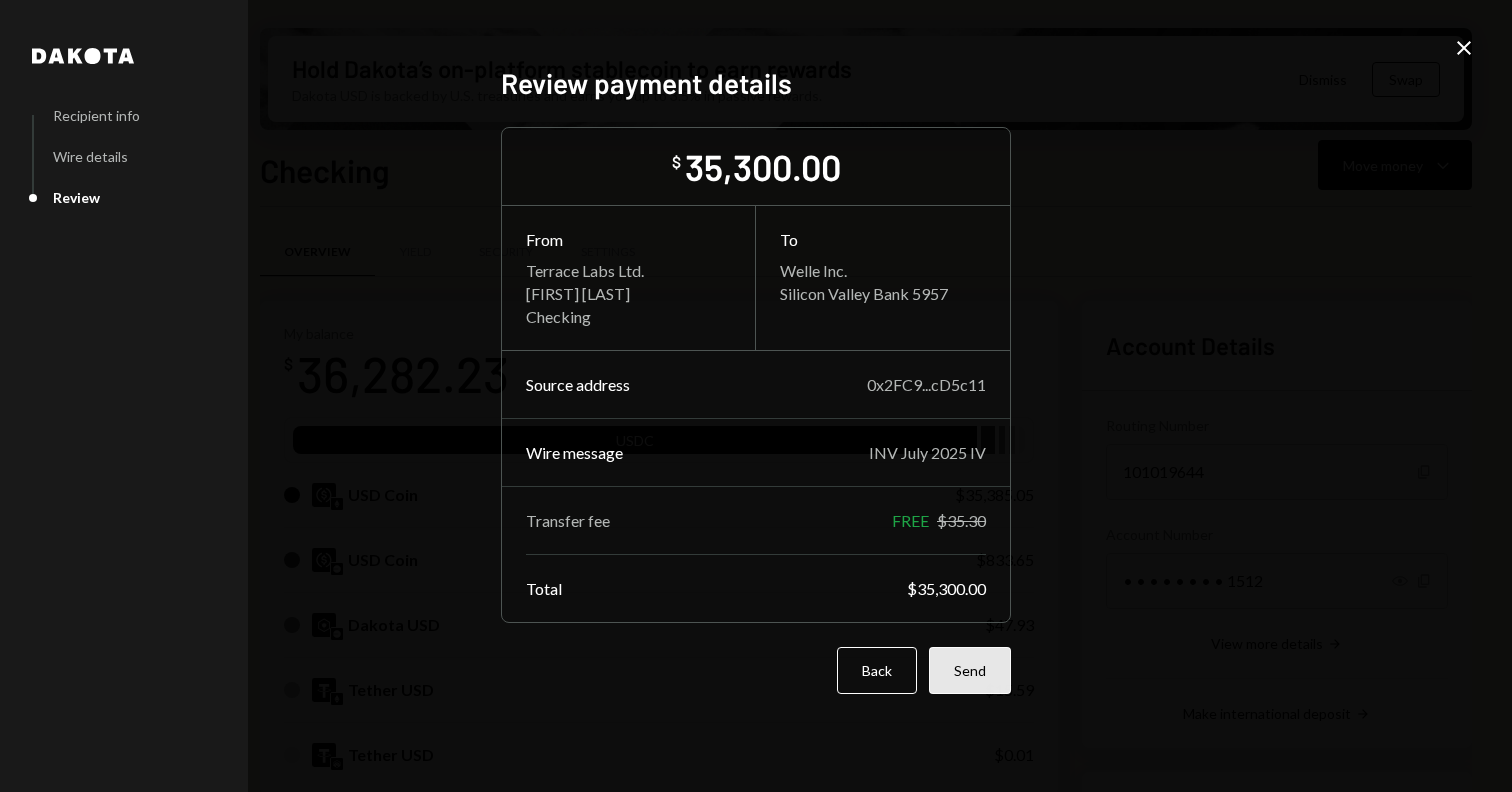 click on "Send" at bounding box center [970, 670] 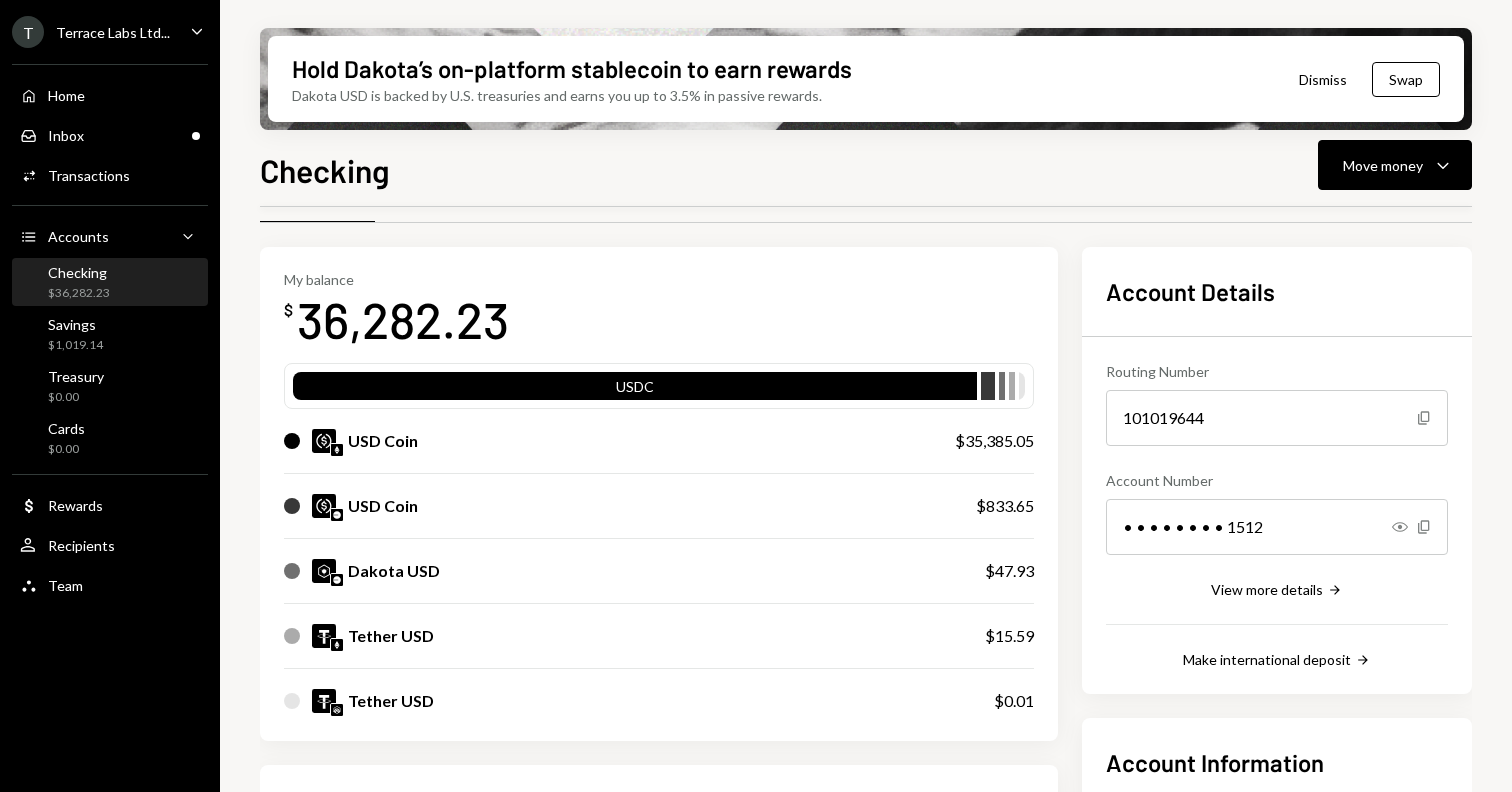 scroll, scrollTop: 71, scrollLeft: 0, axis: vertical 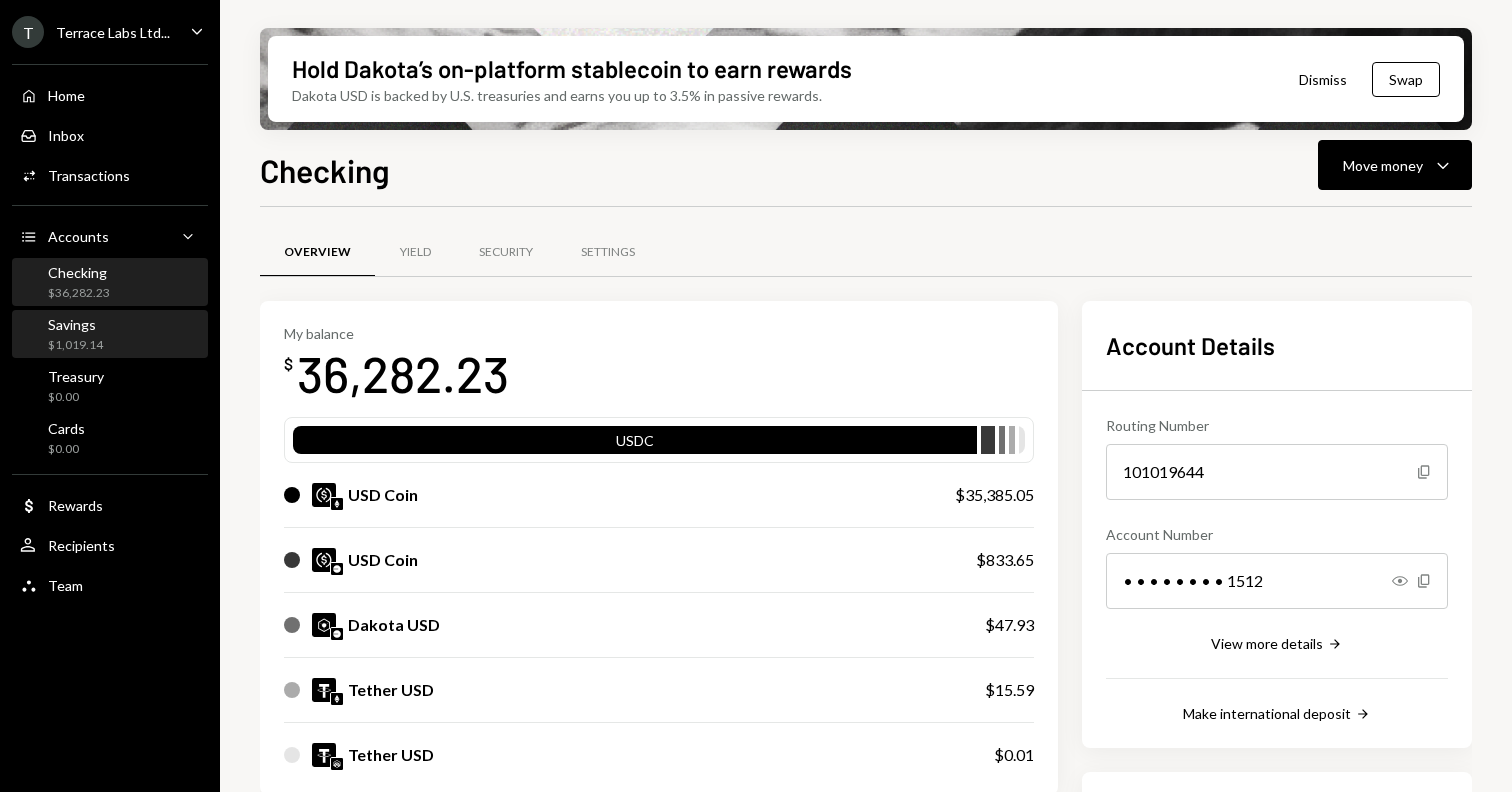 click on "$1,019.14" at bounding box center (75, 345) 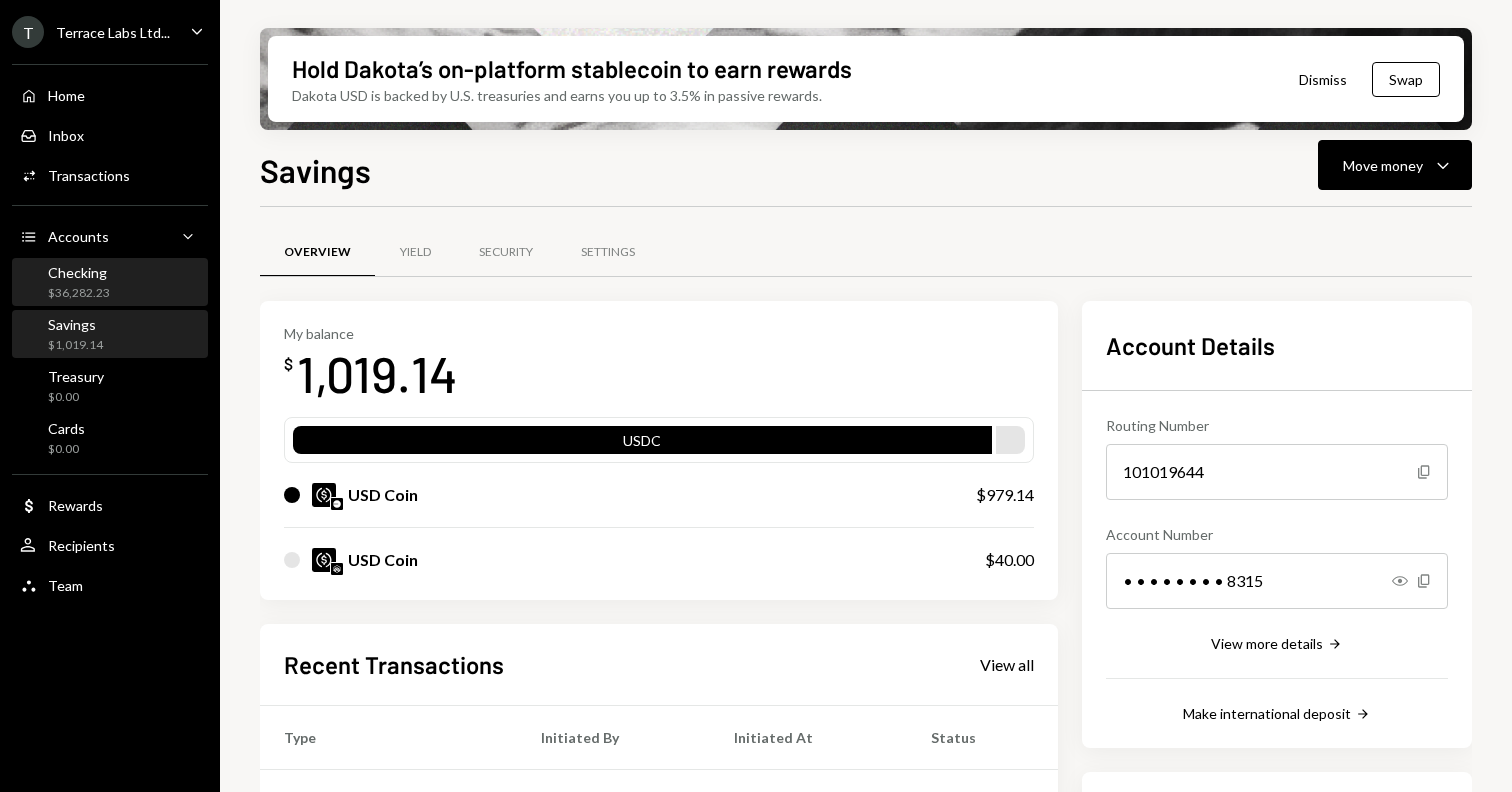 click on "$36,282.23" at bounding box center [79, 293] 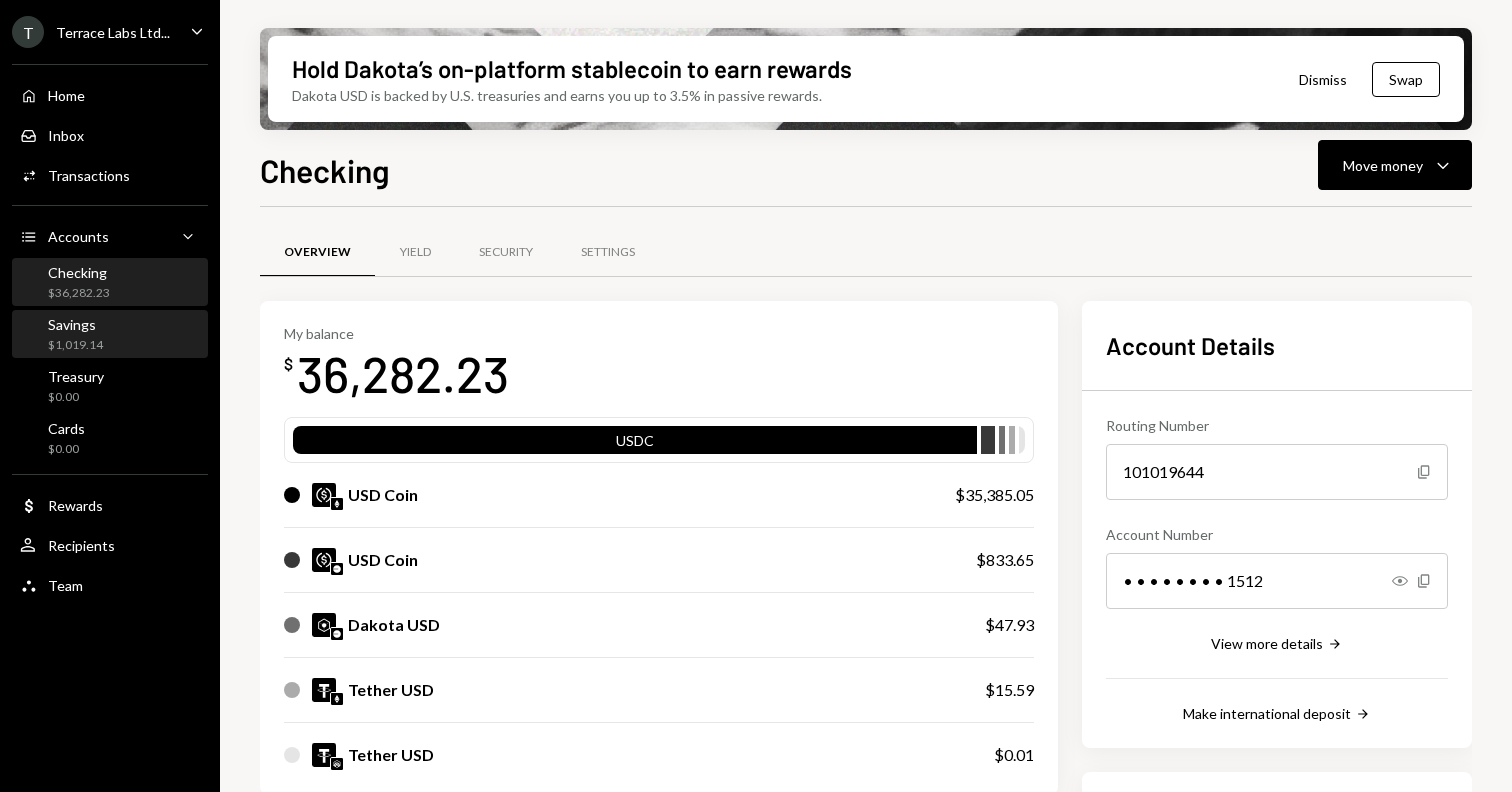 click on "Savings" at bounding box center [75, 324] 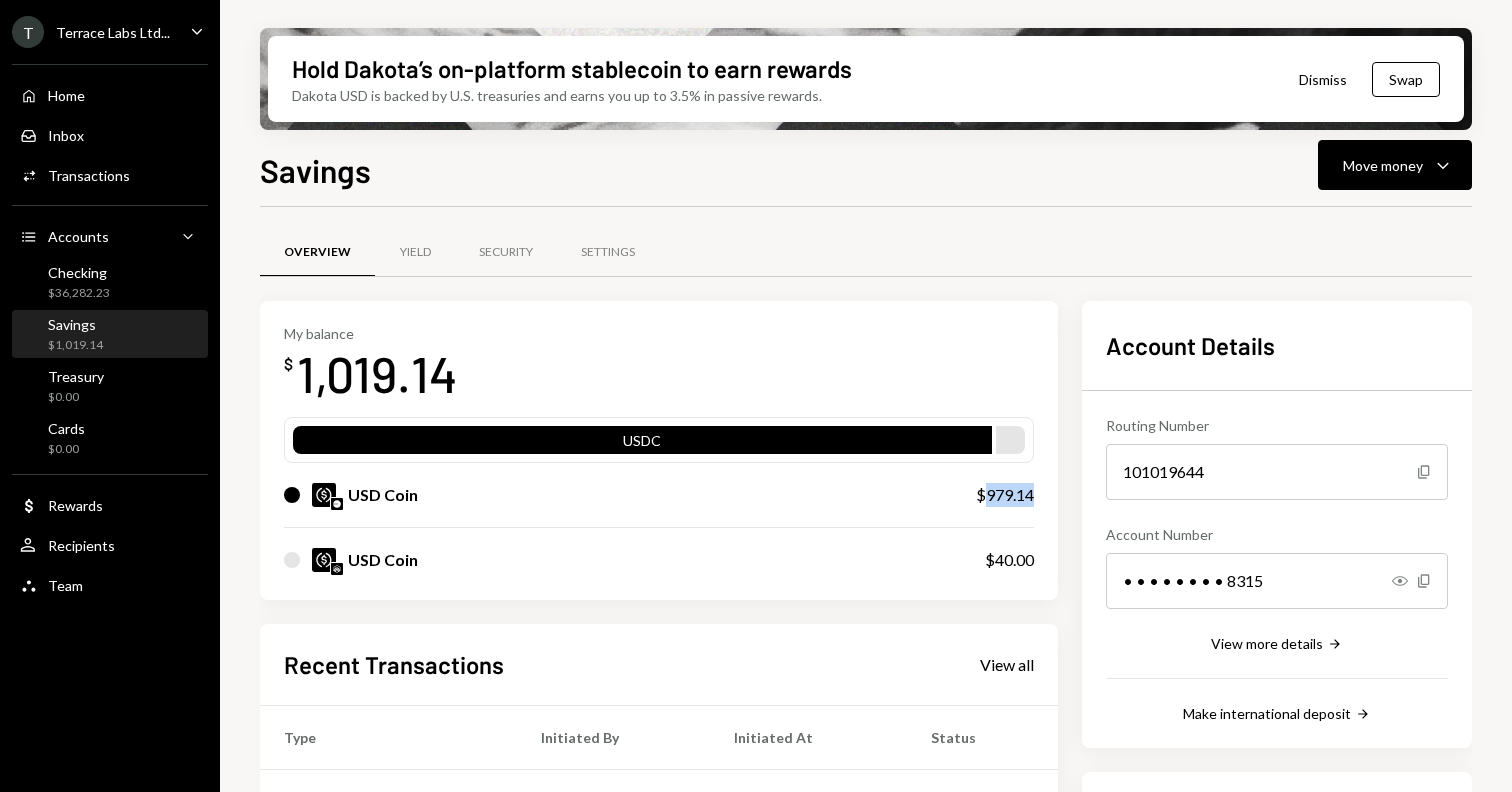drag, startPoint x: 980, startPoint y: 498, endPoint x: 1048, endPoint y: 494, distance: 68.117546 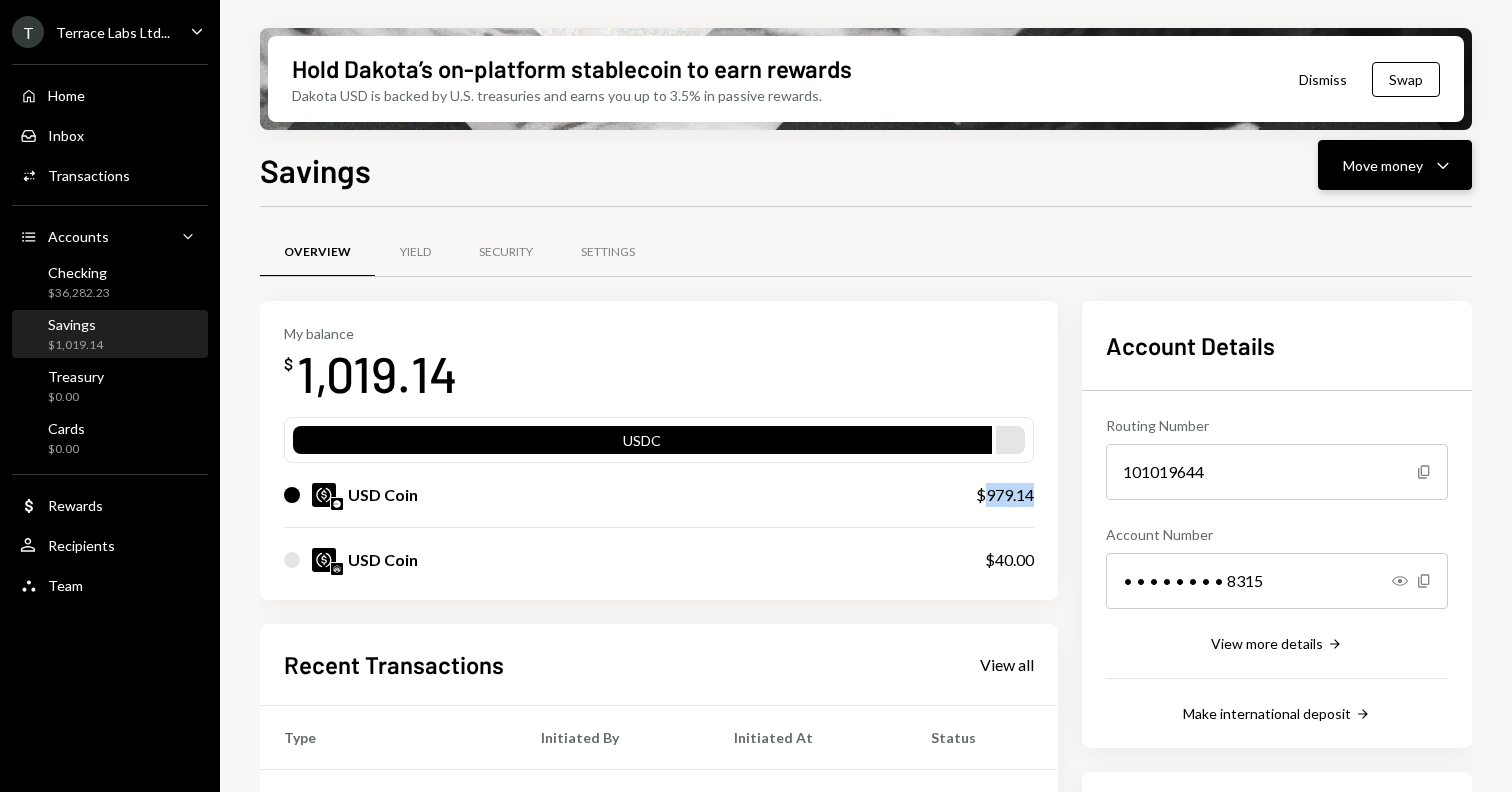 click on "Caret Down" 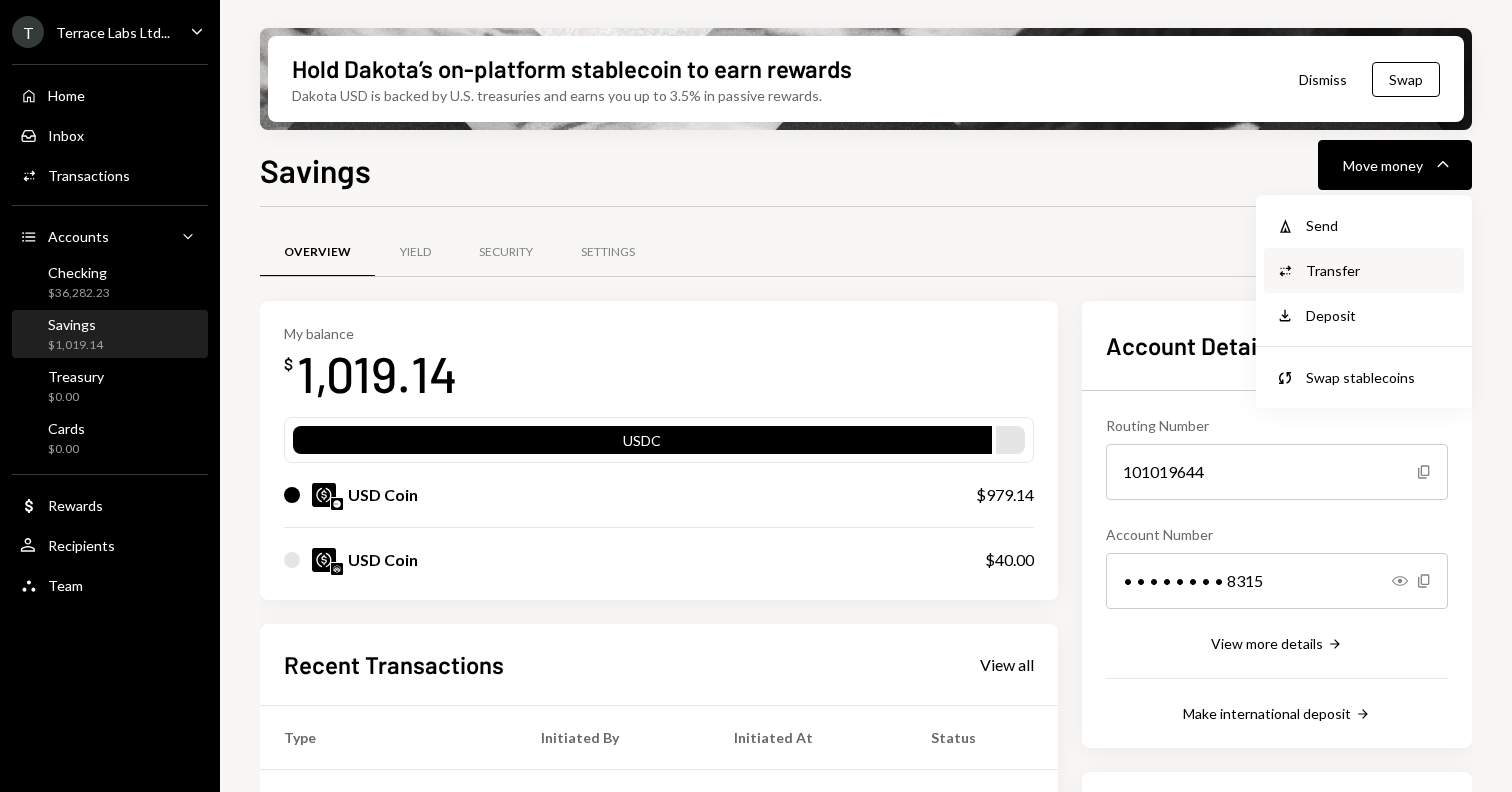 click on "Transfer" at bounding box center [1379, 270] 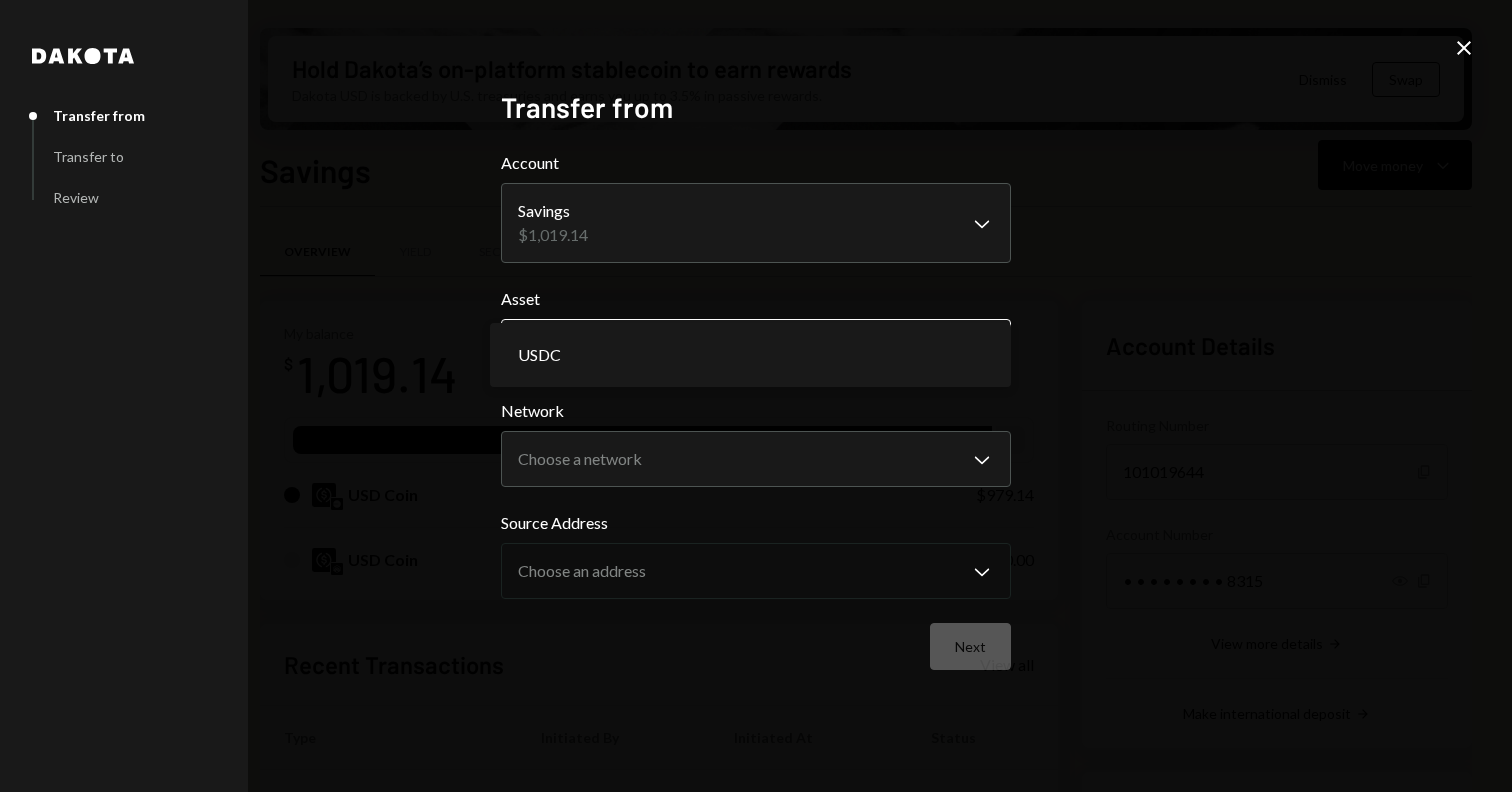 click on "T Terrace Labs Ltd... Caret Down Home Home Inbox Inbox Activities Transactions Accounts Accounts Caret Down Checking $36,282.23 Savings $1,019.14 Treasury $0.00 Cards $0.00 Dollar Rewards User Recipients Team Team Hold Dakota’s on-platform stablecoin to earn rewards Dakota USD is backed by U.S. treasuries and earns you up to 3.5% in passive rewards. Dismiss Swap Savings Move money Caret Down Overview Yield Security Settings My balance $ 1,019.14 USDC USD Coin $979.14 USD Coin $40.00 Recent Transactions View all Type Initiated By Initiated At Status Withdrawal 1,706  USDC [FIRST] [LAST] [DATE] [TIME] Completed Bank Payment $12,000.00 [FIRST] [LAST] [DATE] [TIME] Completed Deposit 12,000  USDC 0xa7e3...E1F62f Copy [DATE] [TIME] Completed Withdrawal 100  USDC [FIRST] [LAST] [DATE] [TIME] Completed Withdrawal 245  USDC [FIRST] [LAST] [DATE] [TIME] Completed Account Details Routing Number 101019644 Copy Account Number • • • • • • • •  8315 Show Copy View more details Right Arrow Dakota" at bounding box center [756, 396] 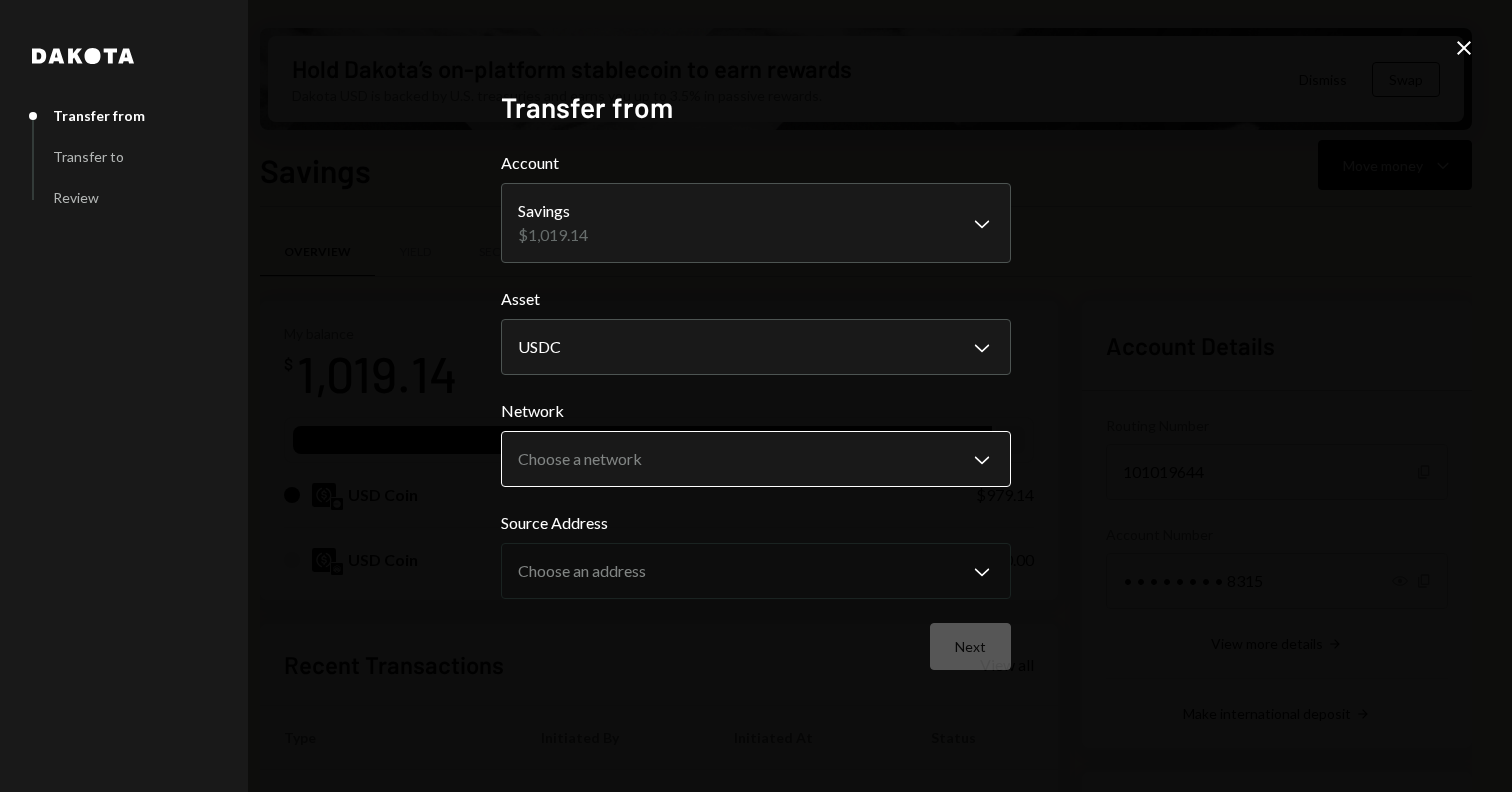 click on "T Terrace Labs Ltd... Caret Down Home Home Inbox Inbox Activities Transactions Accounts Accounts Caret Down Checking $36,282.23 Savings $1,019.14 Treasury $0.00 Cards $0.00 Dollar Rewards User Recipients Team Team Hold Dakota’s on-platform stablecoin to earn rewards Dakota USD is backed by U.S. treasuries and earns you up to 3.5% in passive rewards. Dismiss Swap Savings Move money Caret Down Overview Yield Security Settings My balance $ 1,019.14 USDC USD Coin $979.14 USD Coin $40.00 Recent Transactions View all Type Initiated By Initiated At Status Withdrawal 1,706  USDC [FIRST] [LAST] [DATE] [TIME] Completed Bank Payment $12,000.00 [FIRST] [LAST] [DATE] [TIME] Completed Deposit 12,000  USDC 0xa7e3...E1F62f Copy [DATE] [TIME] Completed Withdrawal 100  USDC [FIRST] [LAST] [DATE] [TIME] Completed Withdrawal 245  USDC [FIRST] [LAST] [DATE] [TIME] Completed Account Details Routing Number 101019644 Copy Account Number • • • • • • • •  8315 Show Copy View more details Right Arrow Dakota" at bounding box center (756, 396) 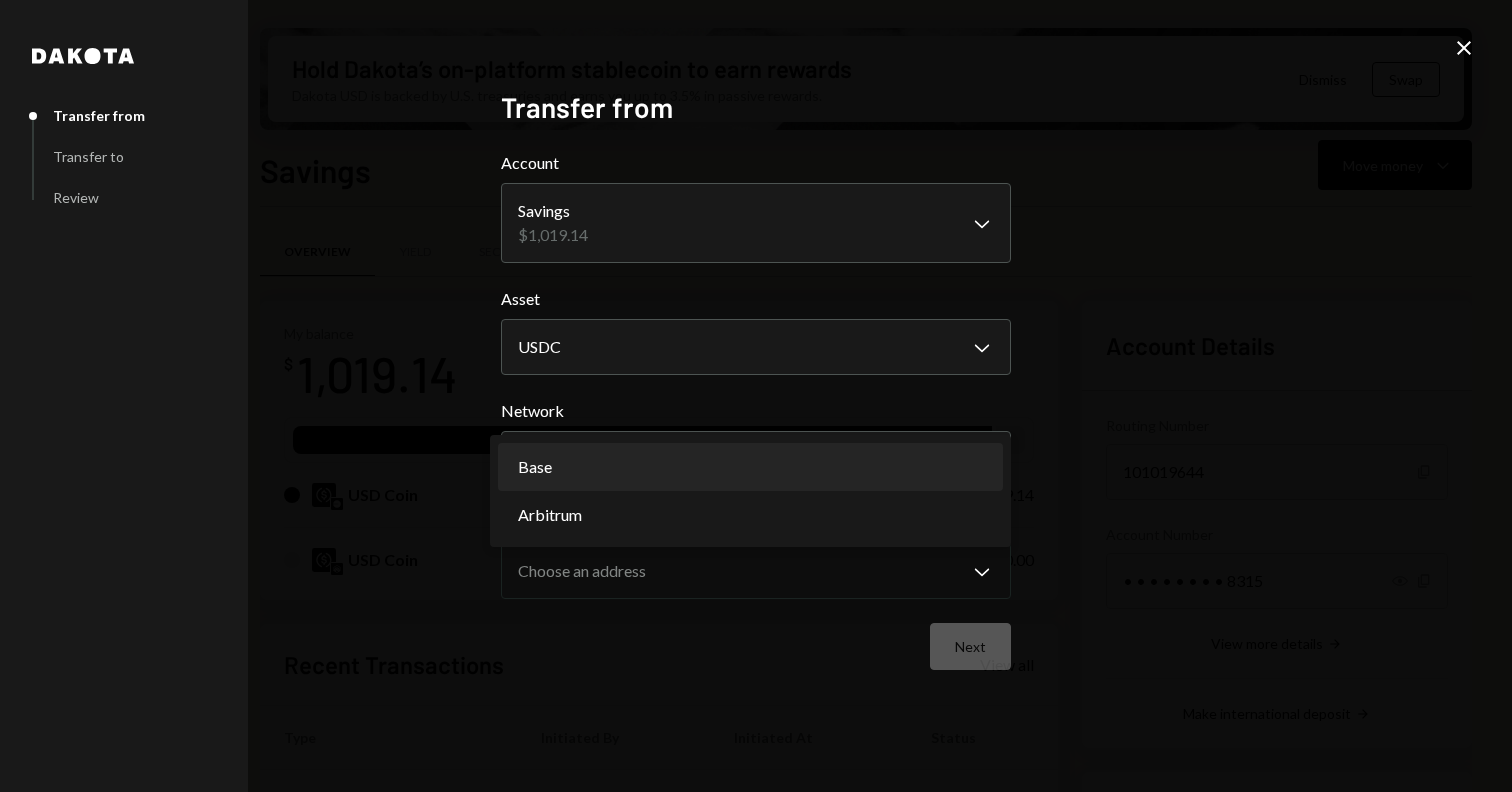 select on "**********" 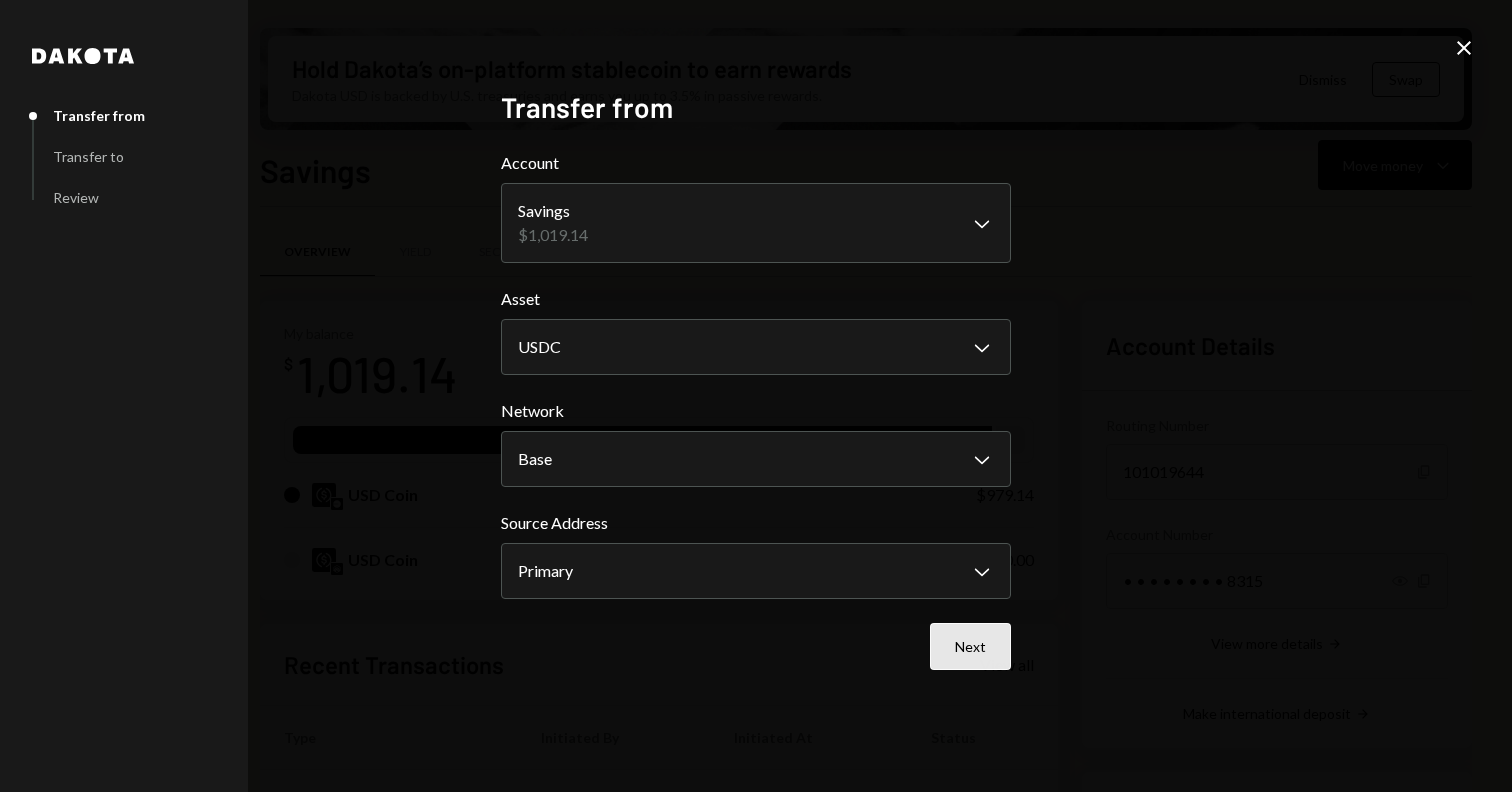 click on "Next" at bounding box center (970, 646) 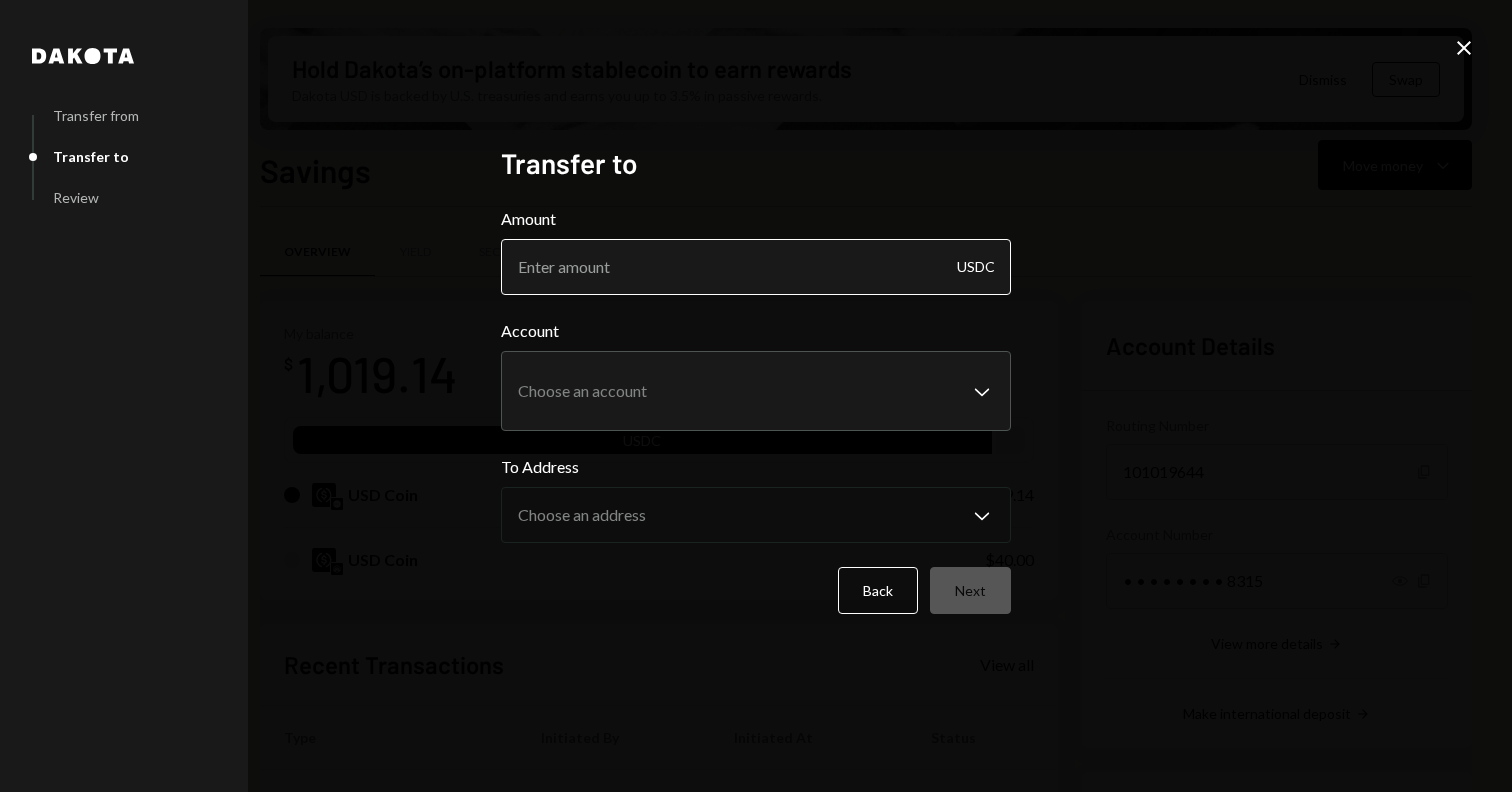 click on "Amount" at bounding box center [756, 267] 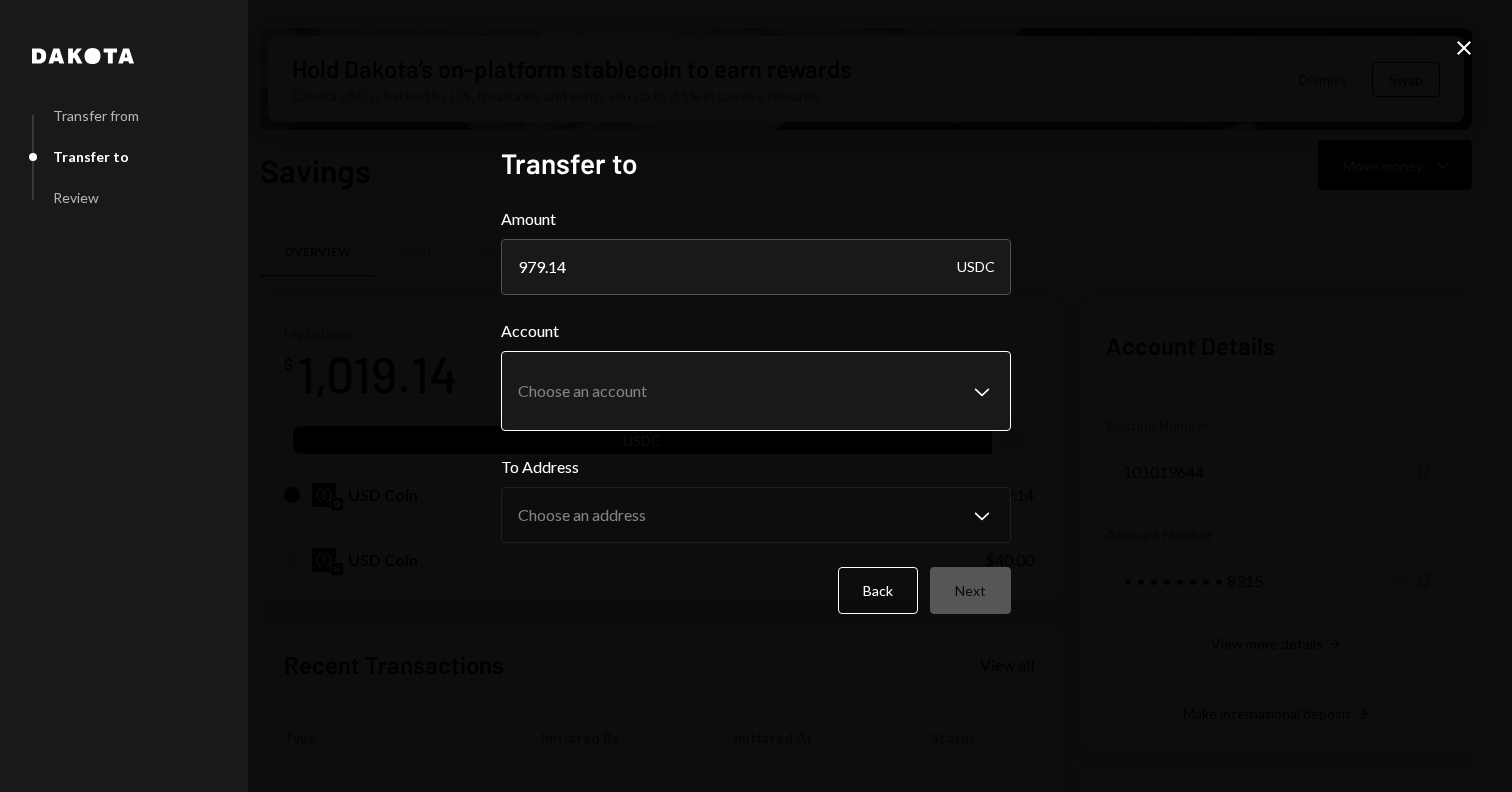 type on "979.14" 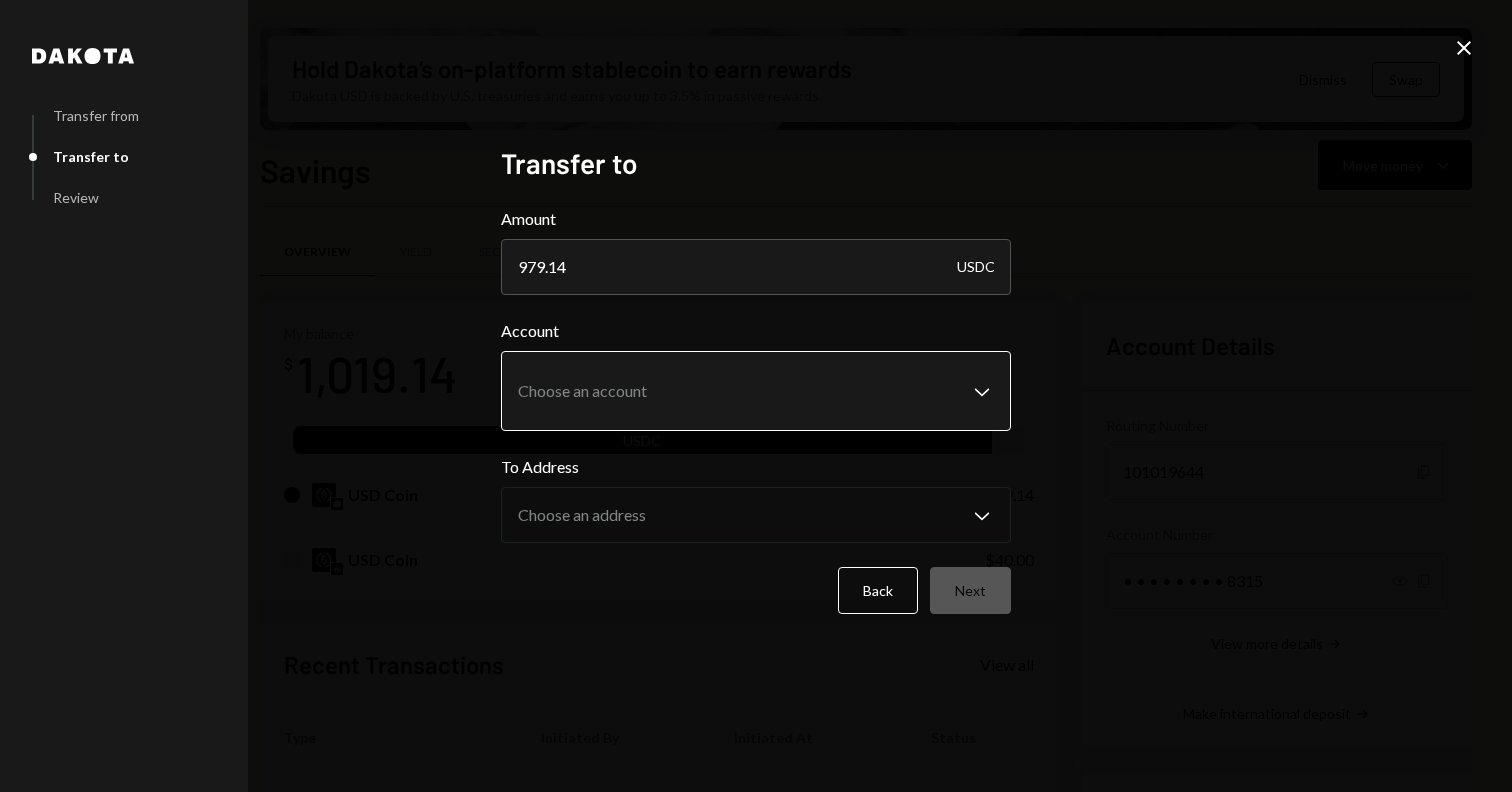 click on "T Terrace Labs Ltd... Caret Down Home Home Inbox Inbox Activities Transactions Accounts Accounts Caret Down Checking $36,282.23 Savings $1,019.14 Treasury $0.00 Cards $0.00 Dollar Rewards User Recipients Team Team Hold Dakota’s on-platform stablecoin to earn rewards Dakota USD is backed by U.S. treasuries and earns you up to 3.5% in passive rewards. Dismiss Swap Savings Move money Caret Down Overview Yield Security Settings My balance $ 1,019.14 USDC USD Coin $979.14 USD Coin $40.00 Recent Transactions View all Type Initiated By Initiated At Status Withdrawal 1,706  USDC [FIRST] [LAST] [DATE] [TIME] Completed Bank Payment $12,000.00 [FIRST] [LAST] [DATE] [TIME] Completed Deposit 12,000  USDC 0xa7e3...E1F62f Copy [DATE] [TIME] Completed Withdrawal 100  USDC [FIRST] [LAST] [DATE] [TIME] Completed Withdrawal 245  USDC [FIRST] [LAST] [DATE] [TIME] Completed Account Details Routing Number 101019644 Copy Account Number • • • • • • • •  8315 Show Copy View more details Right Arrow Dakota" at bounding box center (756, 396) 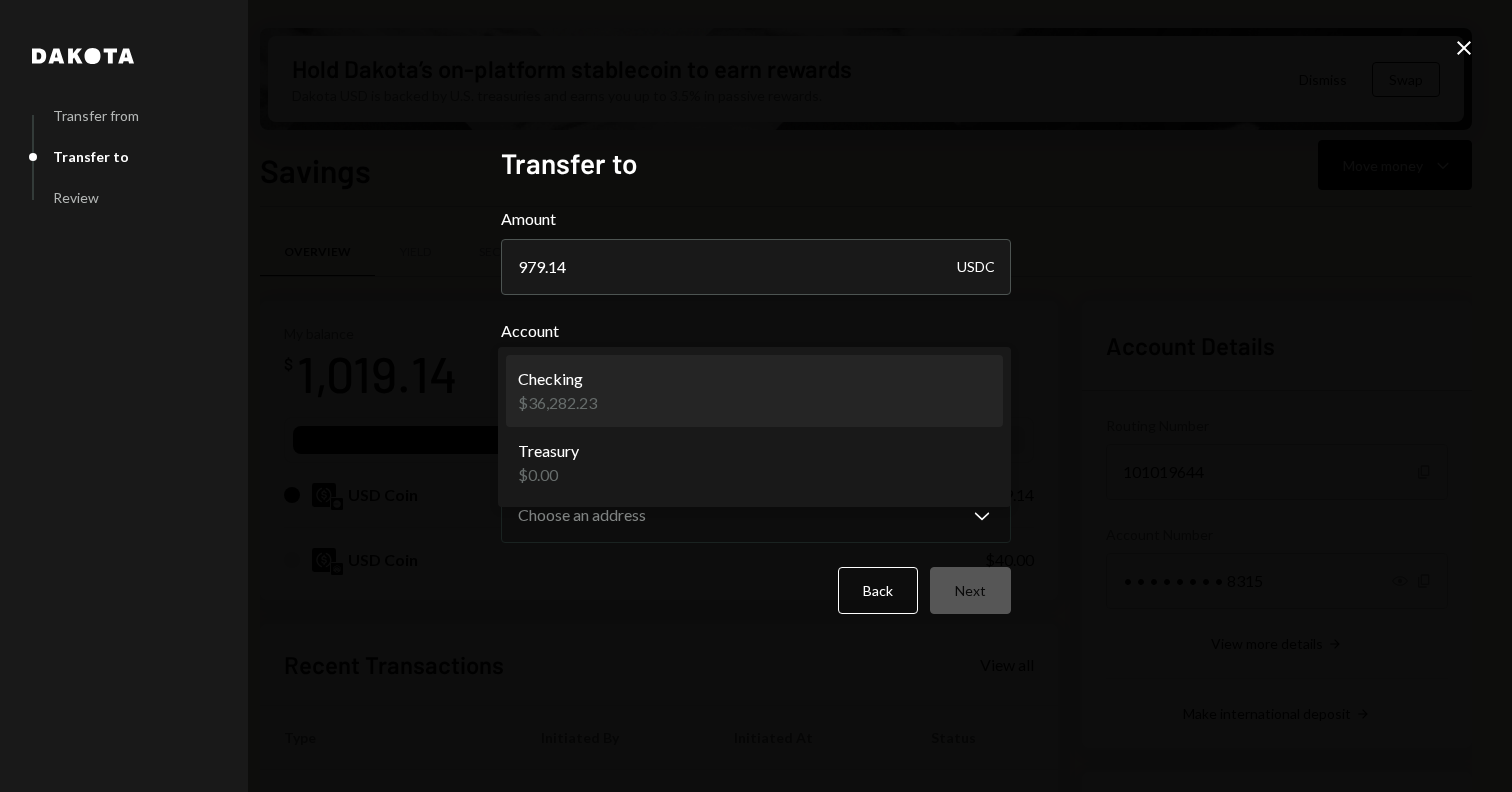 select on "**********" 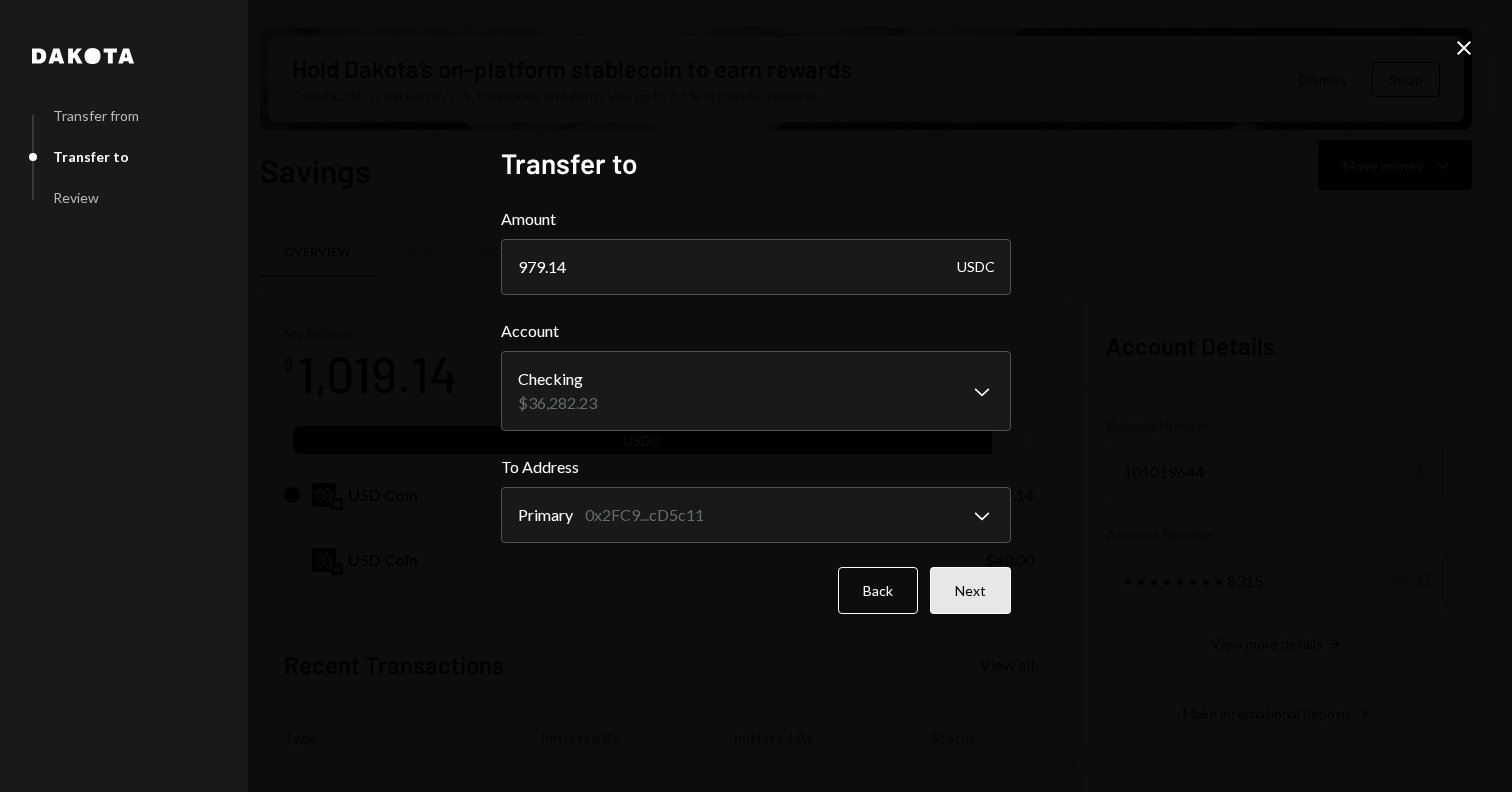 click on "Next" at bounding box center [970, 590] 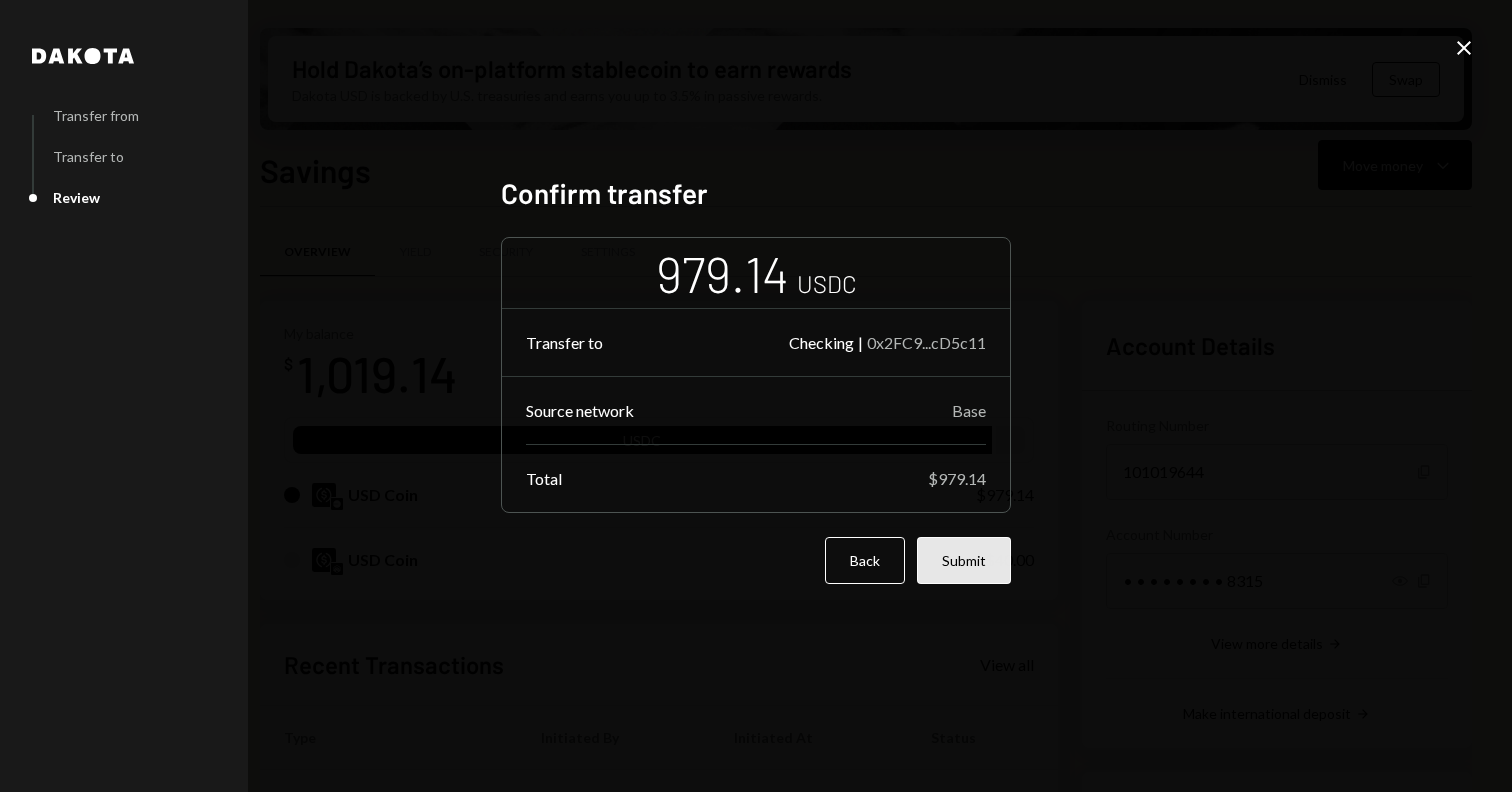 click on "Submit" at bounding box center [964, 560] 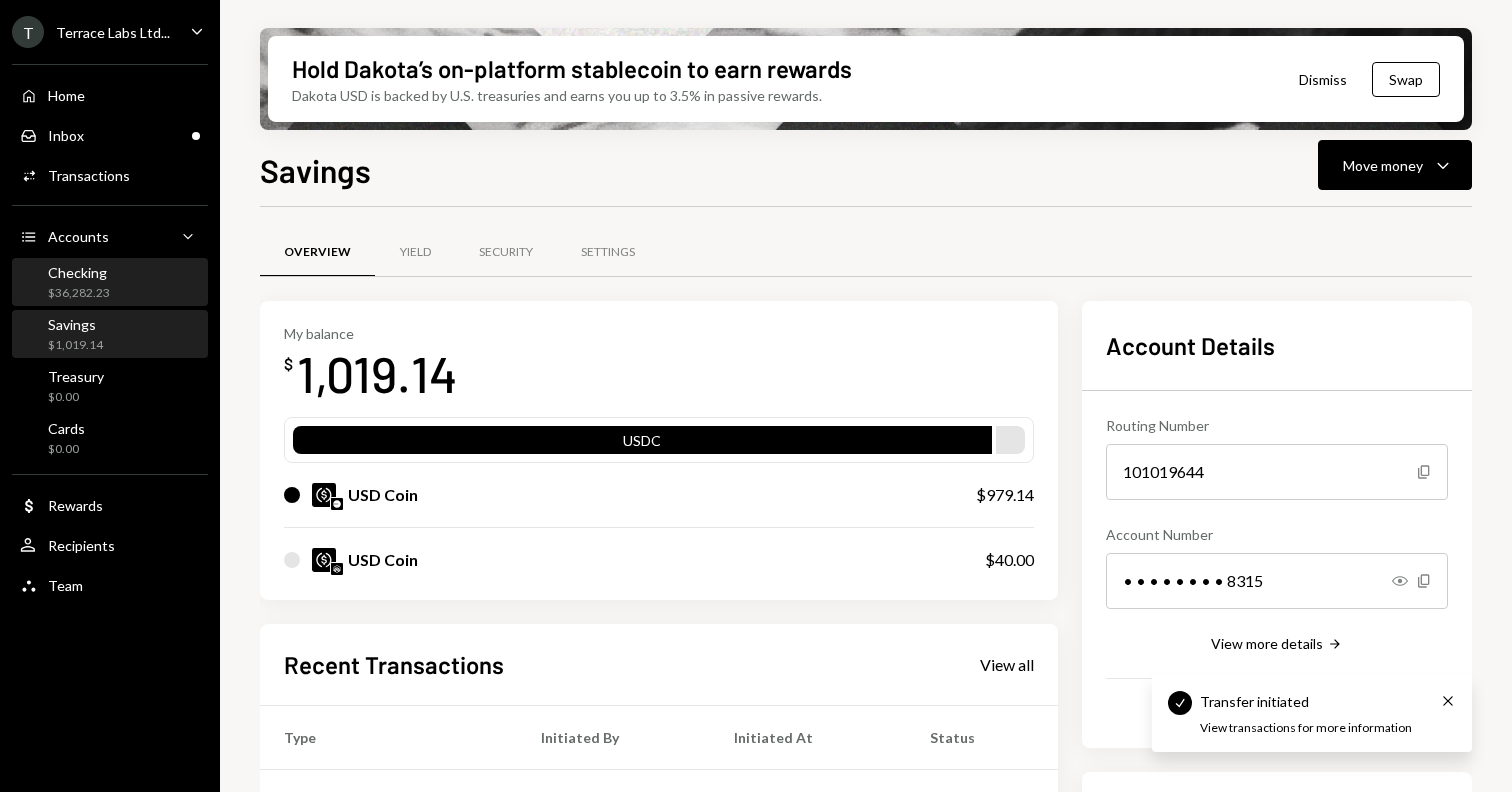 click on "Checking $36,282.23" at bounding box center (110, 283) 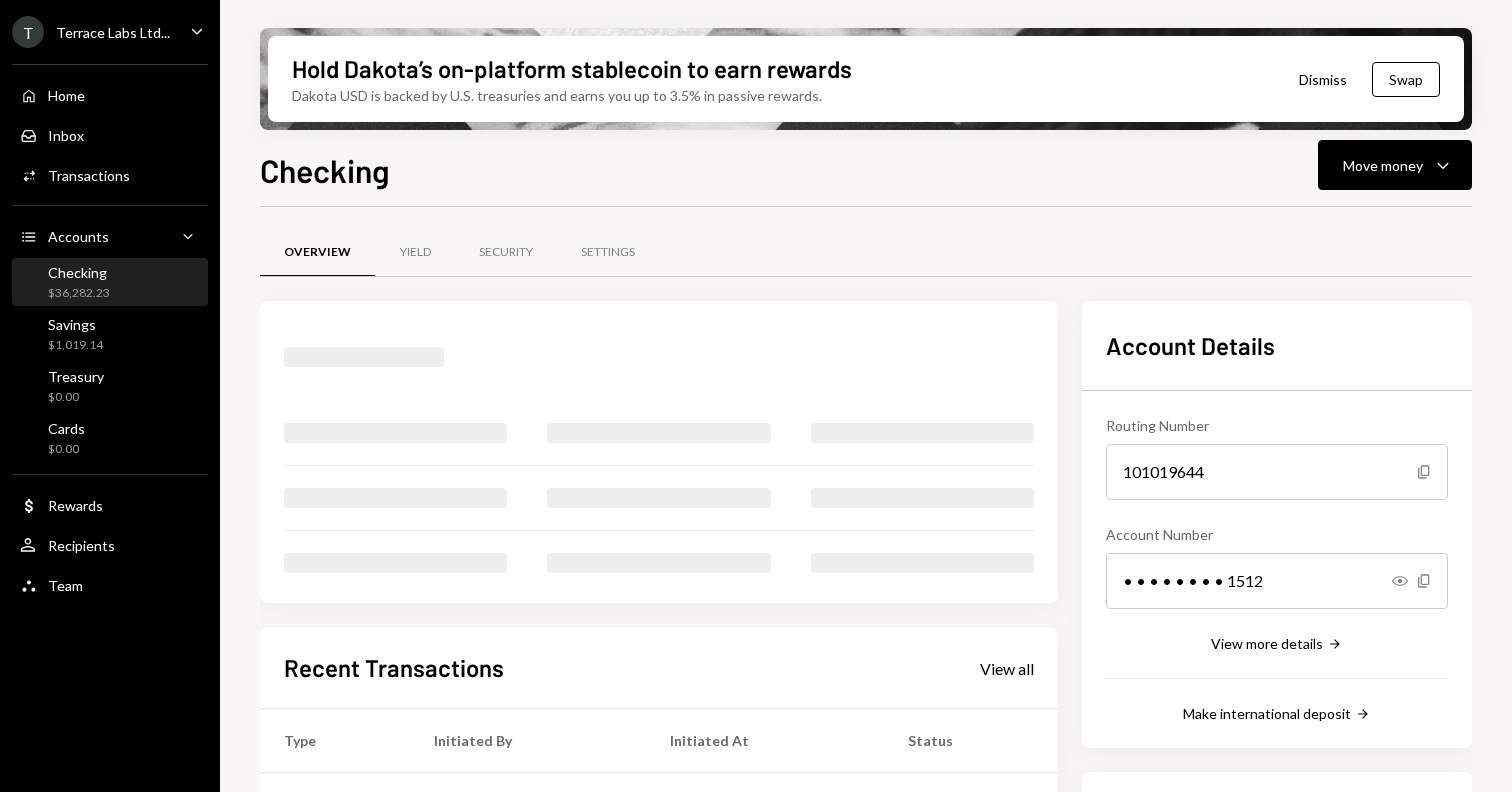 scroll, scrollTop: 0, scrollLeft: 0, axis: both 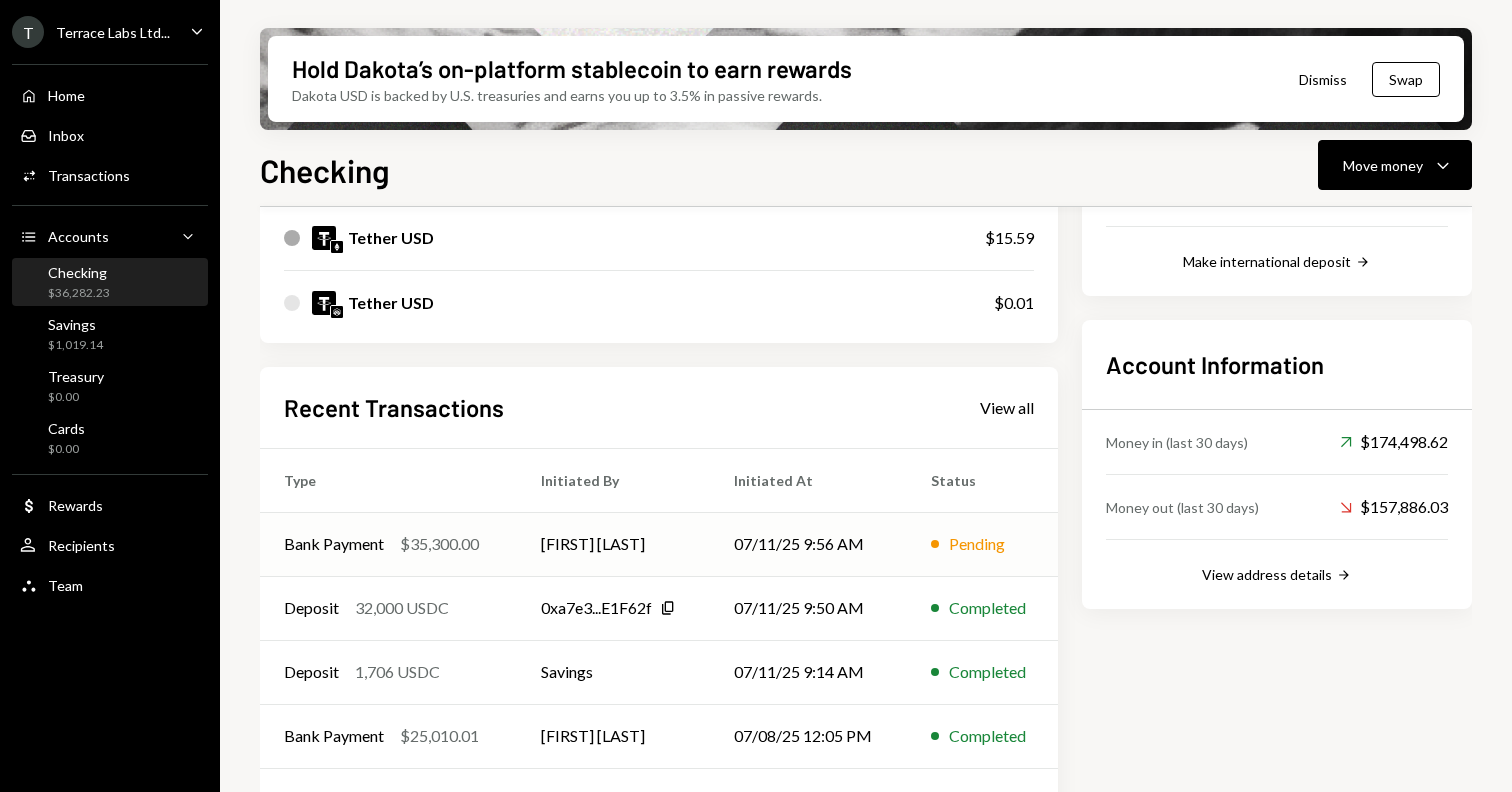 click on "07/11/25 9:56 AM" at bounding box center (808, 544) 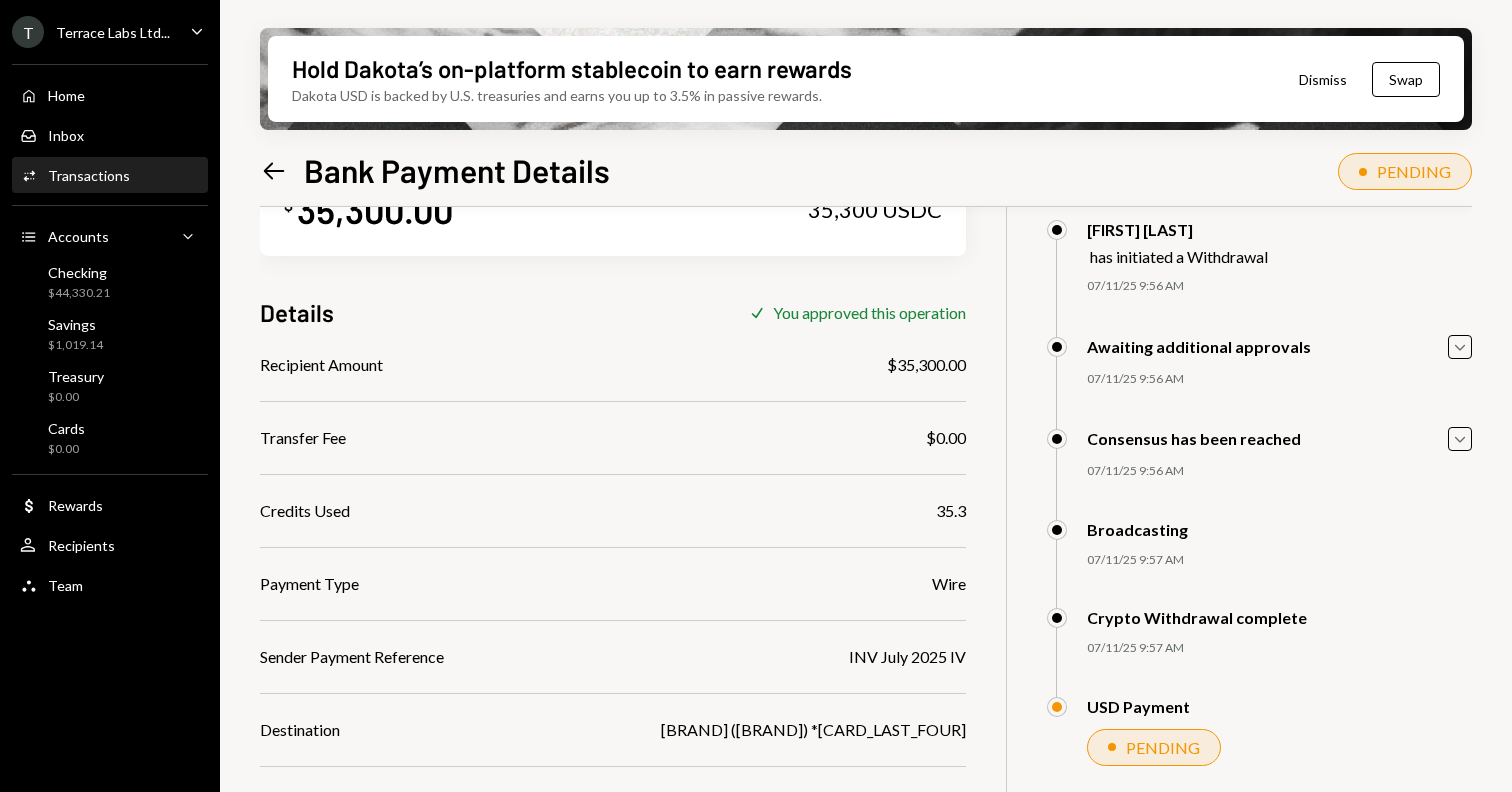 scroll, scrollTop: 0, scrollLeft: 0, axis: both 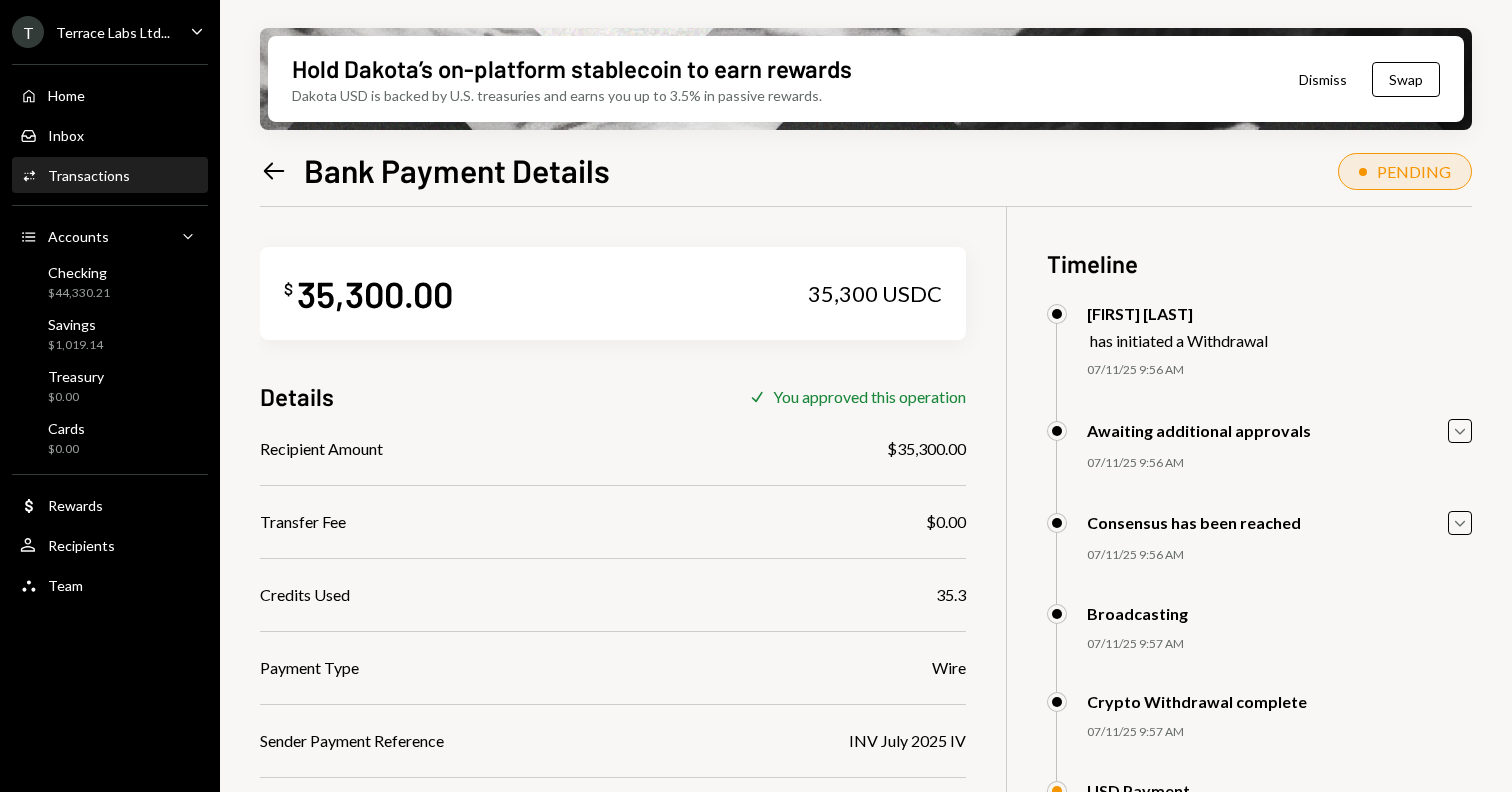 click on "Left Arrow" 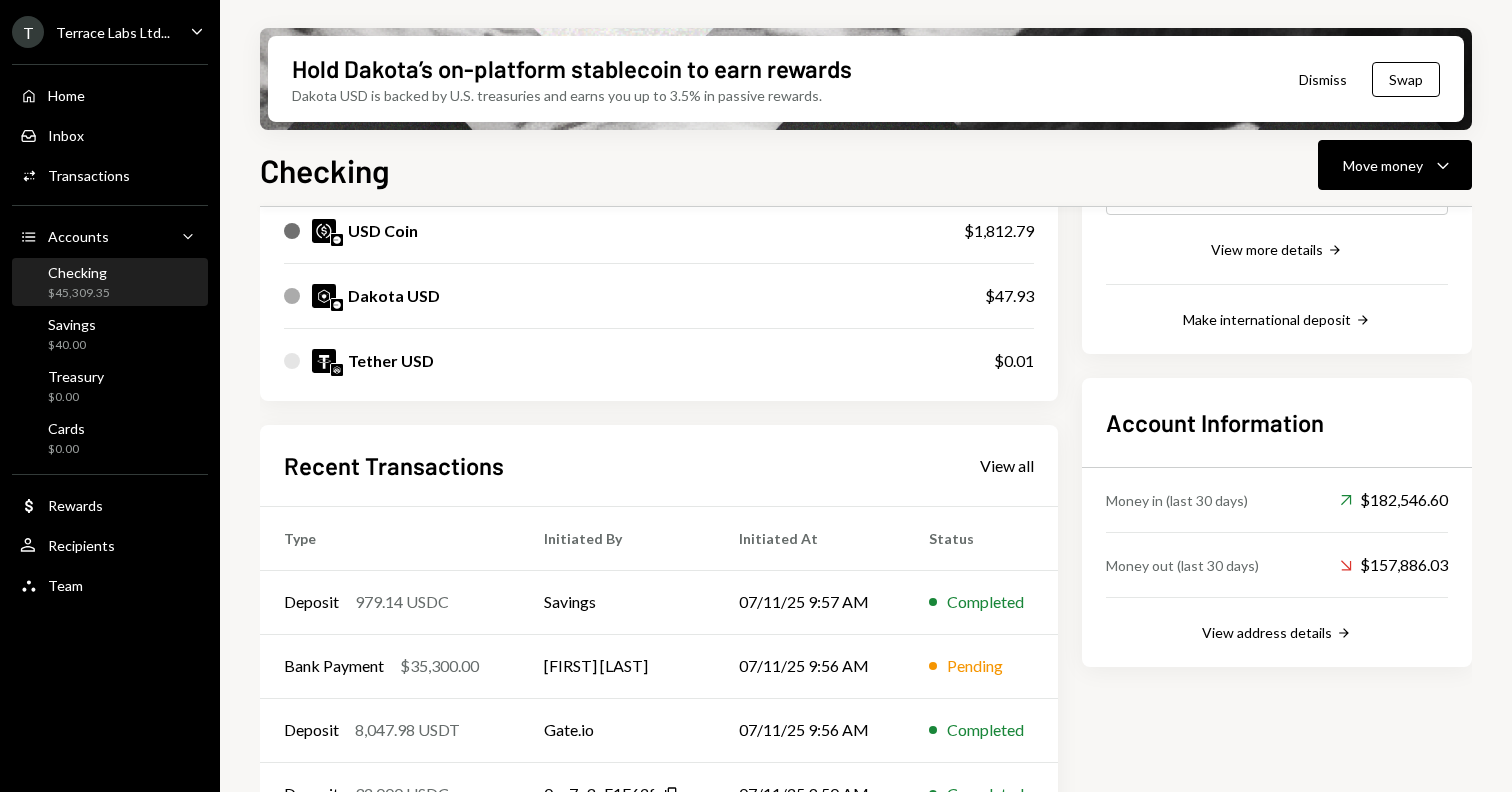 scroll, scrollTop: 0, scrollLeft: 0, axis: both 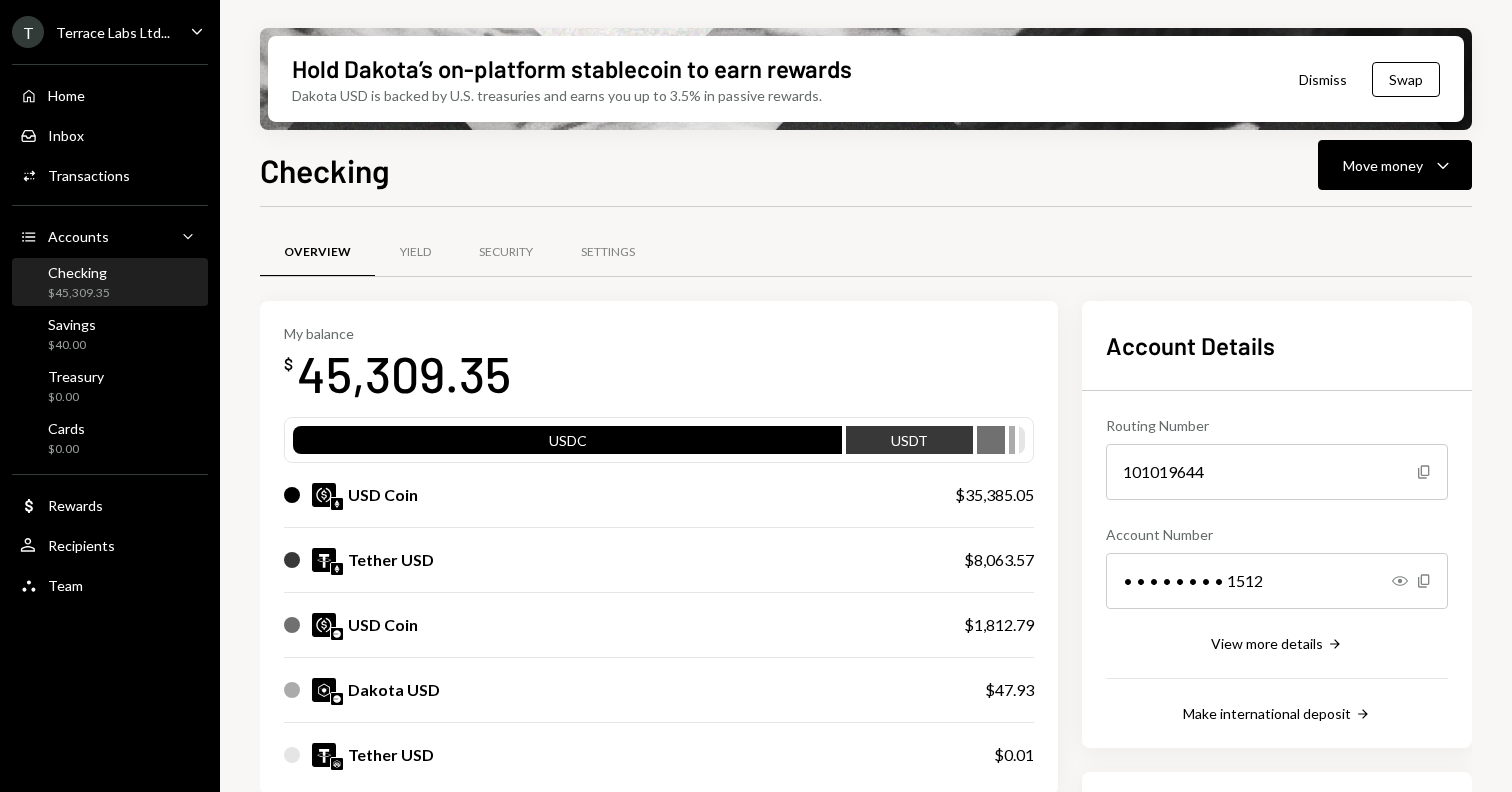 click on "$45,309.35" at bounding box center (79, 293) 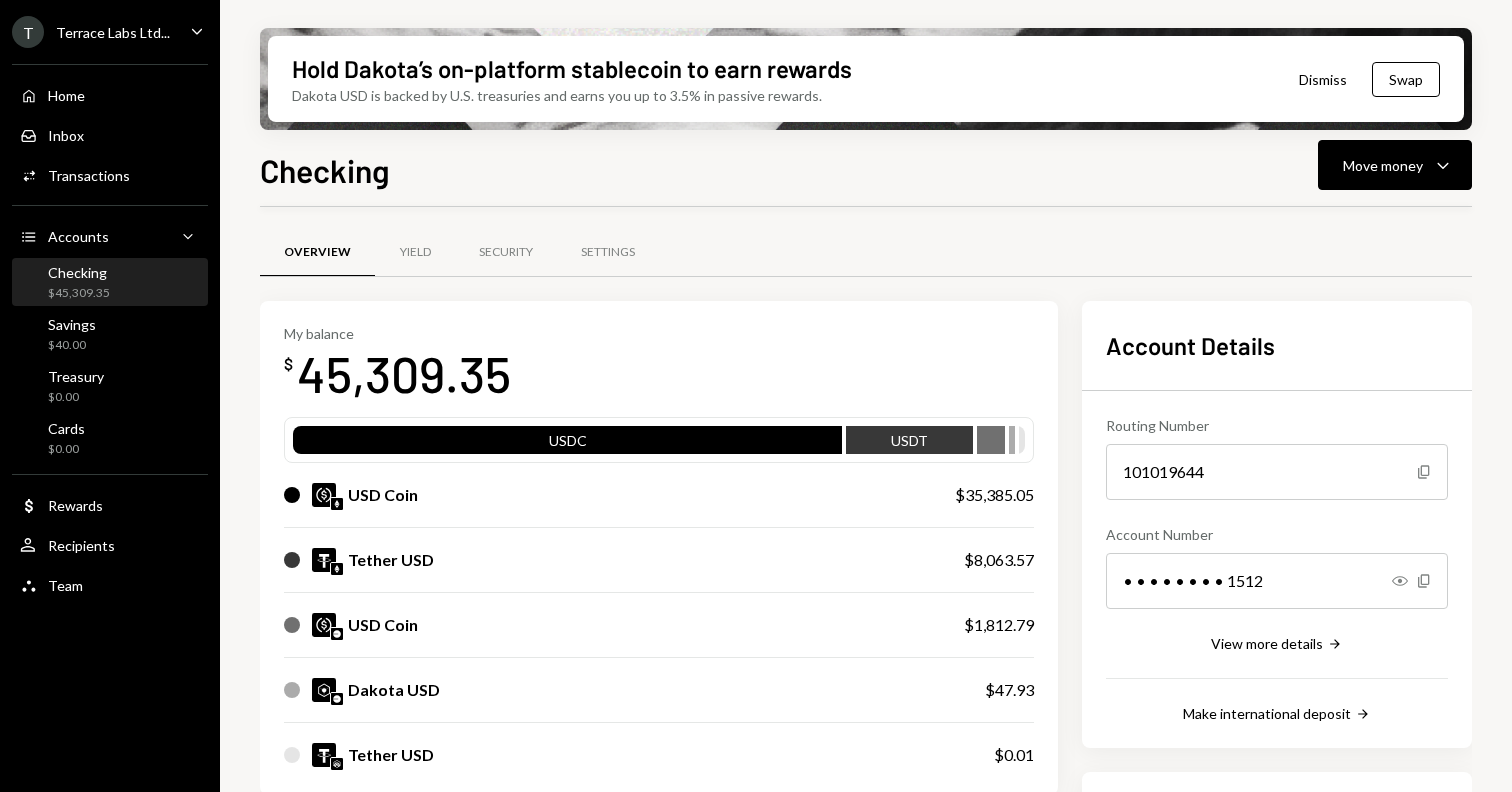 scroll, scrollTop: 25, scrollLeft: 0, axis: vertical 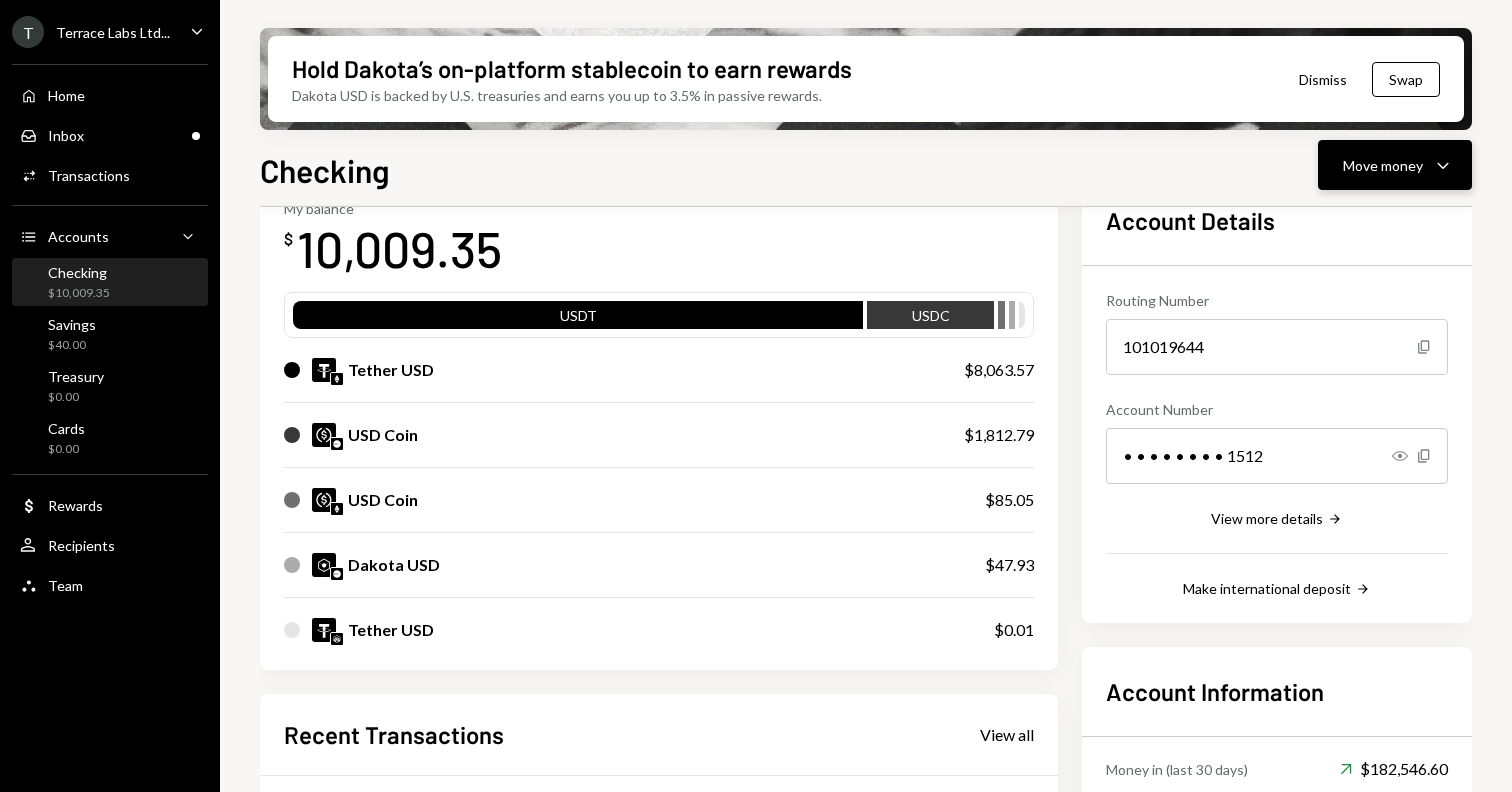 click on "Caret Down" 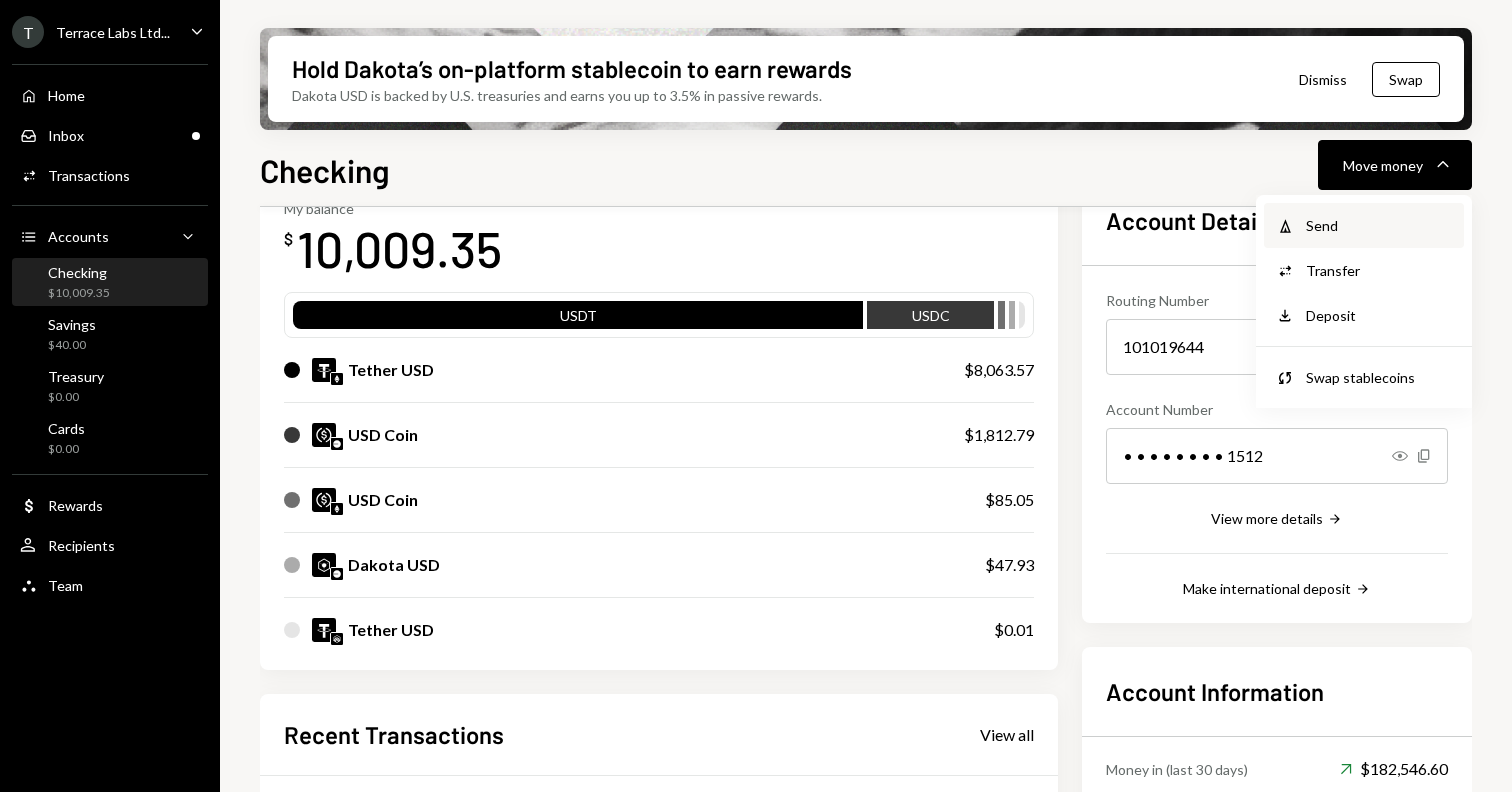 click on "Send" at bounding box center (1379, 225) 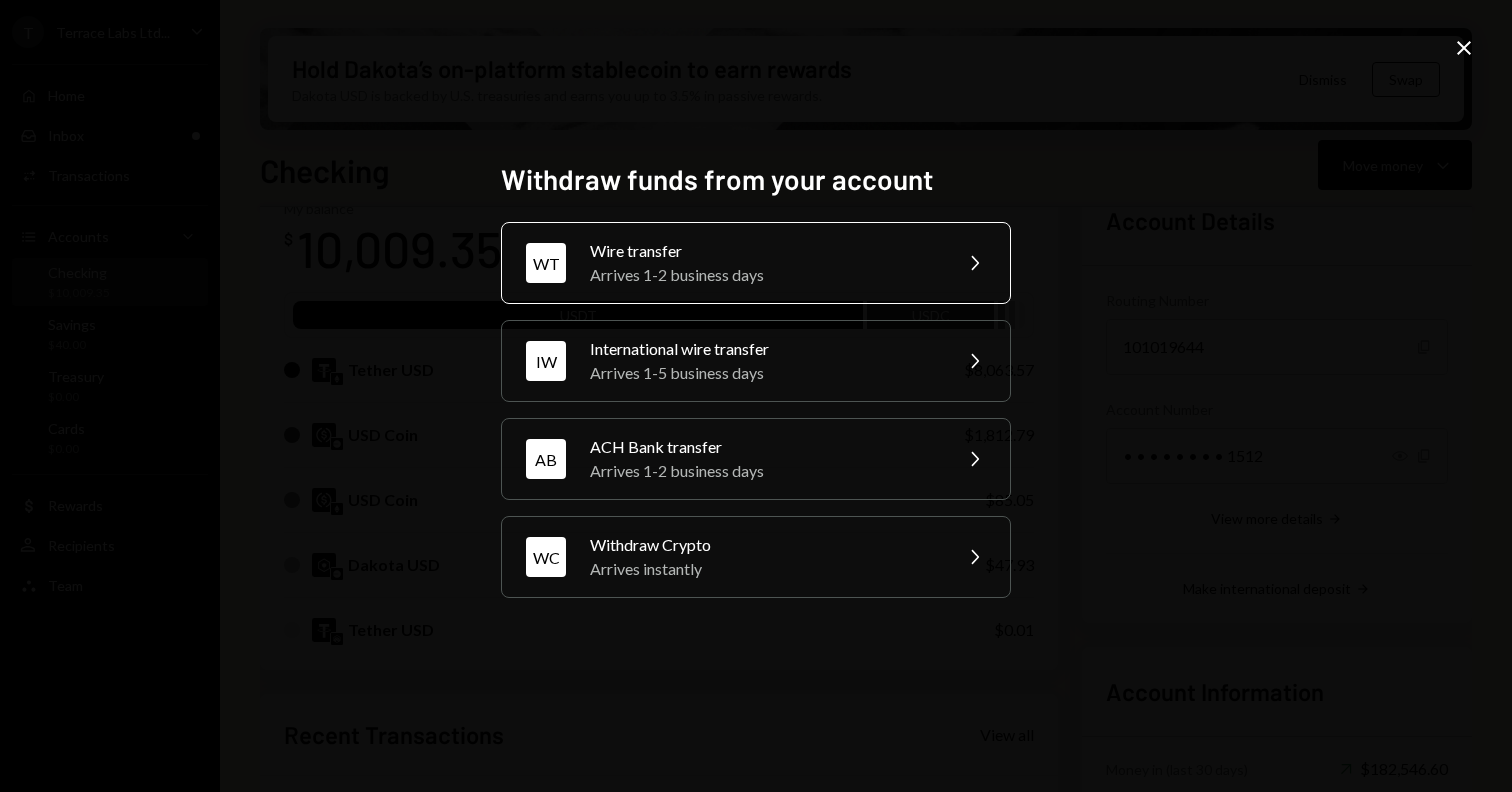 click on "Arrives 1-2 business days" at bounding box center (764, 275) 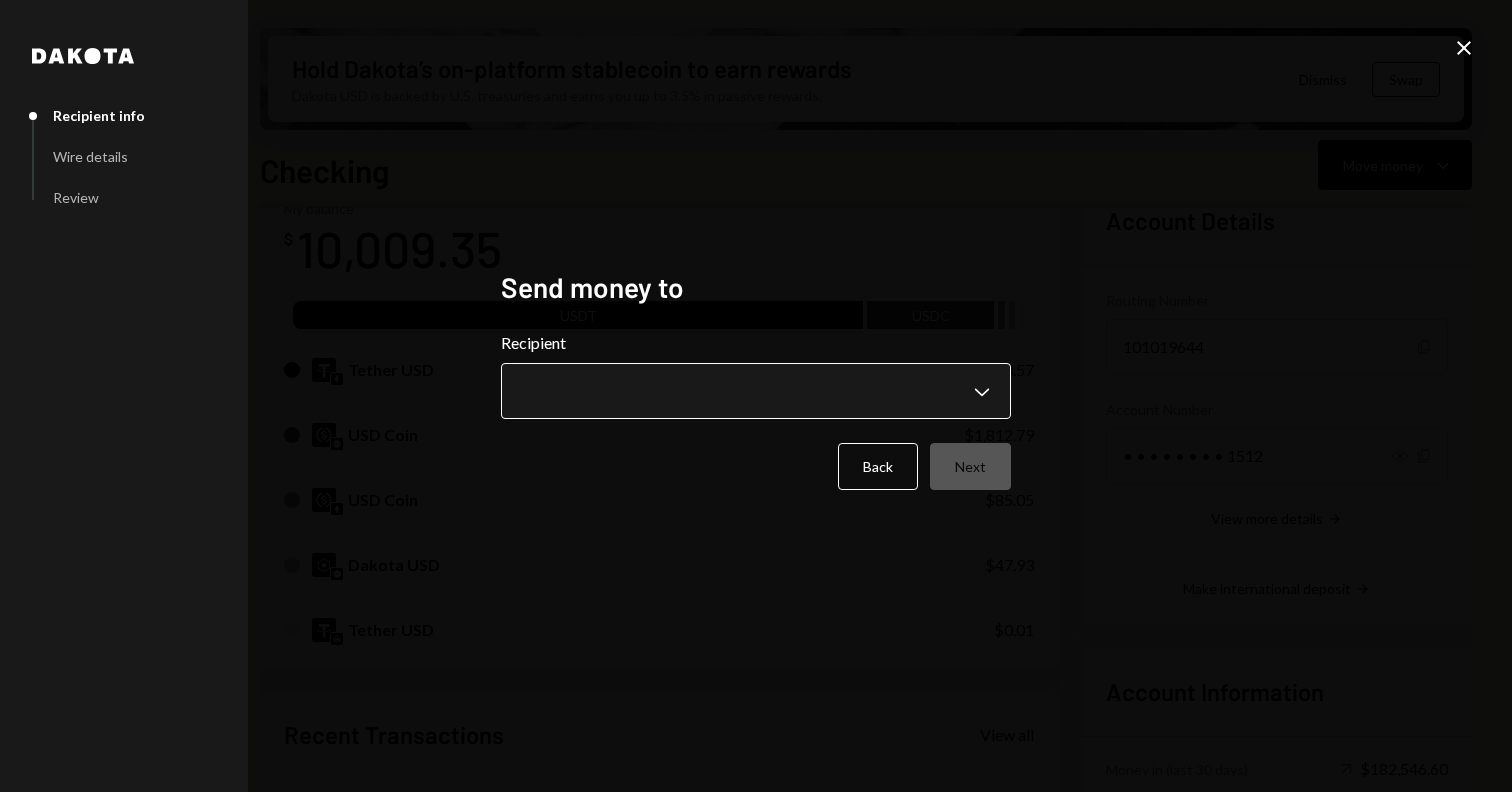 click on "T Terrace Labs Ltd... Caret Down Home Home Inbox Inbox Activities Transactions Accounts Accounts Caret Down Checking $10,009.35 Savings $40.00 Treasury $0.00 Cards $0.00 Dollar Rewards User Recipients Team Team Hold Dakota’s on-platform stablecoin to earn rewards Dakota USD is backed by U.S. treasuries and earns you up to 3.5% in passive rewards. Dismiss Swap Checking Move money Caret Down Overview Yield Security Settings My balance $ 10,009.35 USDT USDC Tether USD $8,063.57 USD Coin $1,812.79 USD Coin $85.05 Dakota USD $47.93 Tether USD $0.01 Recent Transactions View all Type Initiated By Initiated At Status Bank Payment $8,053.23 Jesse Beller 07/11/25 10:00 AM Review Right Arrow Deposit 979.14  USDC Savings 07/11/25 9:57 AM Completed Bank Payment $35,300.00 Jesse Beller 07/11/25 9:56 AM Completed Deposit 8,047.98  USDT Gate.io 07/11/25 9:56 AM Completed Deposit 32,000  USDC 0xa7e3...E1F62f Copy 07/11/25 9:50 AM Completed Account Details Routing Number 101019644 Copy Account Number Show Copy Right Arrow" at bounding box center [756, 396] 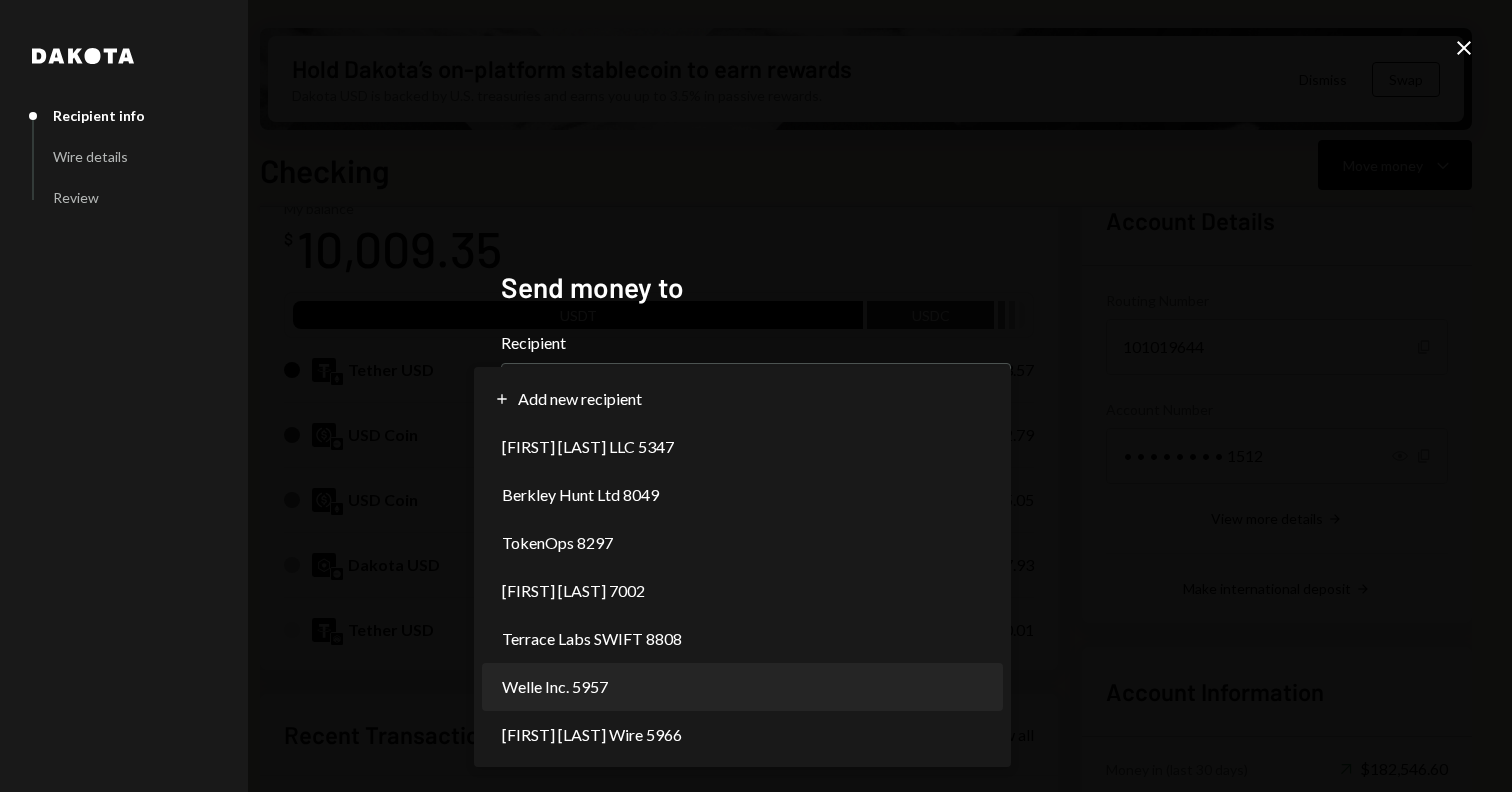 select on "**********" 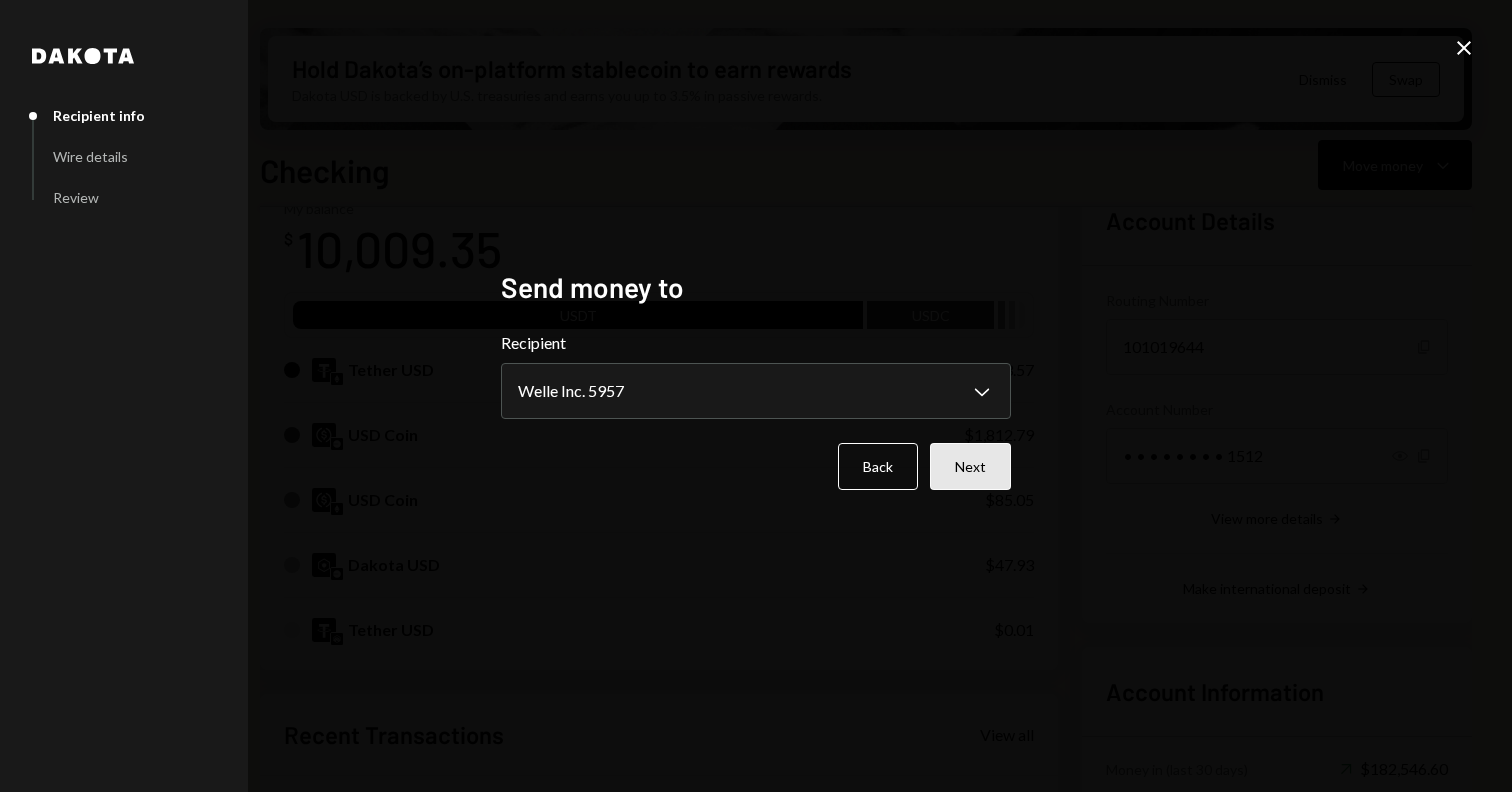 click on "Next" at bounding box center [970, 466] 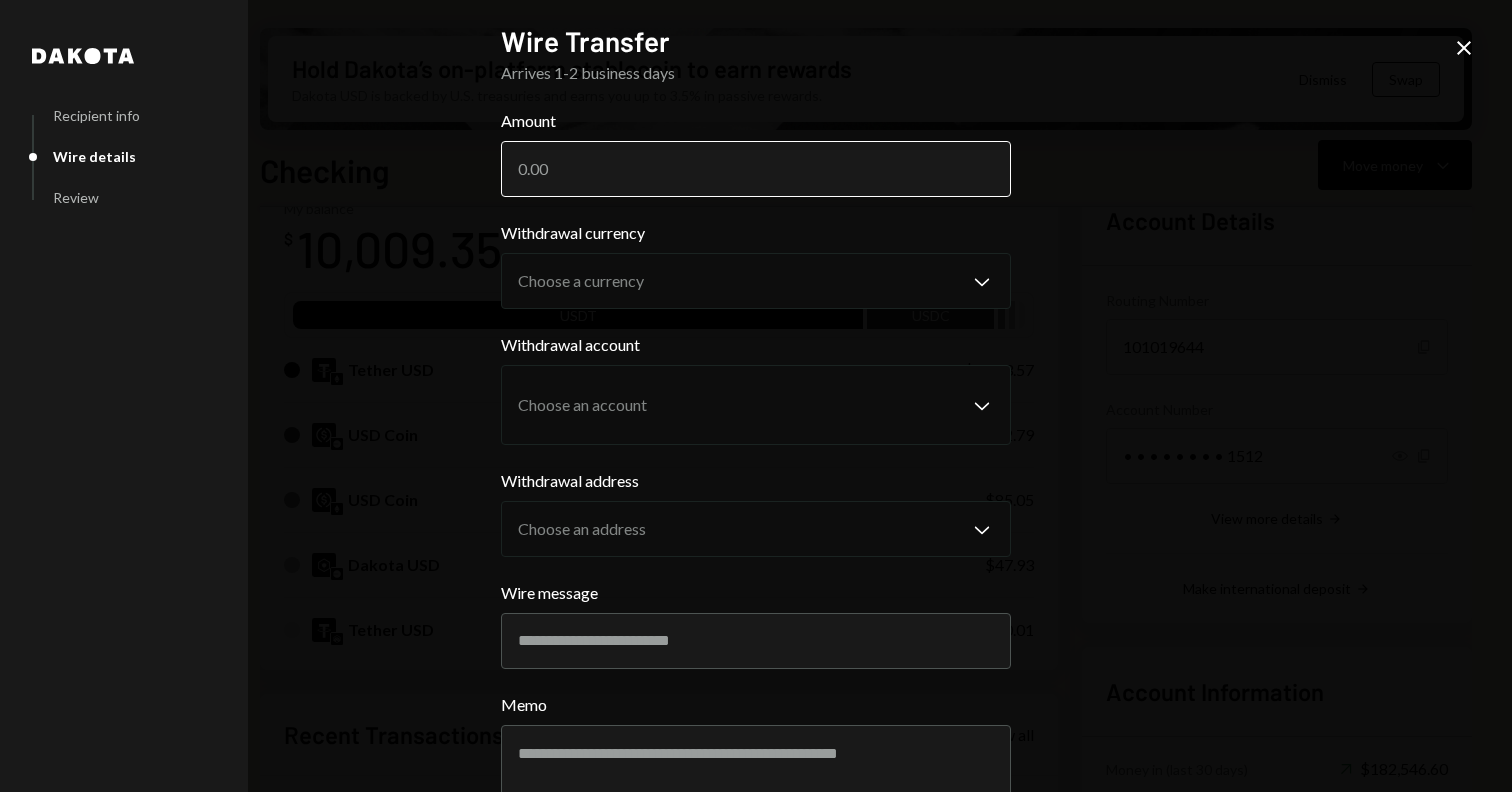 click on "Amount" at bounding box center [756, 169] 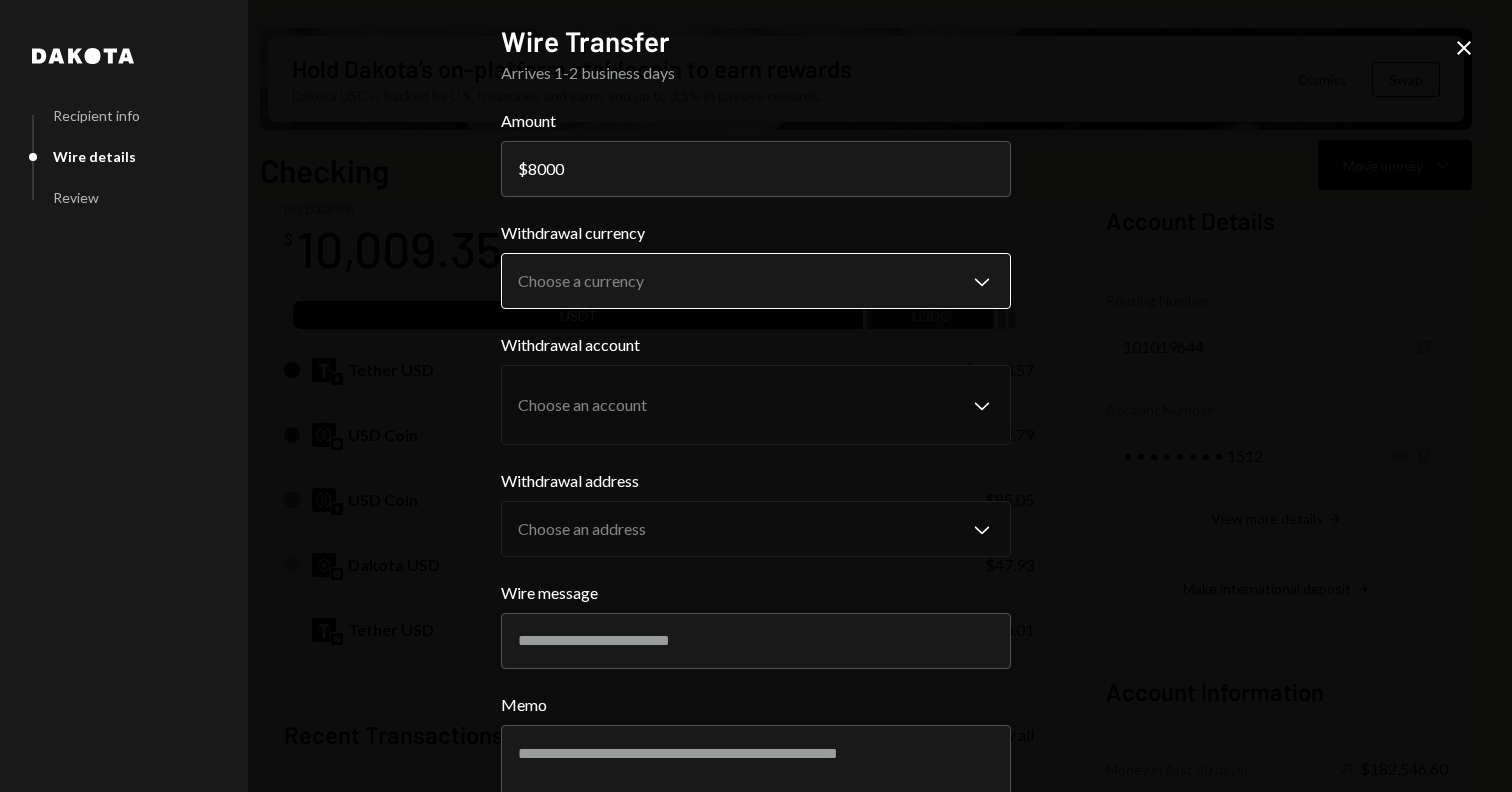 type on "8000" 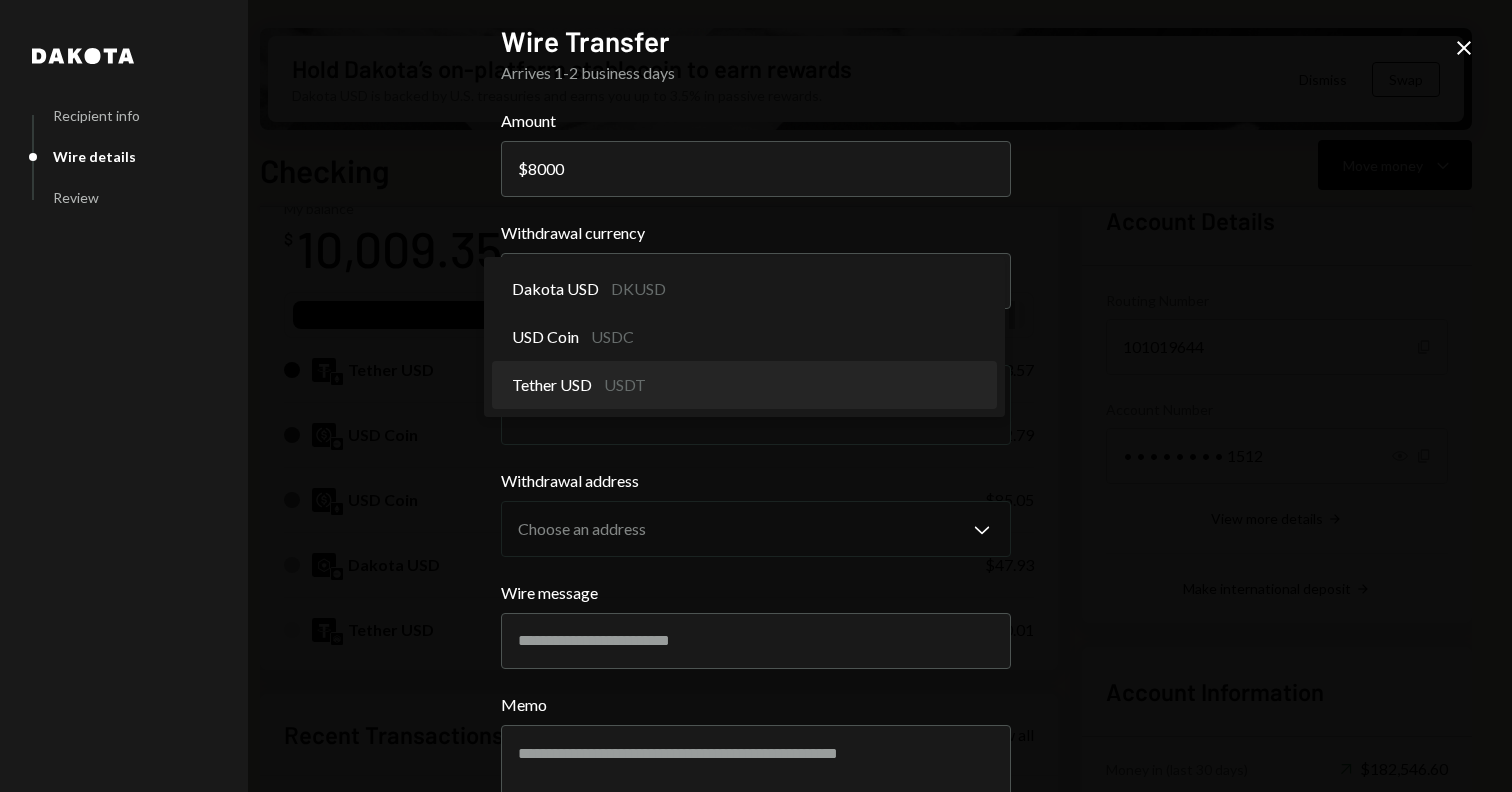 select on "****" 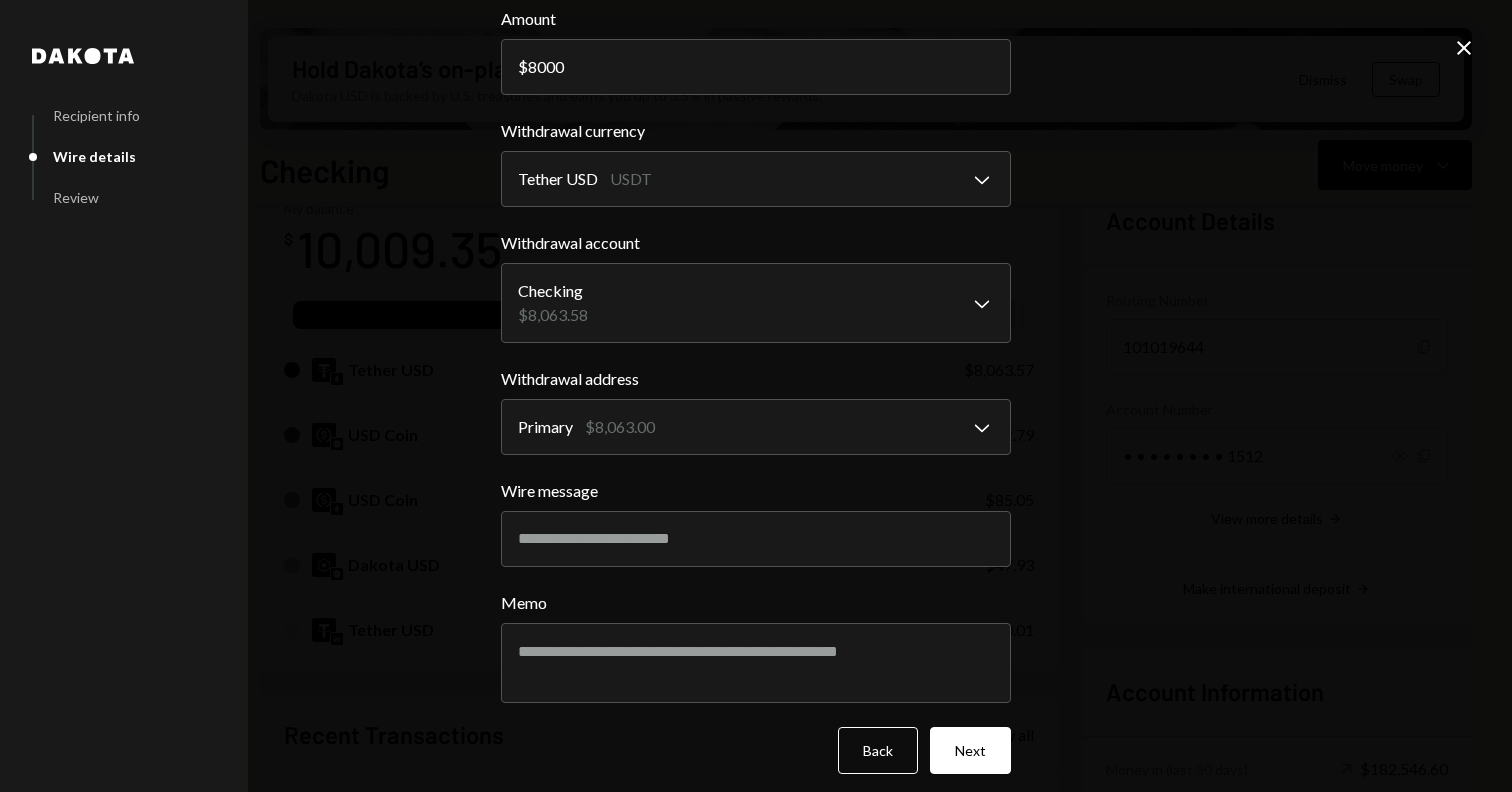 scroll, scrollTop: 115, scrollLeft: 0, axis: vertical 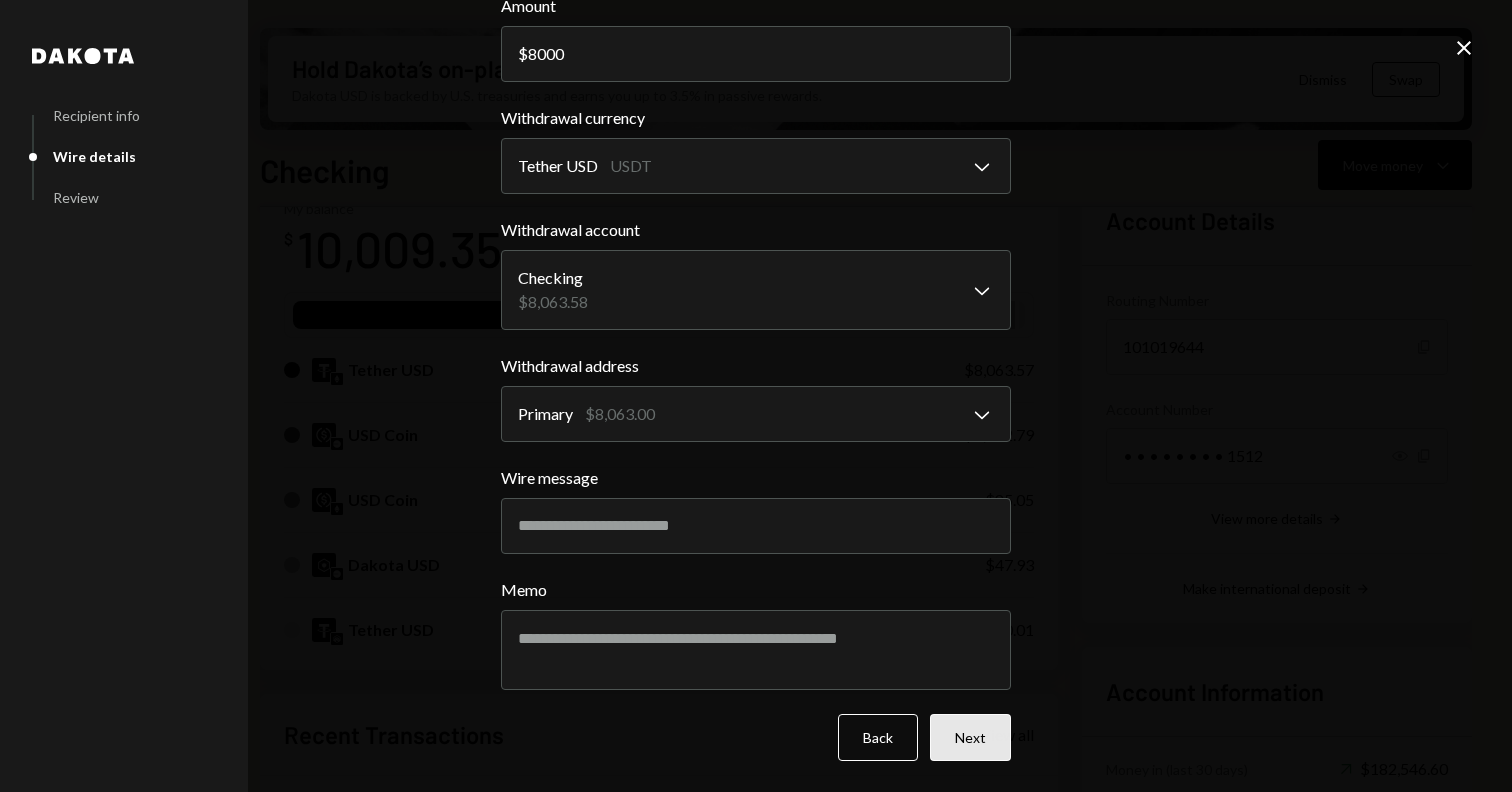 click on "Next" at bounding box center [970, 737] 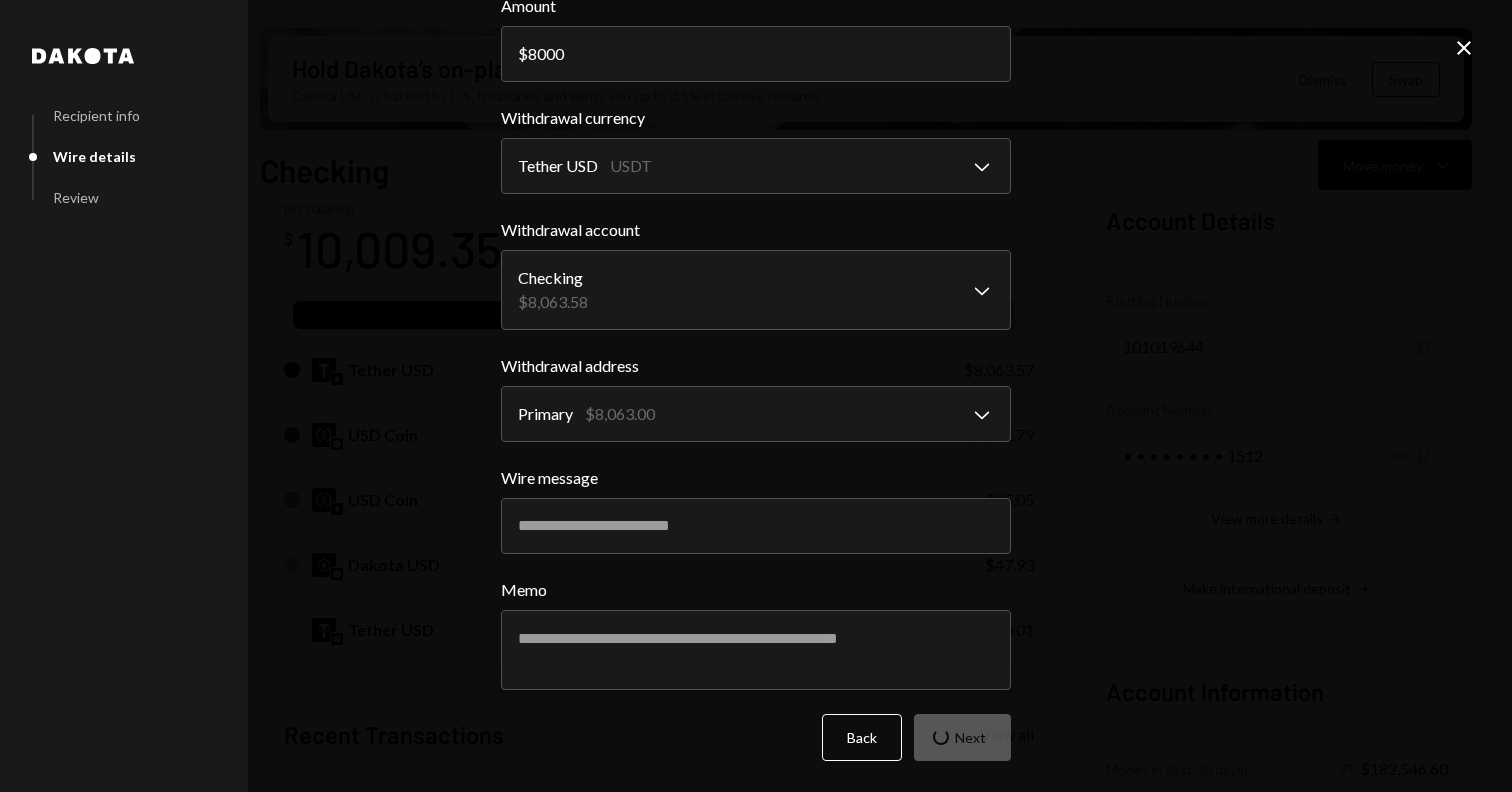 scroll, scrollTop: 0, scrollLeft: 0, axis: both 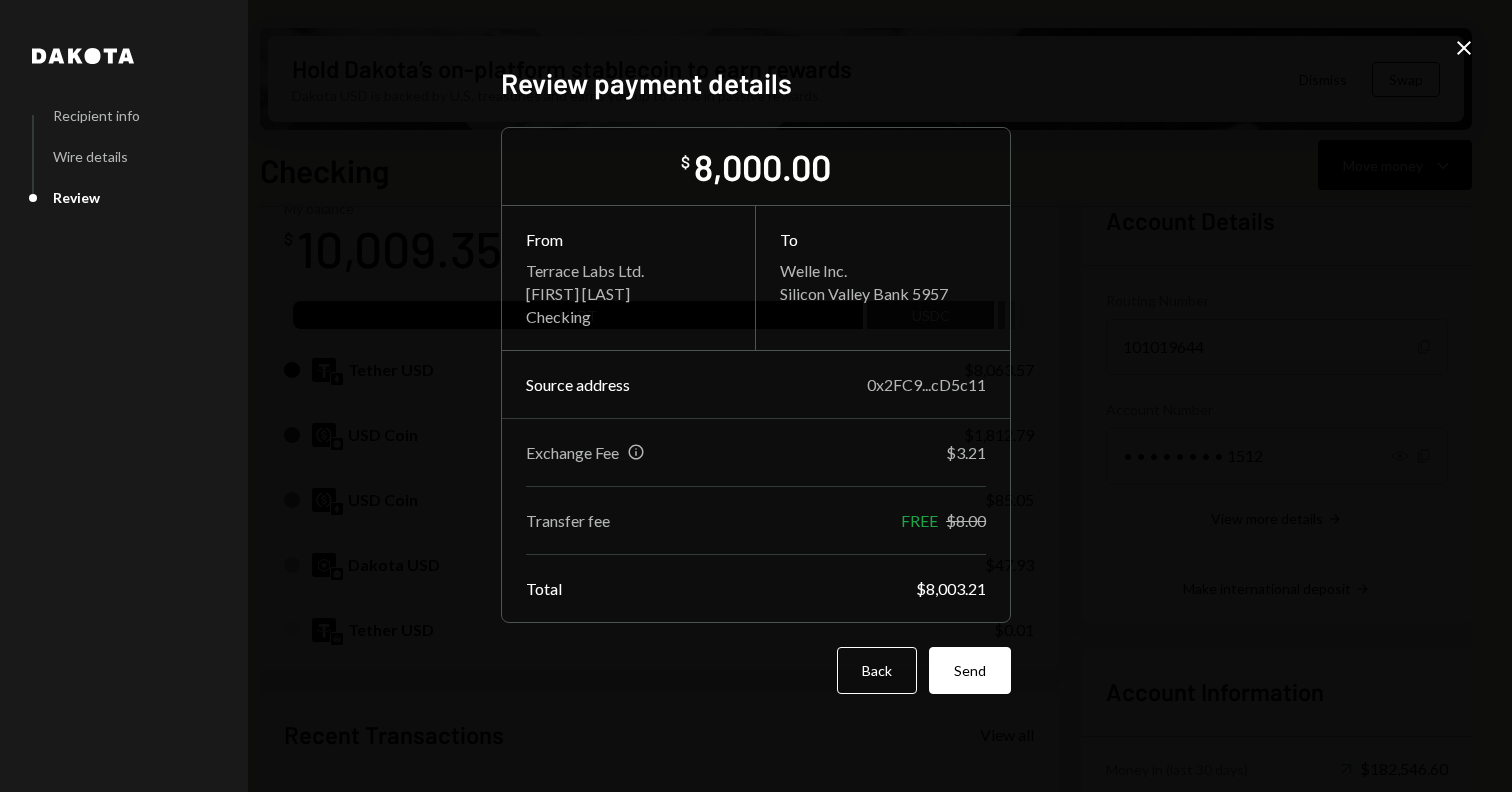 click on "Review payment details $ 8,000.00 From Terrace Labs Ltd. Jesse Beller Checking To Welle Inc. Silicon Valley Bank 5957 Source address 0x2FC9...cD5c11 Exchange Fee Info $3.21 Transfer fee FREE $8.00 Total $8,003.21 Back Send" at bounding box center (756, 396) 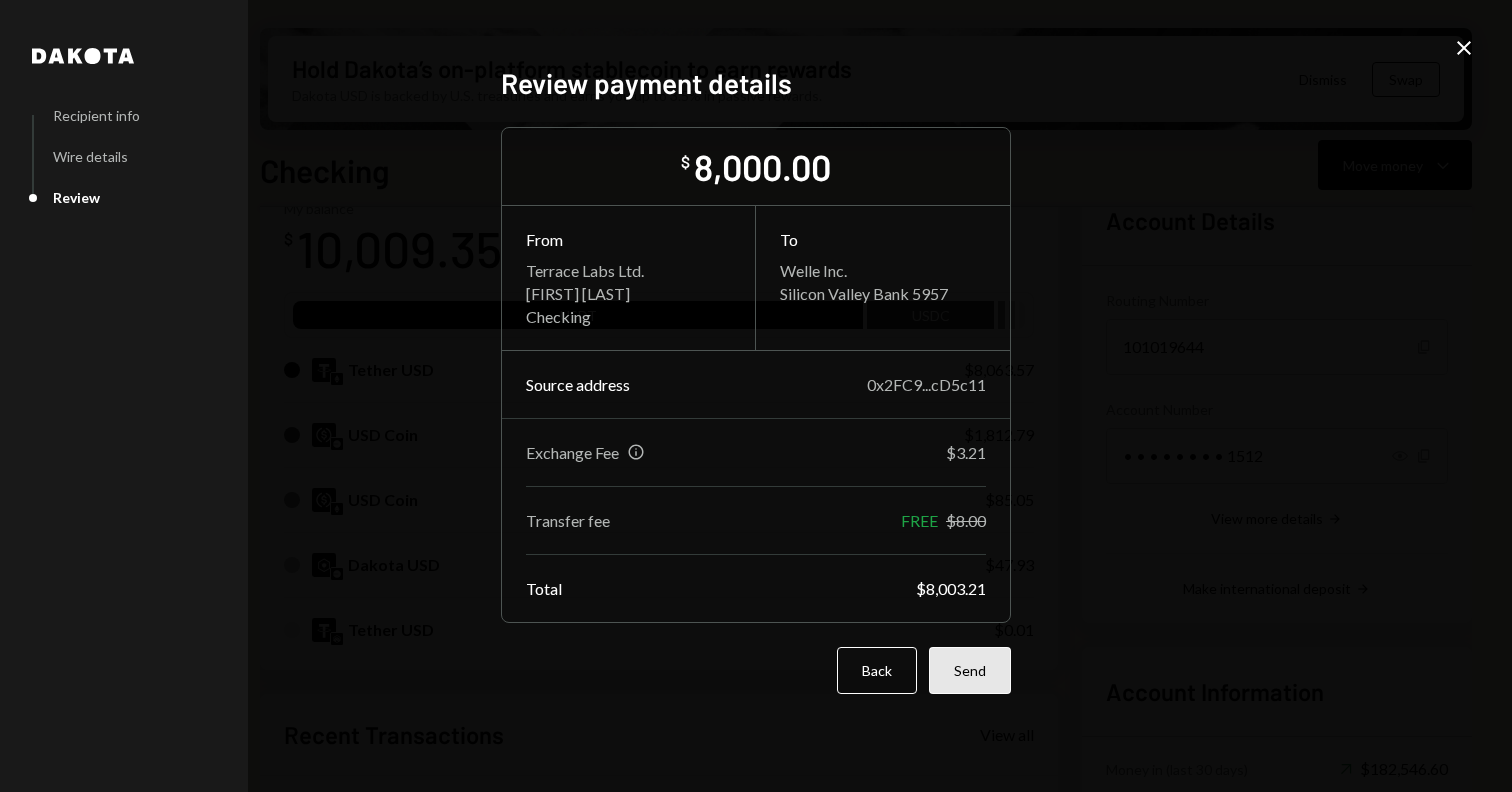 click on "Send" at bounding box center [970, 670] 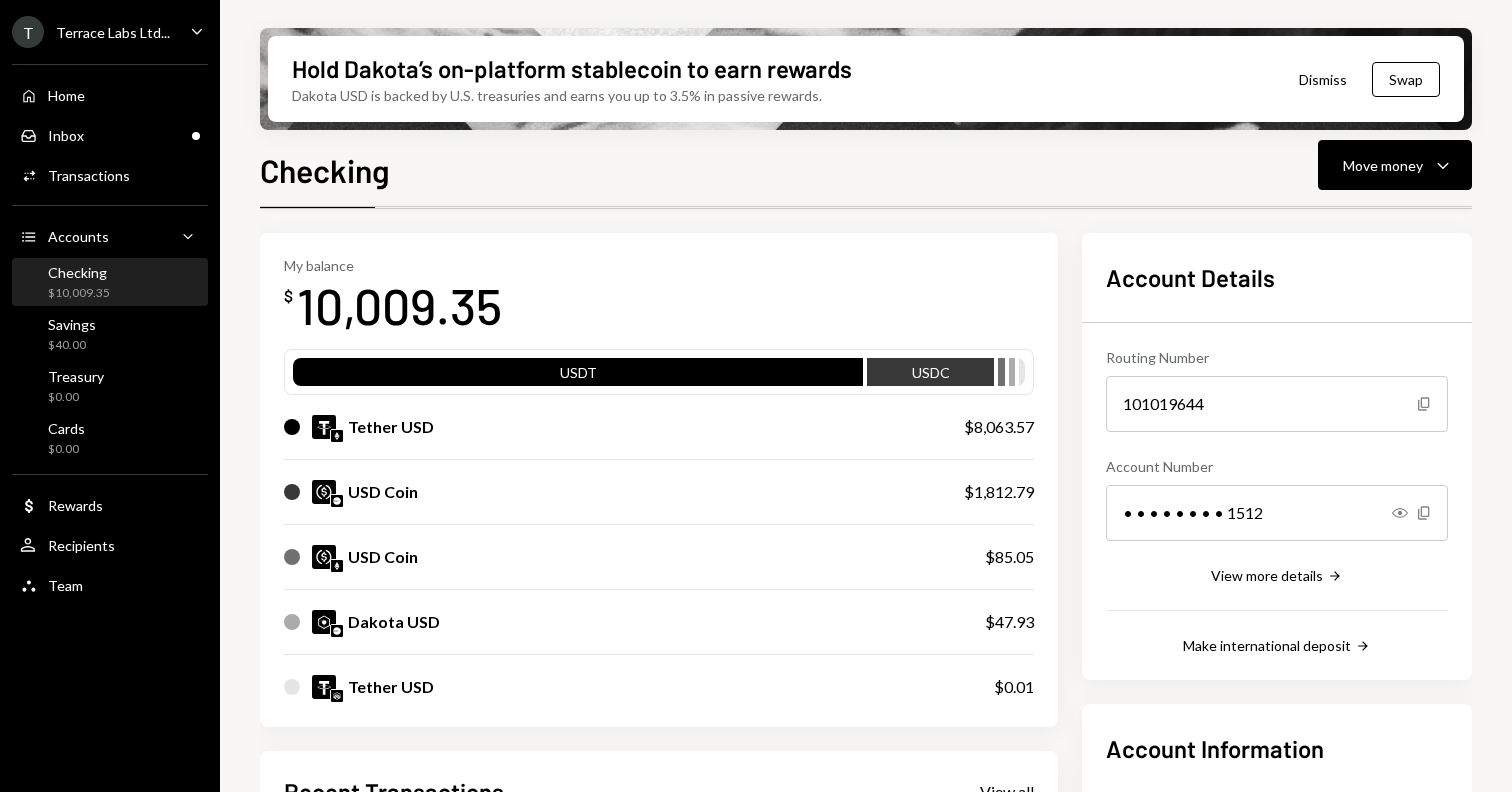 scroll, scrollTop: 72, scrollLeft: 0, axis: vertical 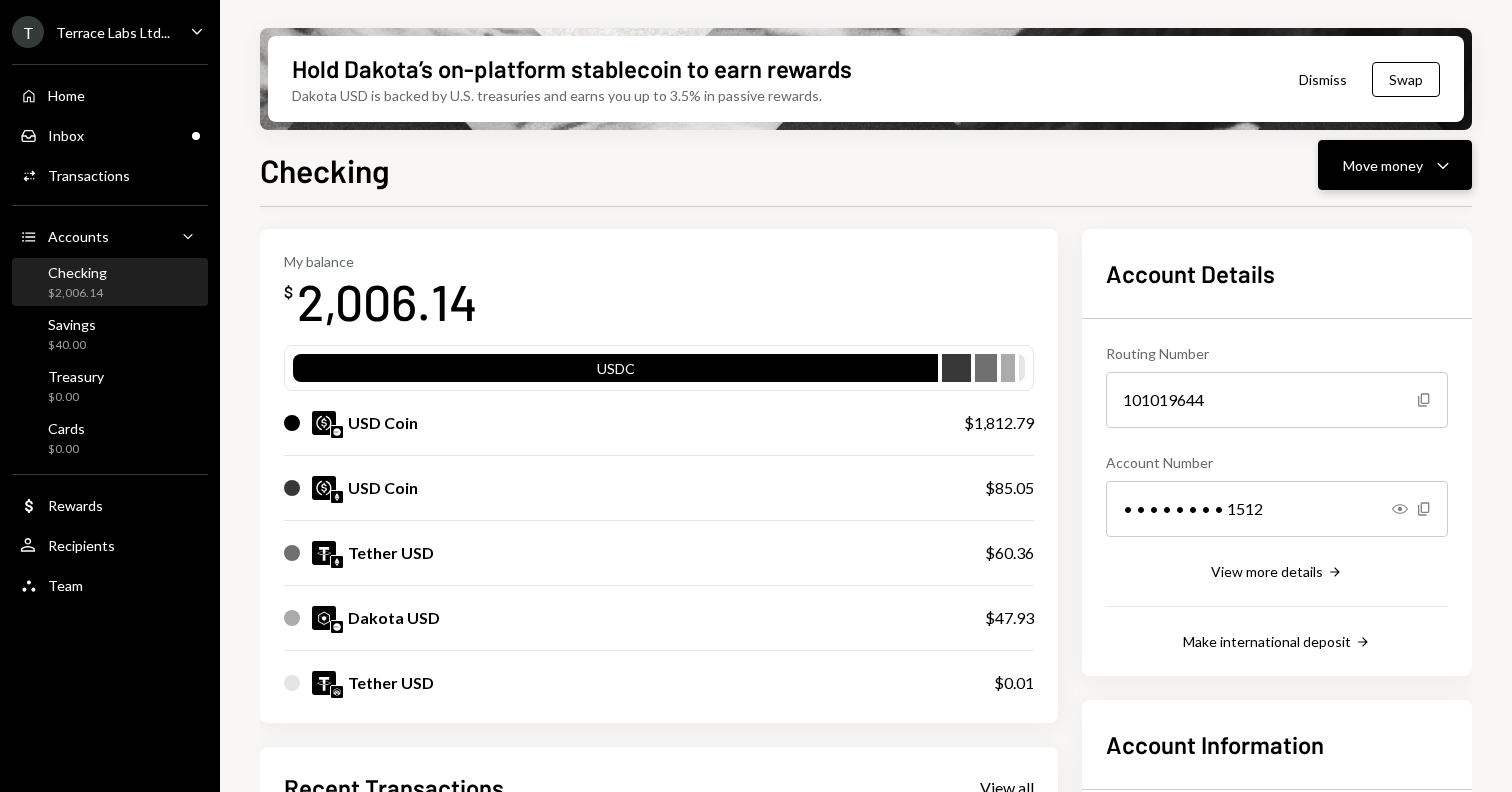 click on "Move money Caret Down" at bounding box center (1395, 165) 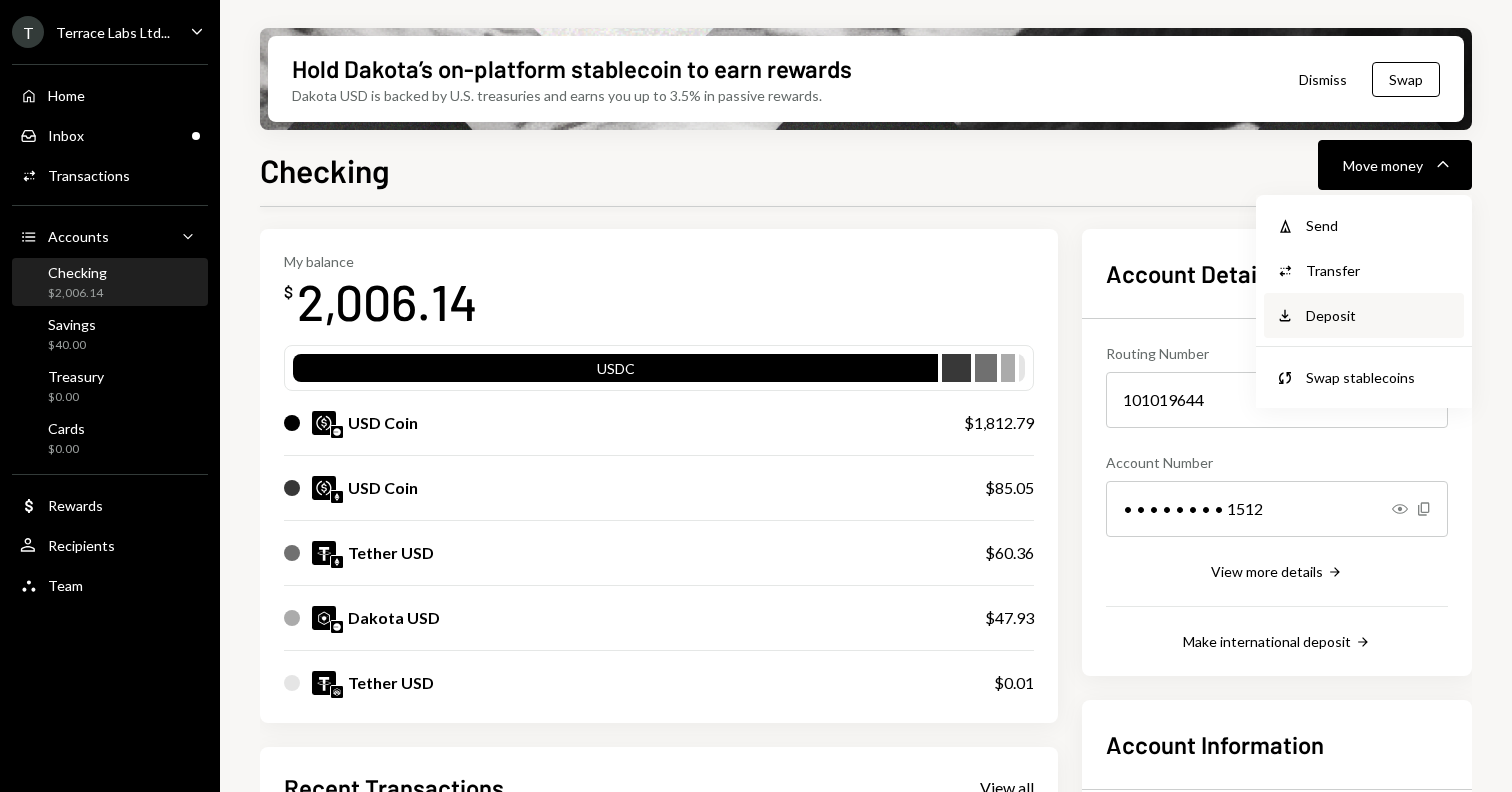 click on "Deposit" at bounding box center (1379, 315) 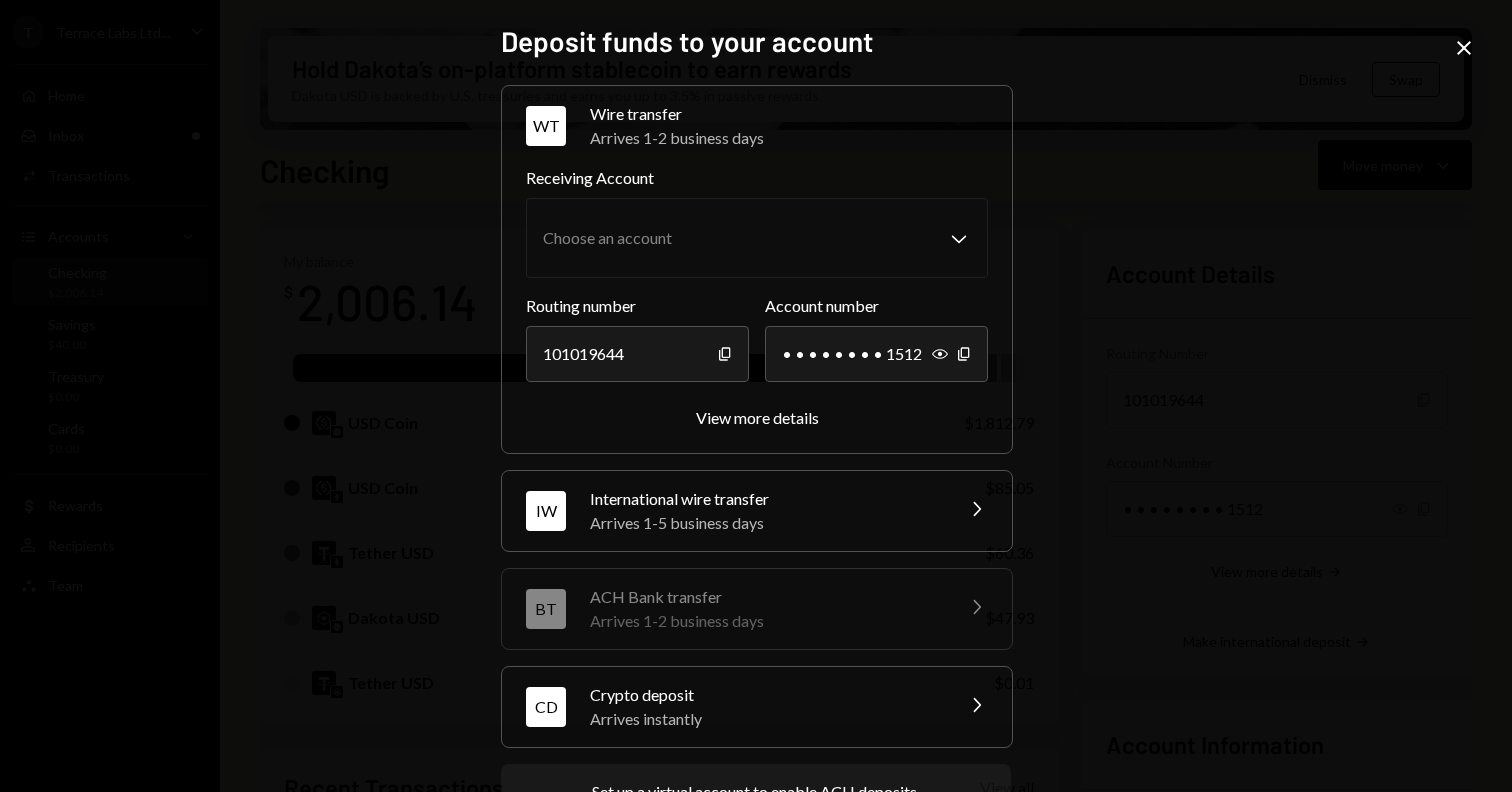 scroll, scrollTop: 0, scrollLeft: 0, axis: both 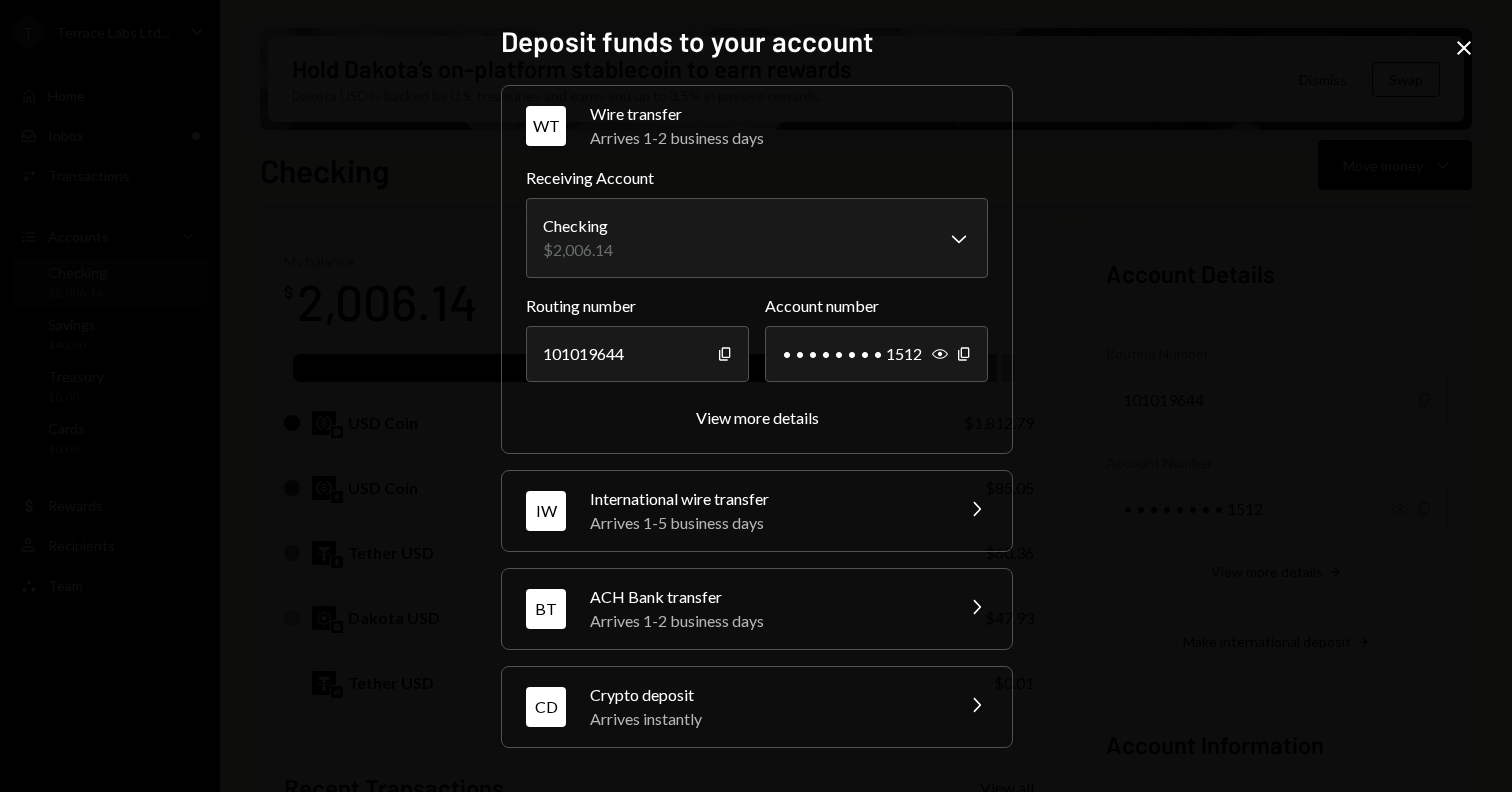click on "Arrives instantly" at bounding box center (765, 719) 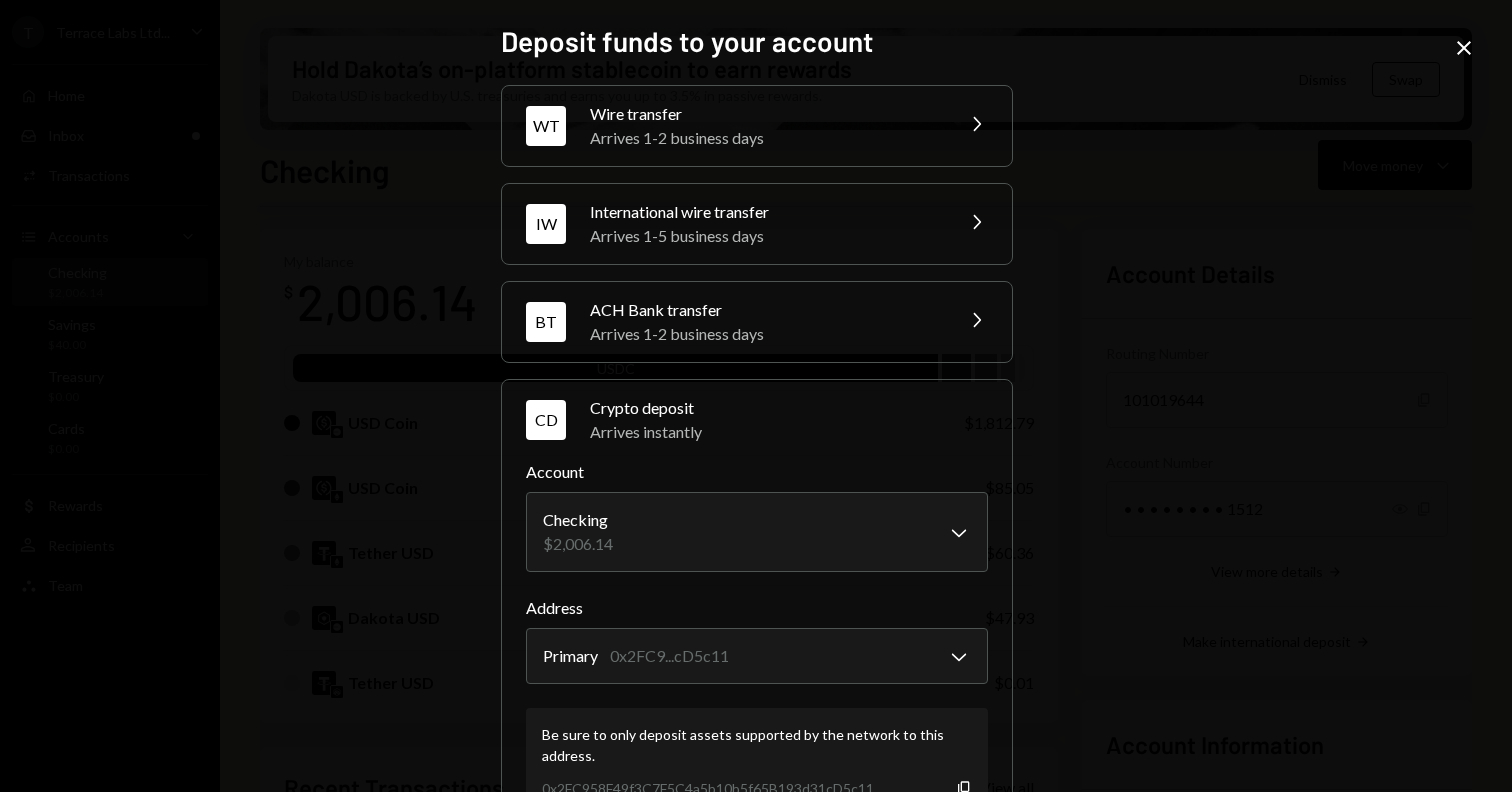 scroll, scrollTop: 115, scrollLeft: 0, axis: vertical 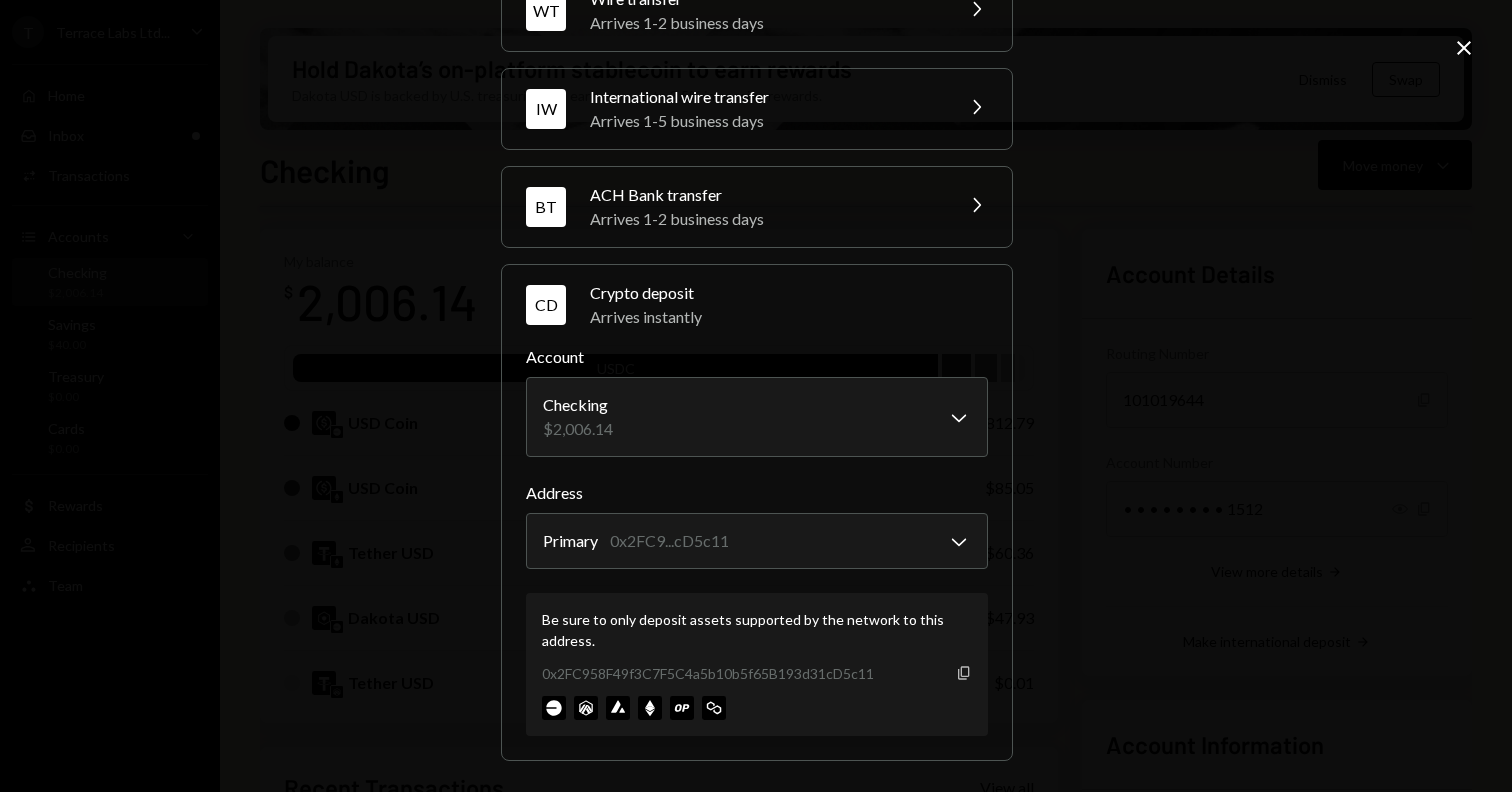 click 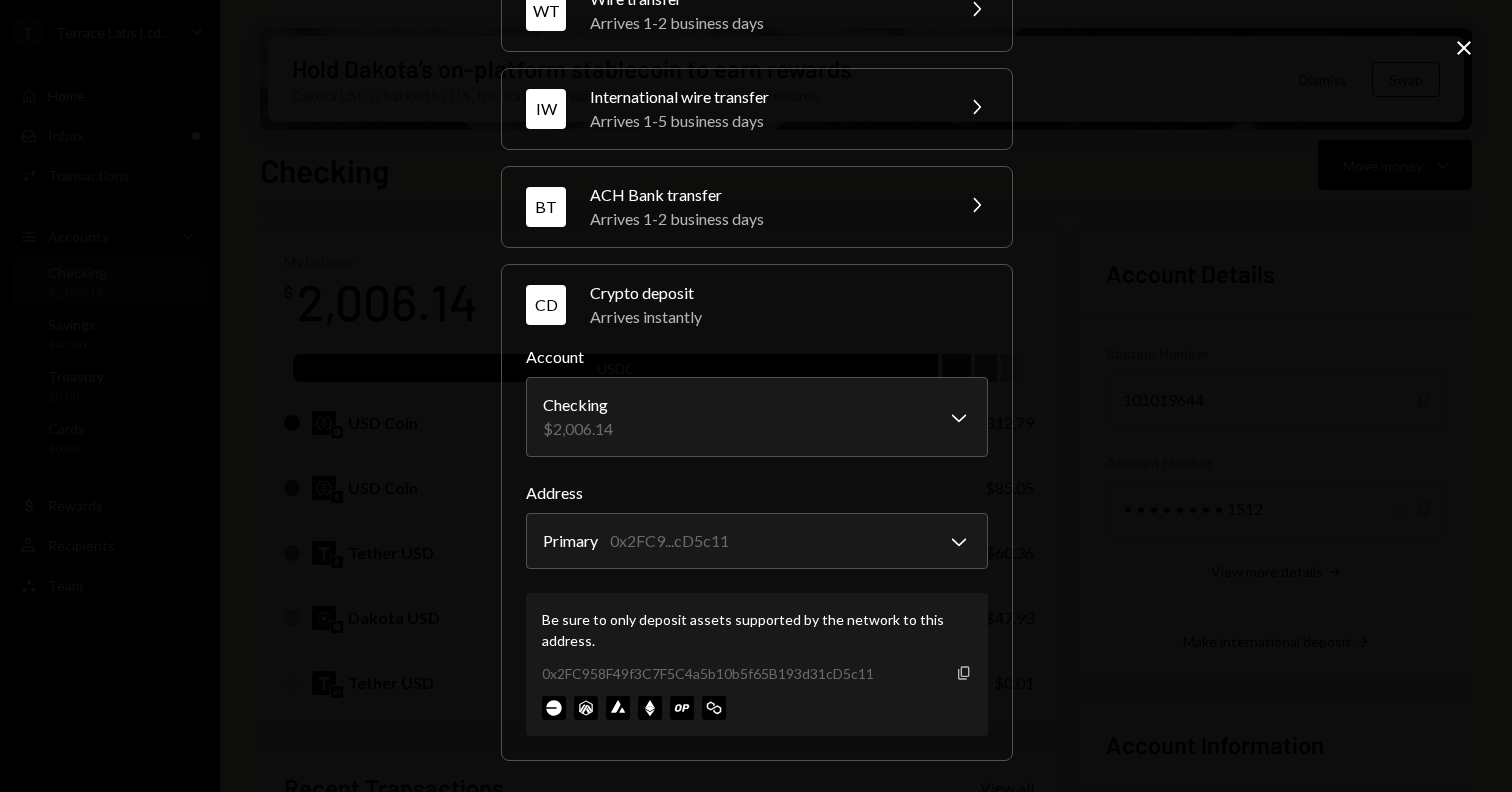 click on "Copy" 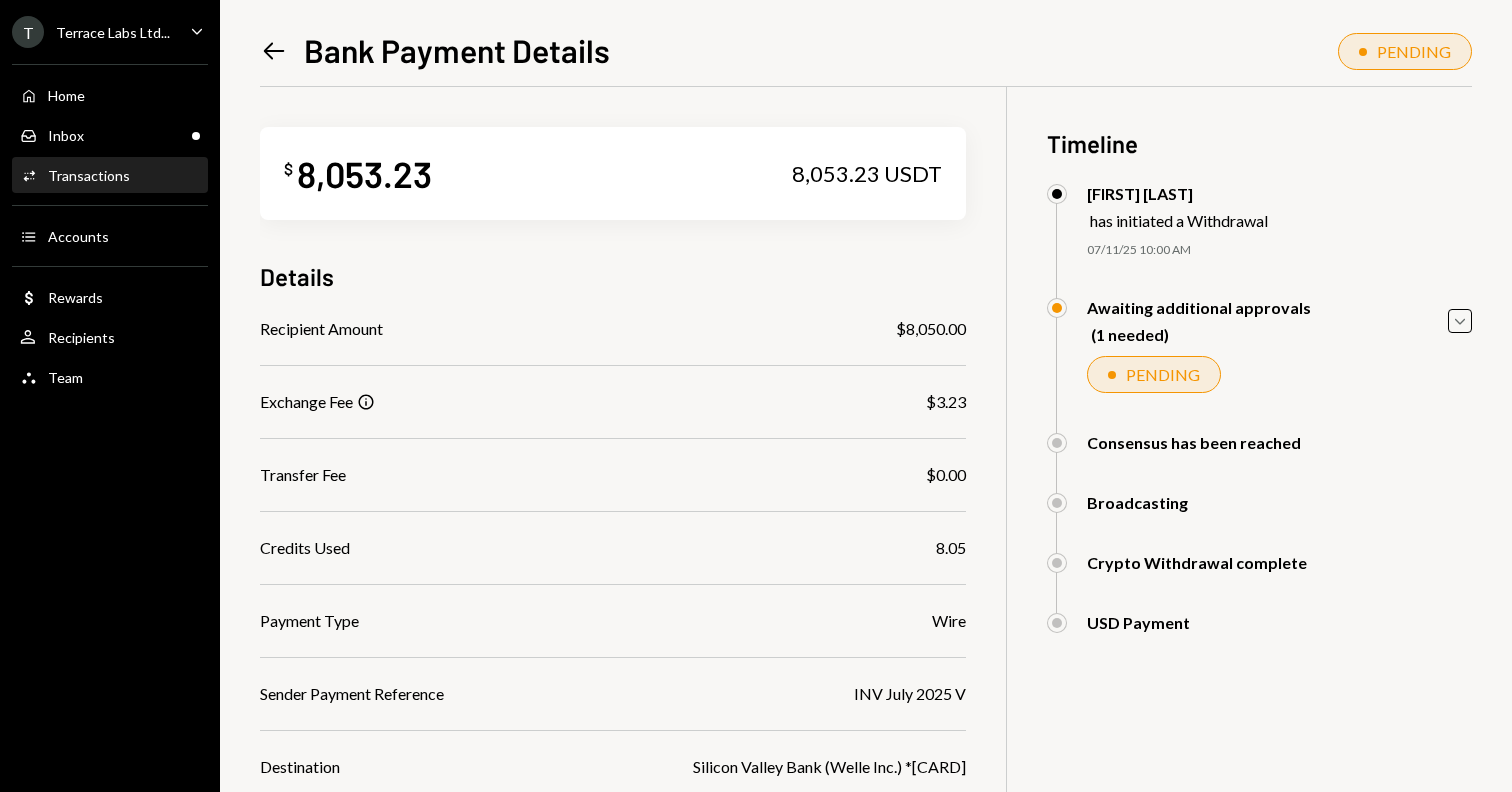 scroll, scrollTop: 0, scrollLeft: 0, axis: both 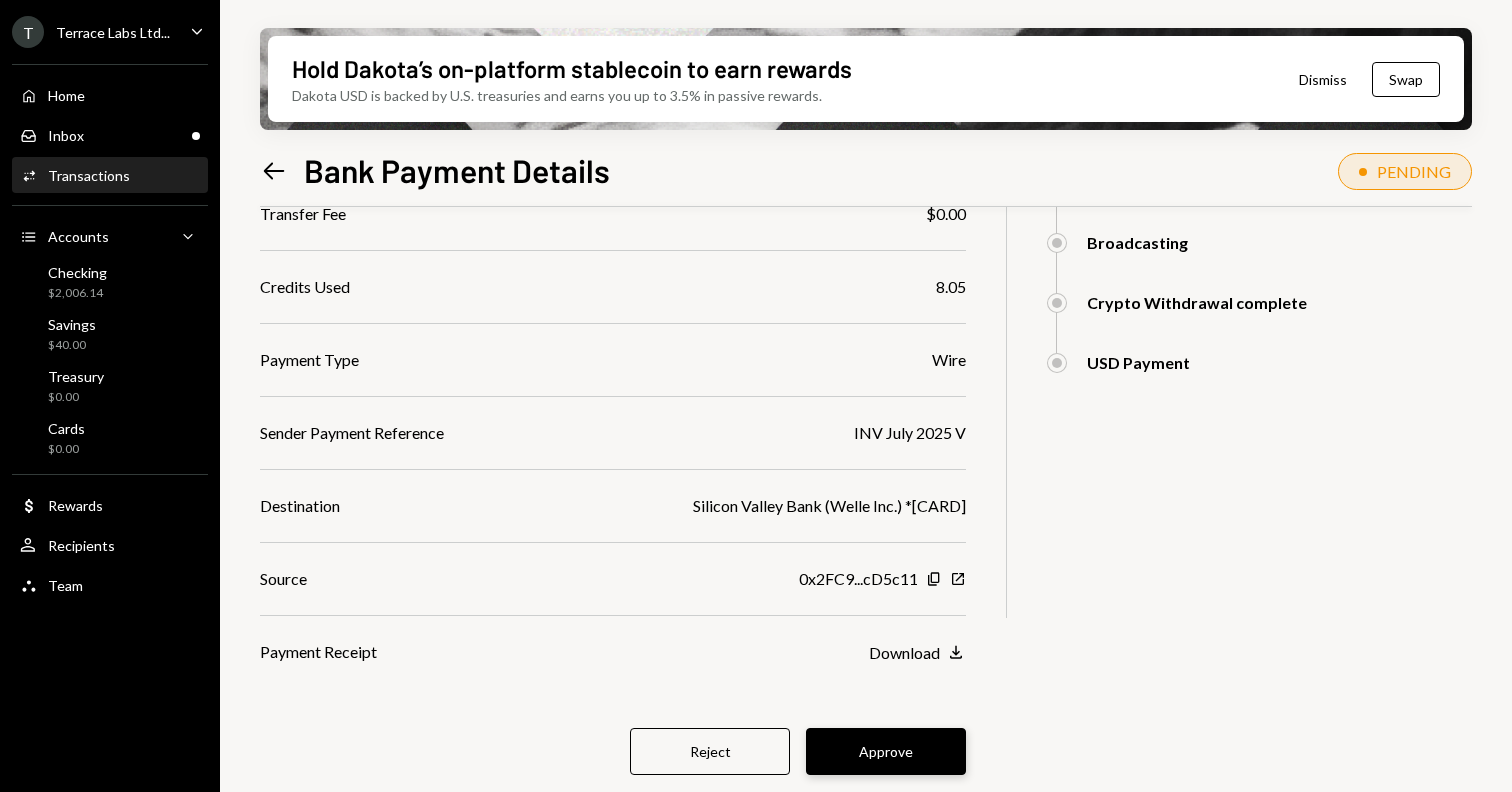 click on "Approve" at bounding box center (886, 751) 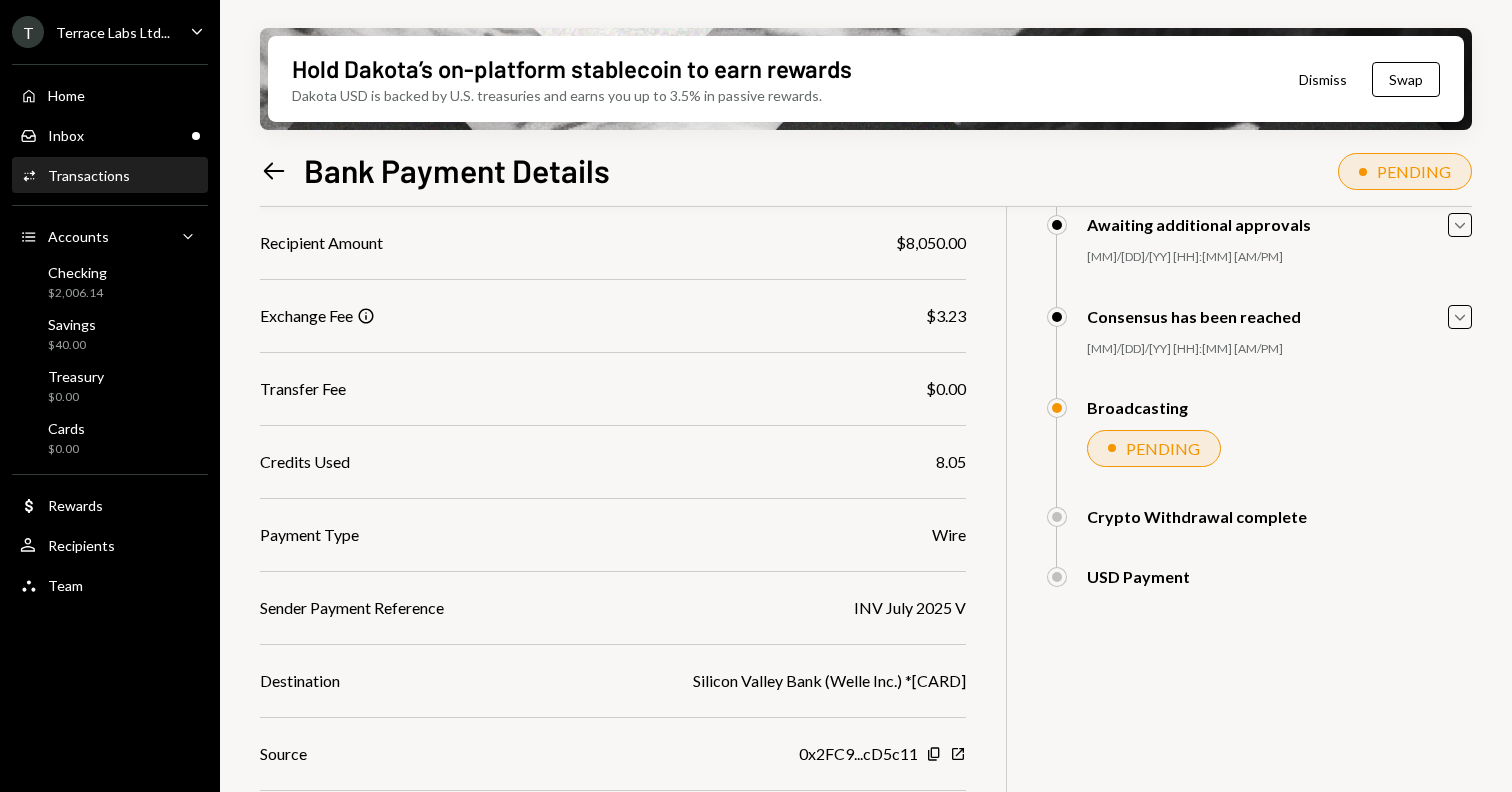 scroll, scrollTop: 0, scrollLeft: 0, axis: both 